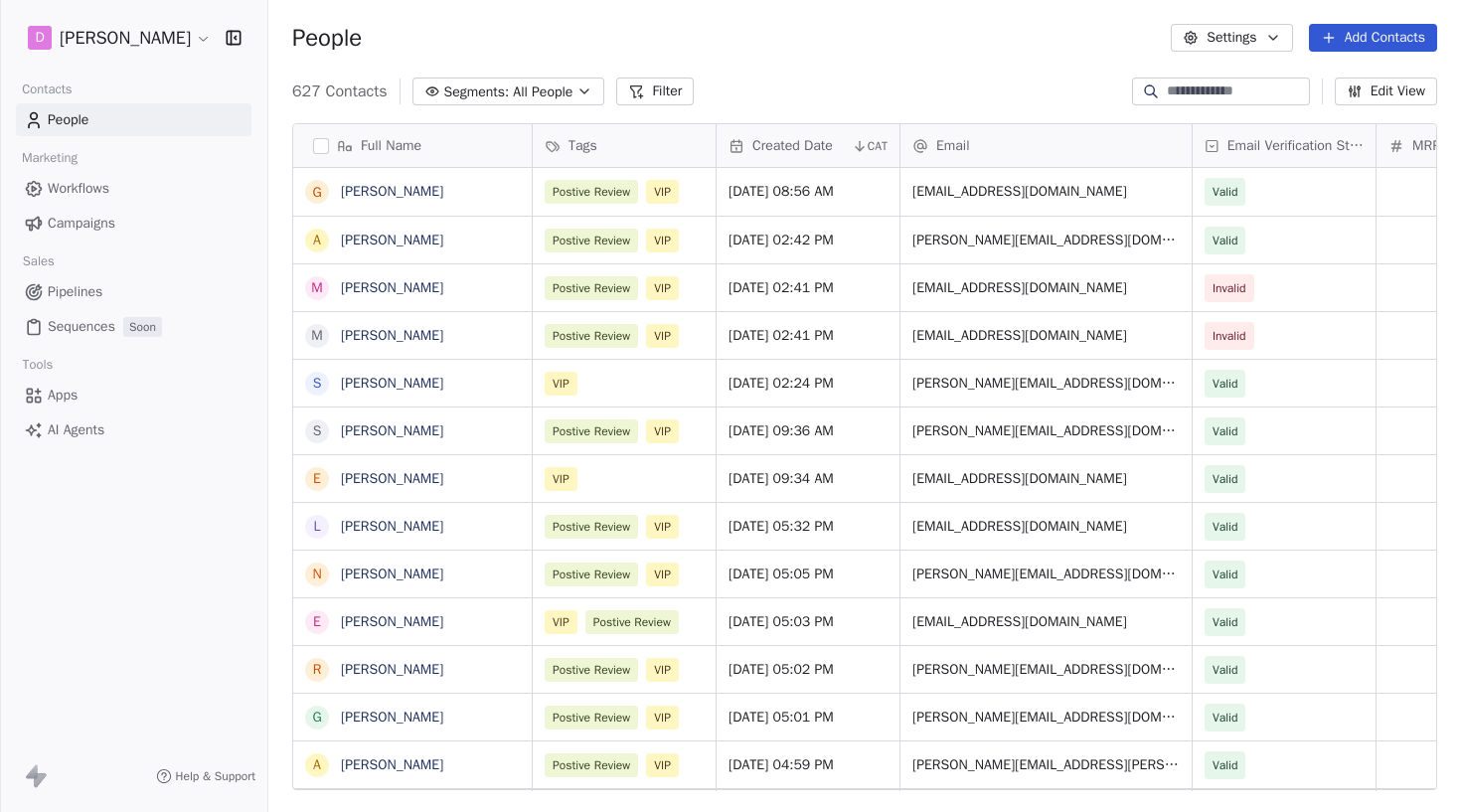 scroll, scrollTop: 0, scrollLeft: 0, axis: both 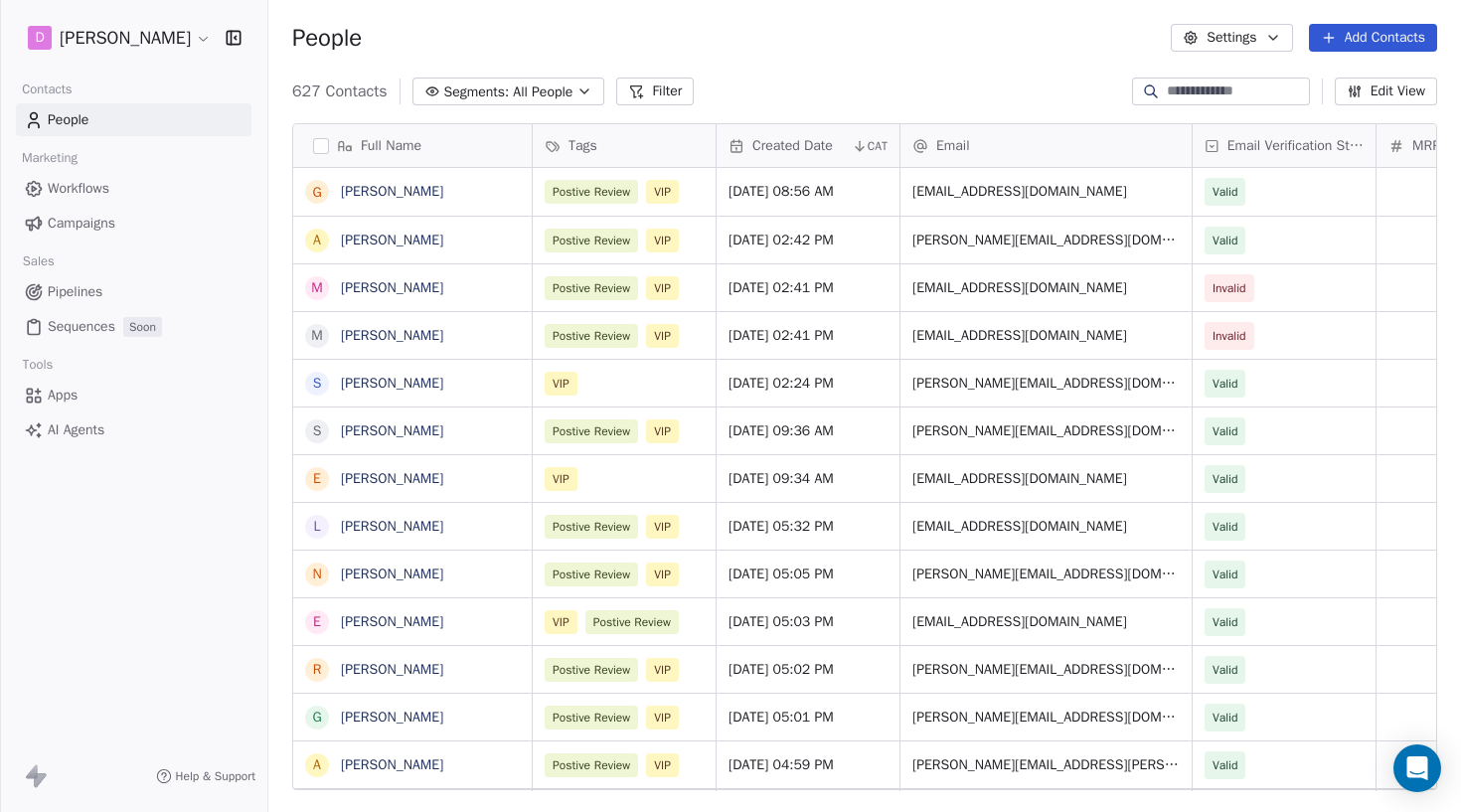click on "Campaigns" at bounding box center [81, 223] 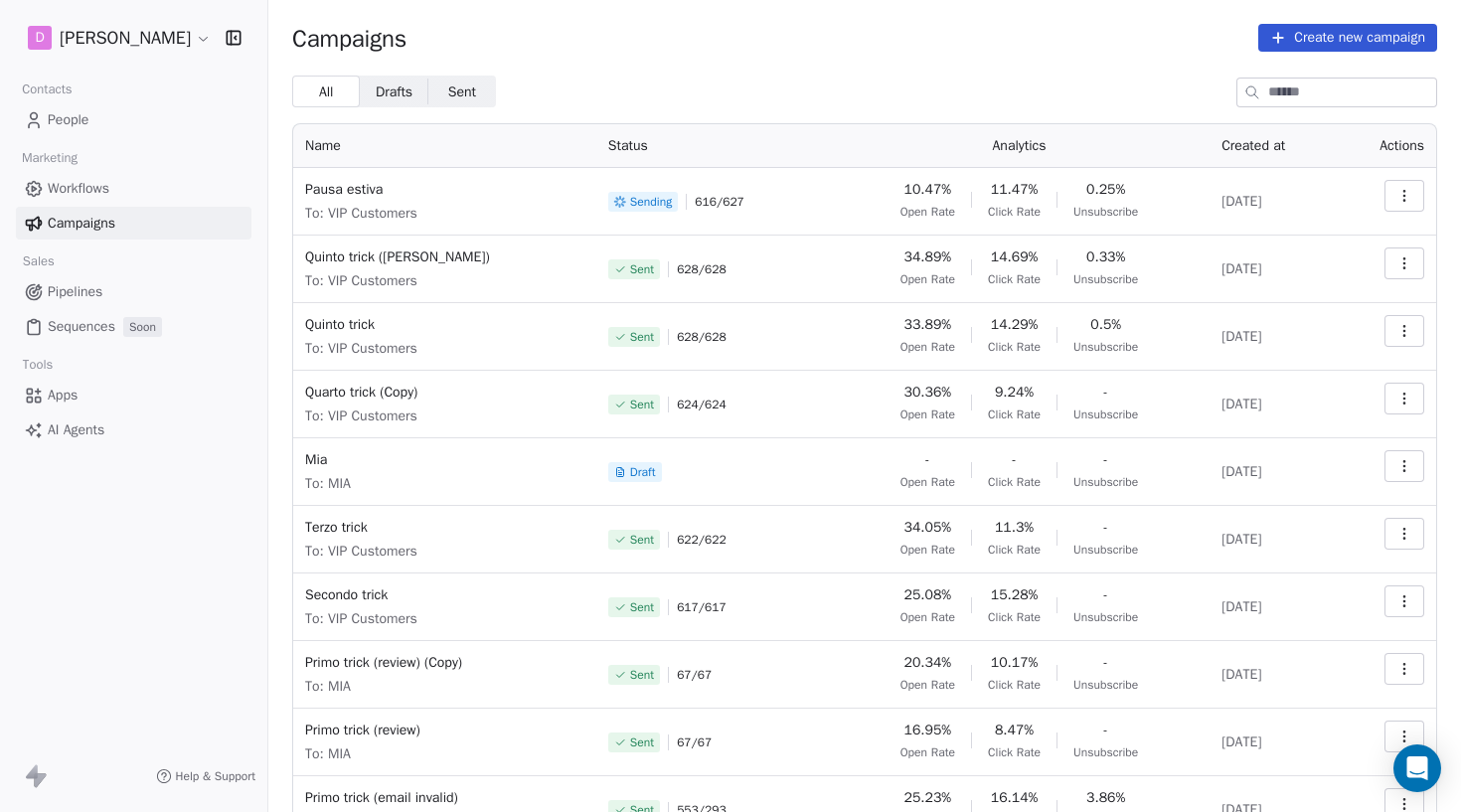 click 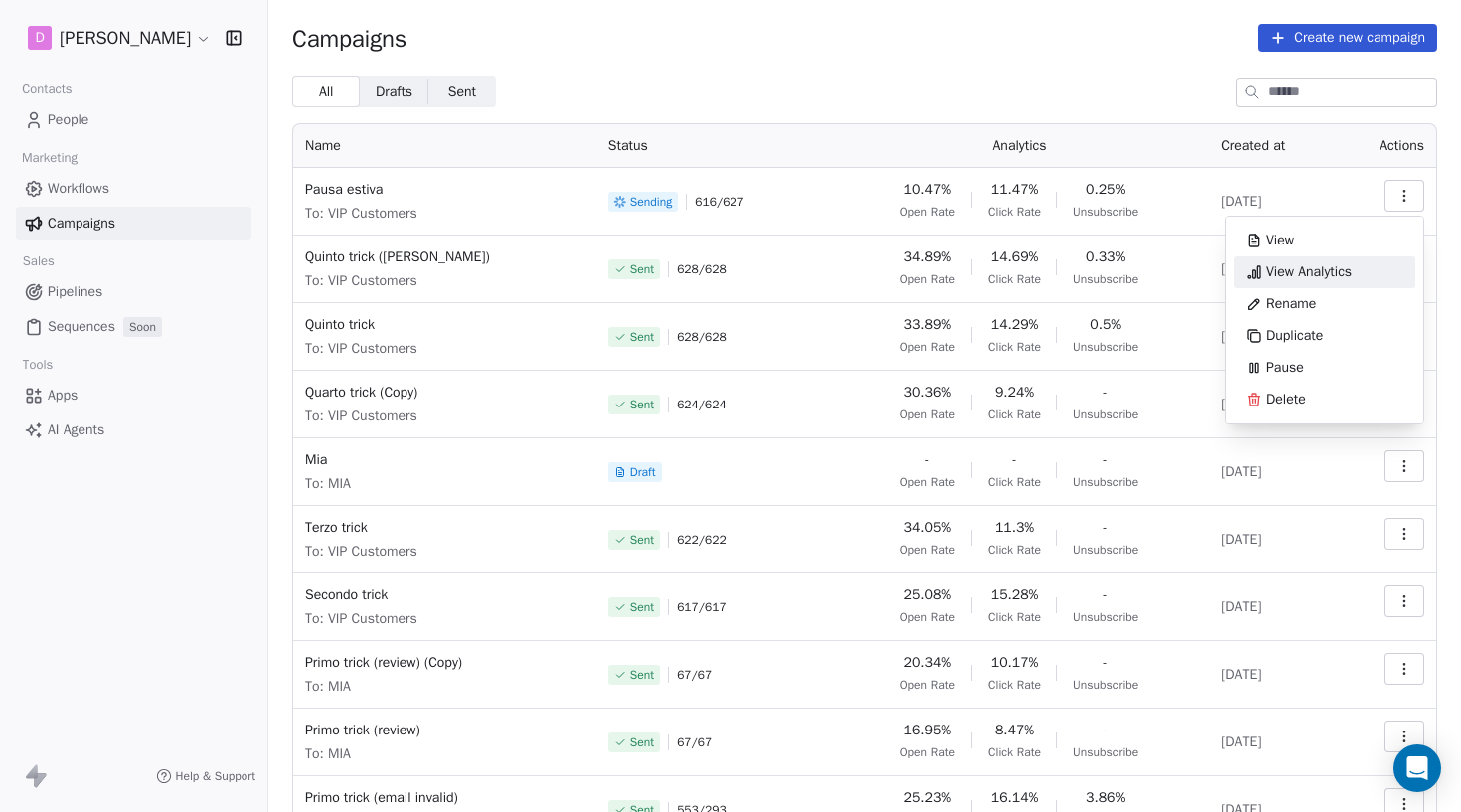 click on "View Analytics" at bounding box center [1309, 272] 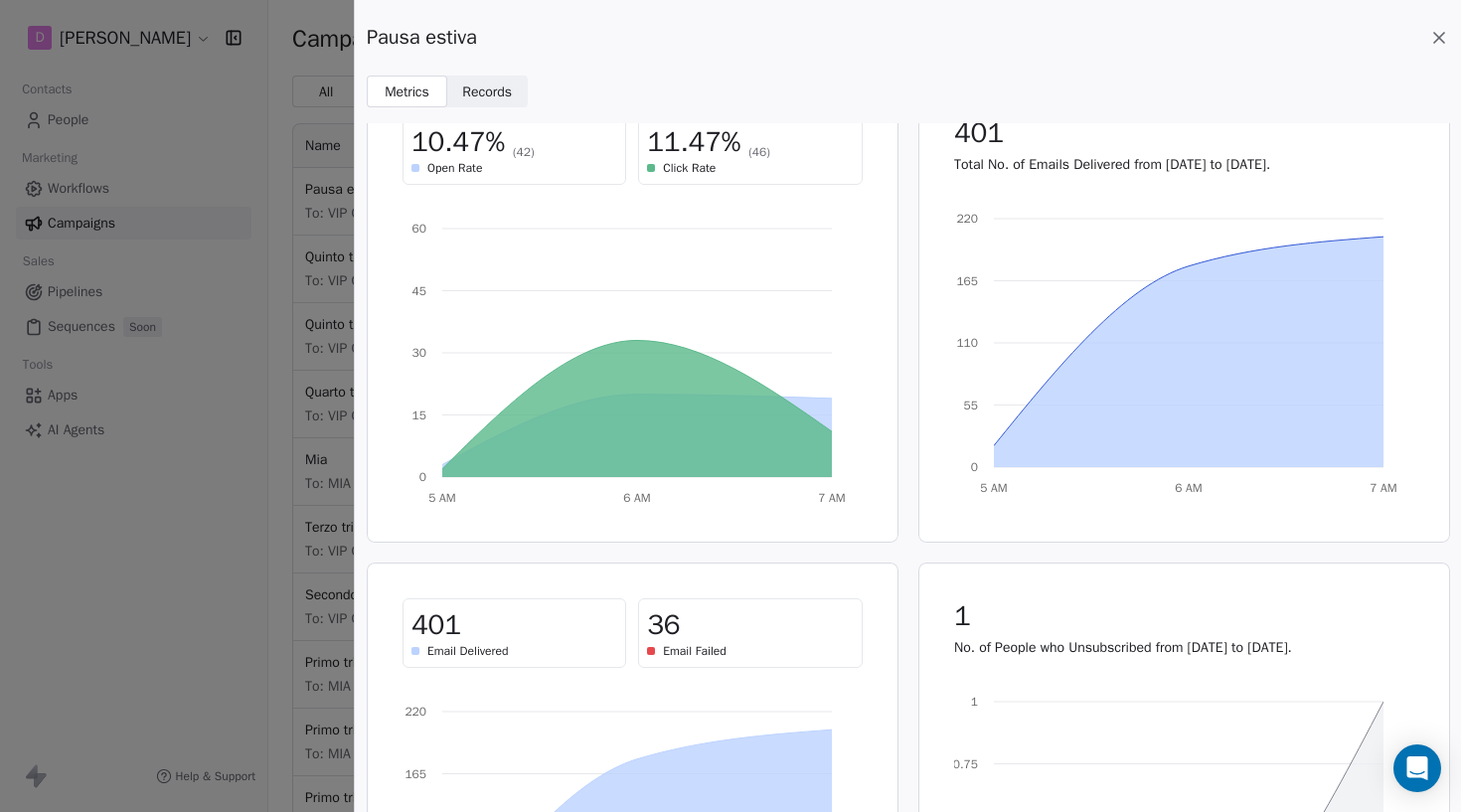 scroll, scrollTop: 43, scrollLeft: 0, axis: vertical 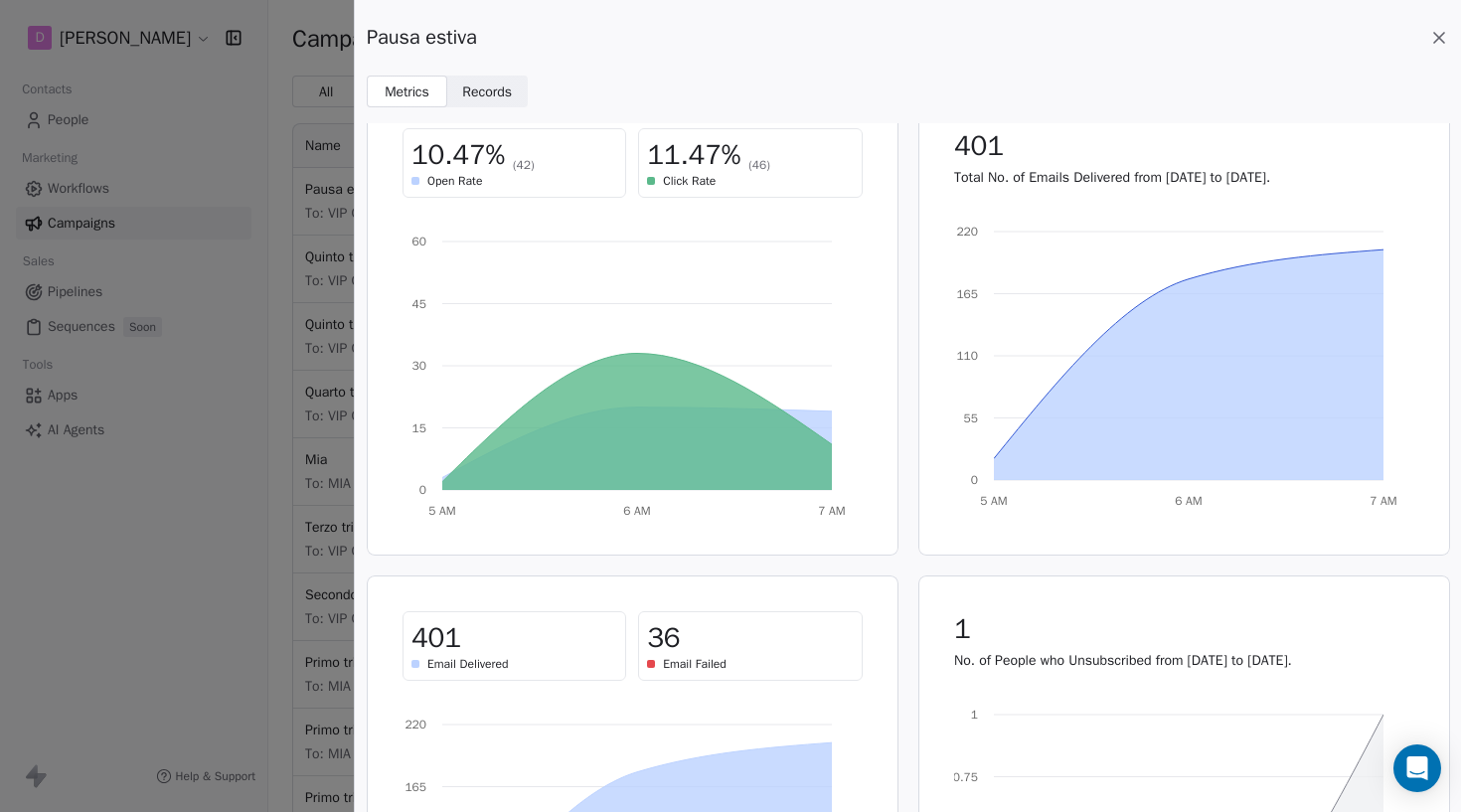 click on "Records" at bounding box center (487, 91) 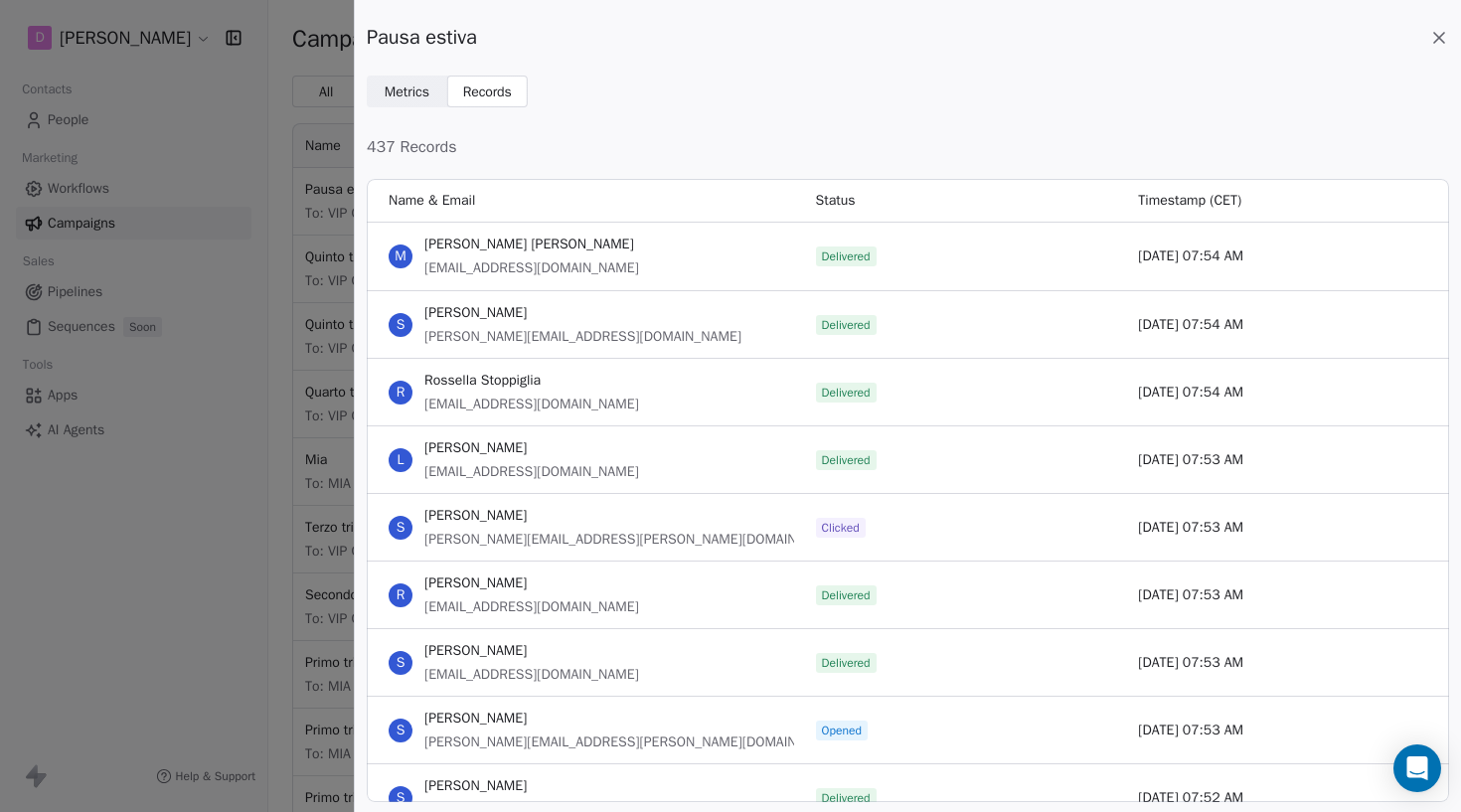 scroll, scrollTop: 1, scrollLeft: 1, axis: both 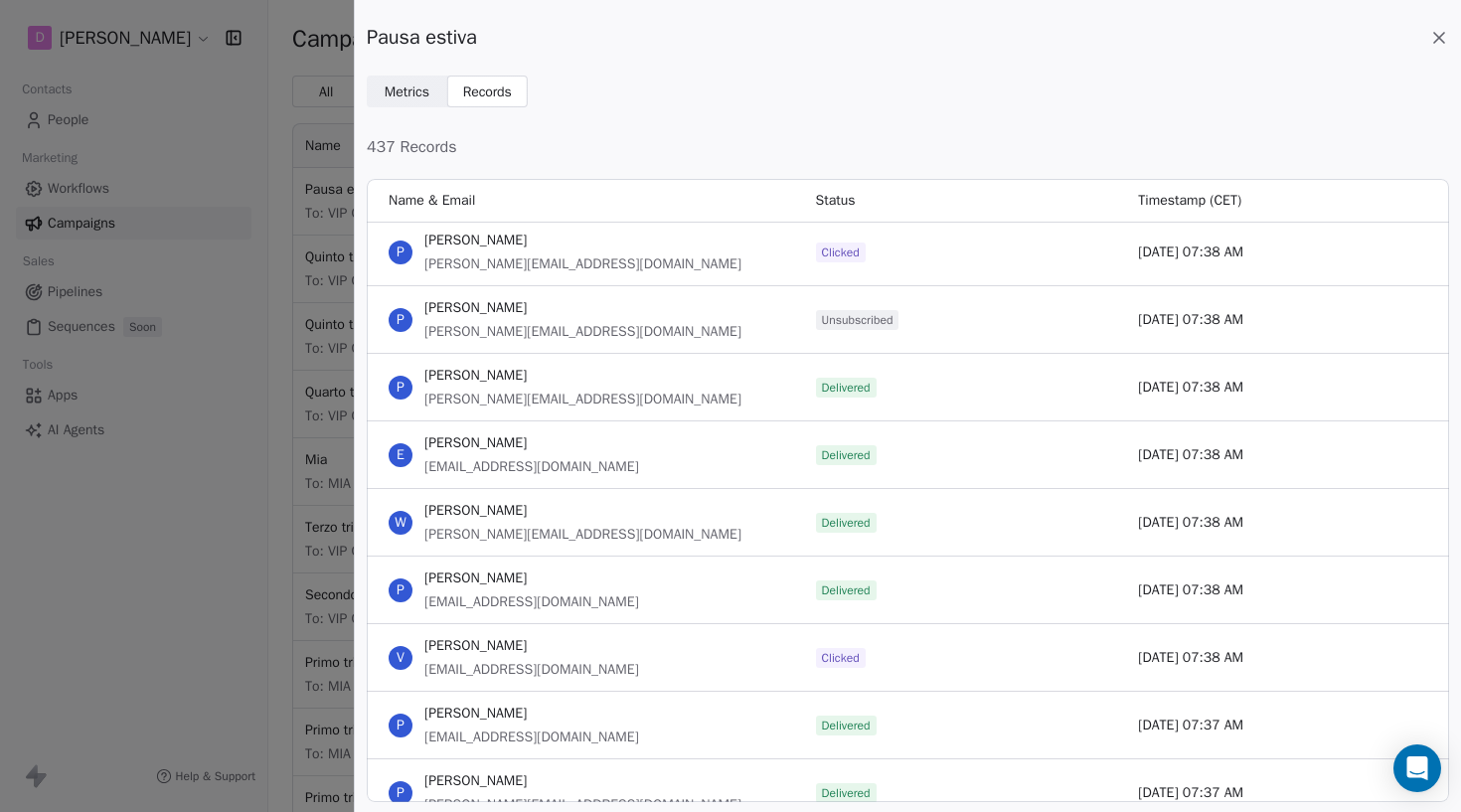 click 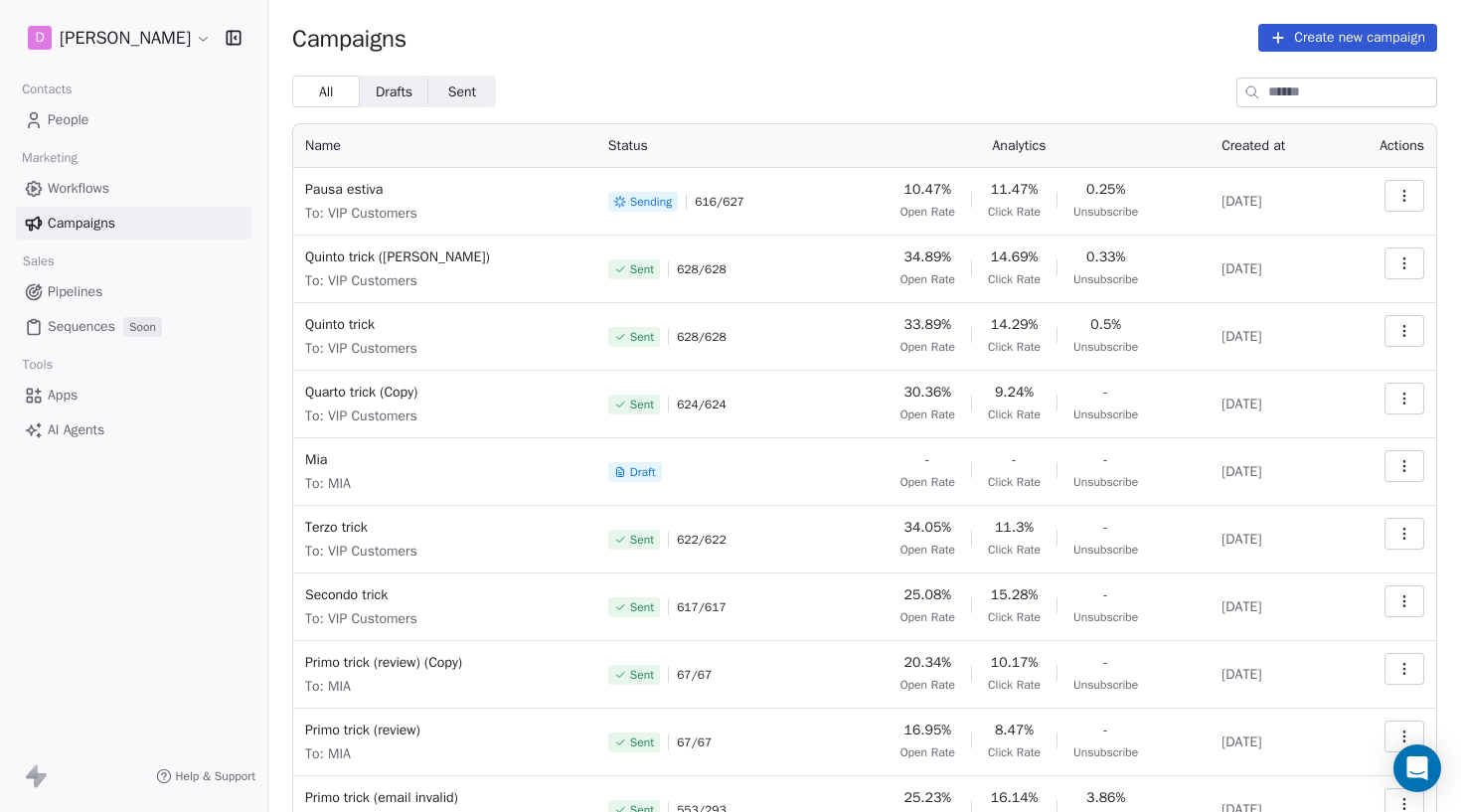 click on "People" at bounding box center [133, 119] 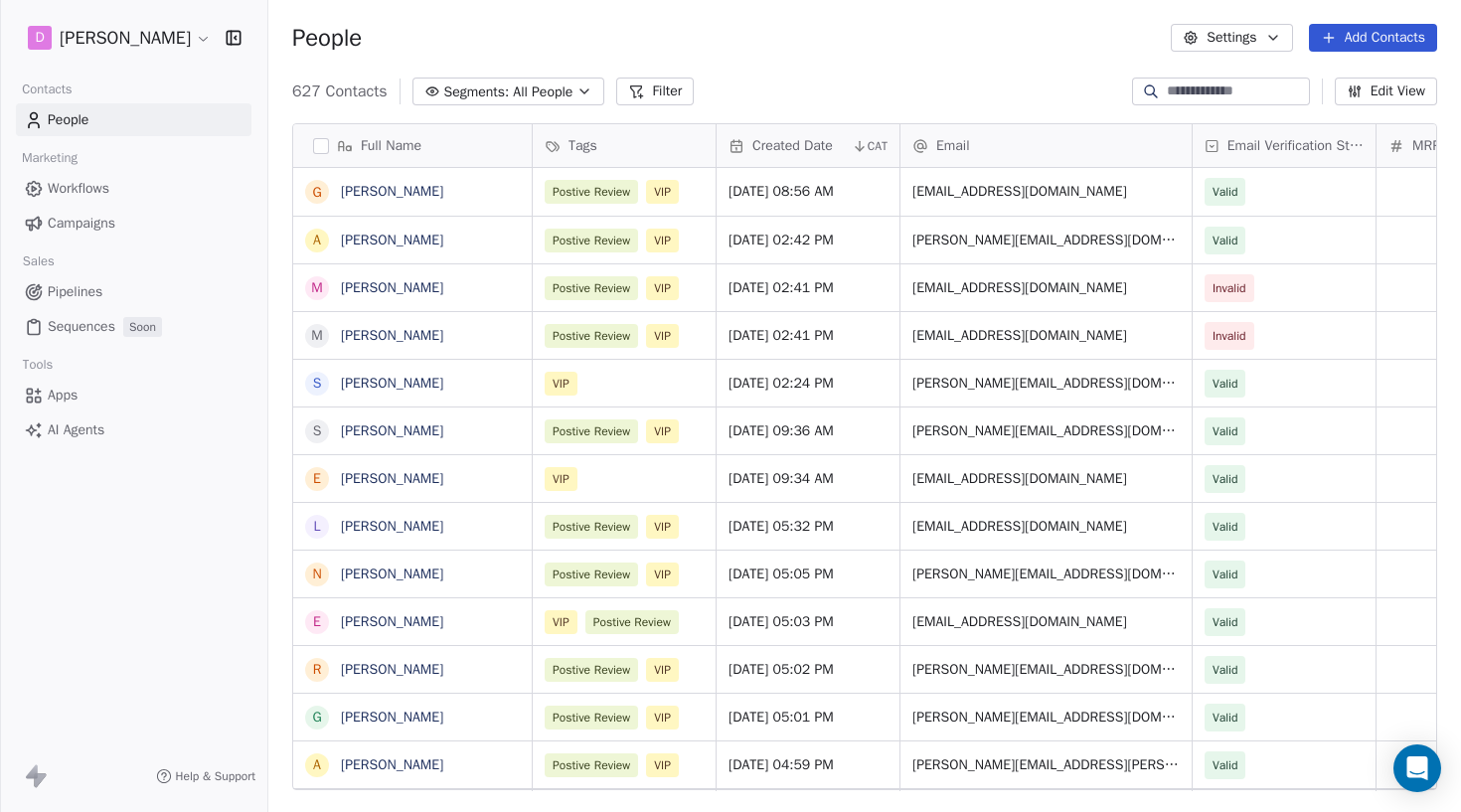 scroll, scrollTop: 1, scrollLeft: 1, axis: both 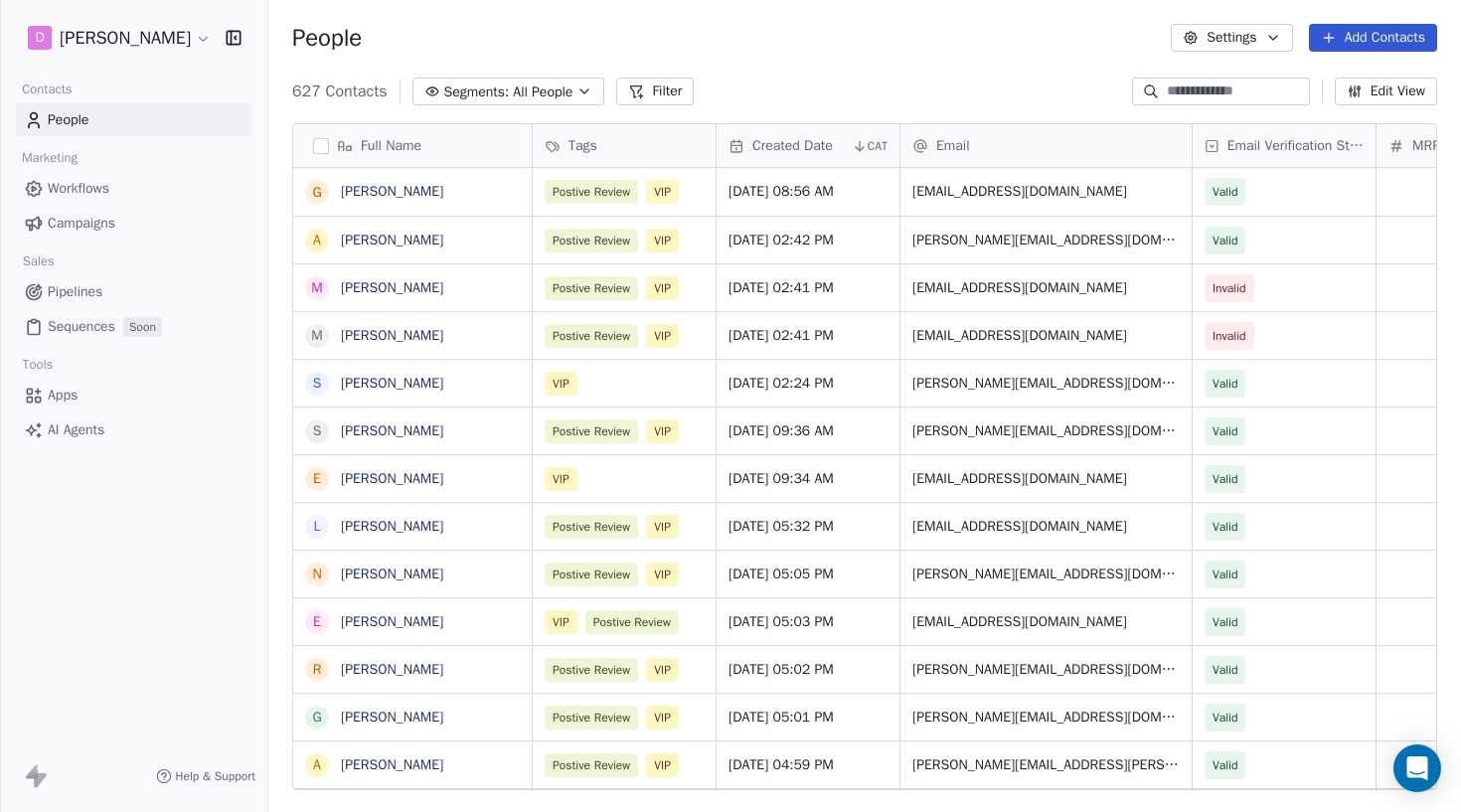 click at bounding box center [1220, 91] 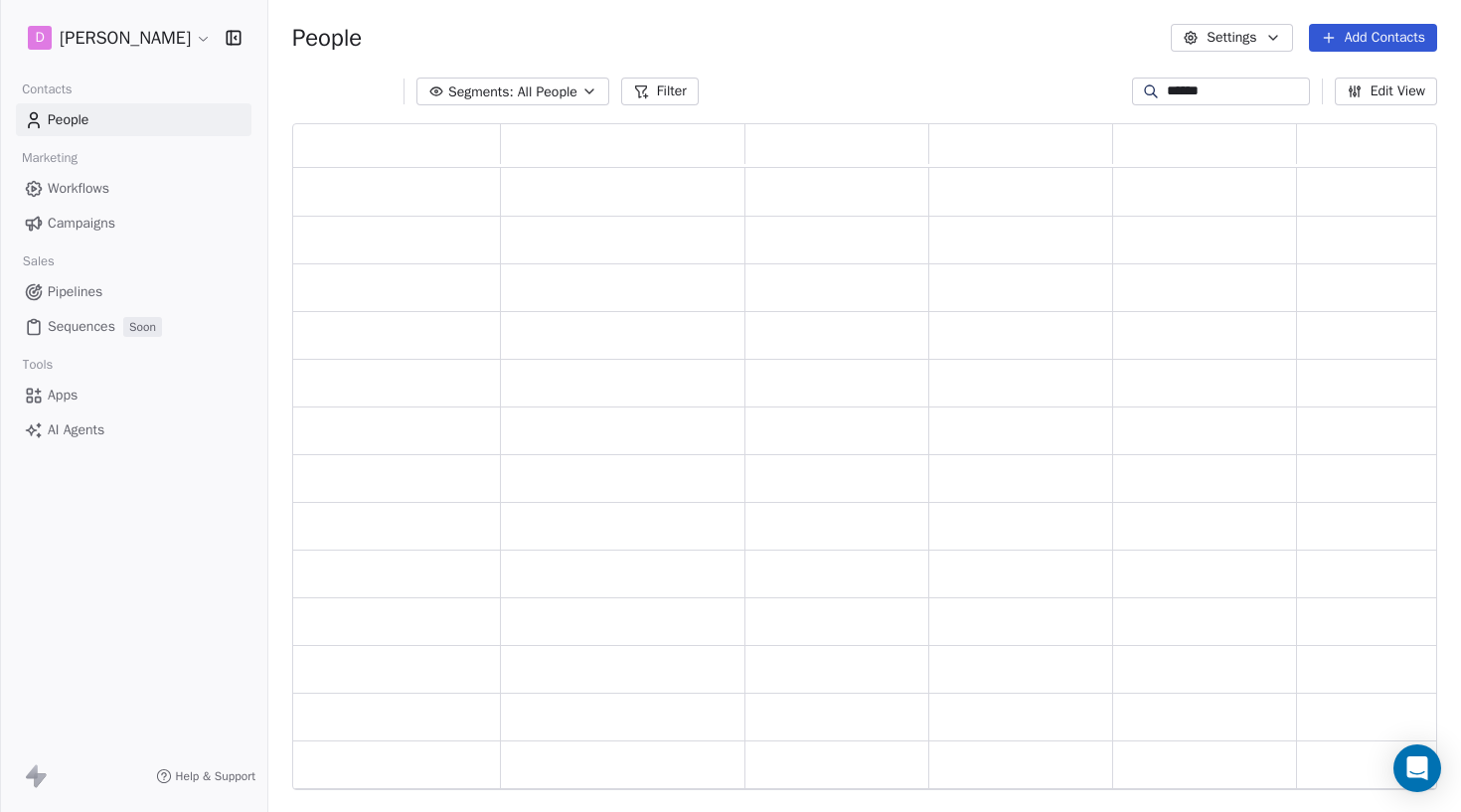 scroll, scrollTop: 0, scrollLeft: 0, axis: both 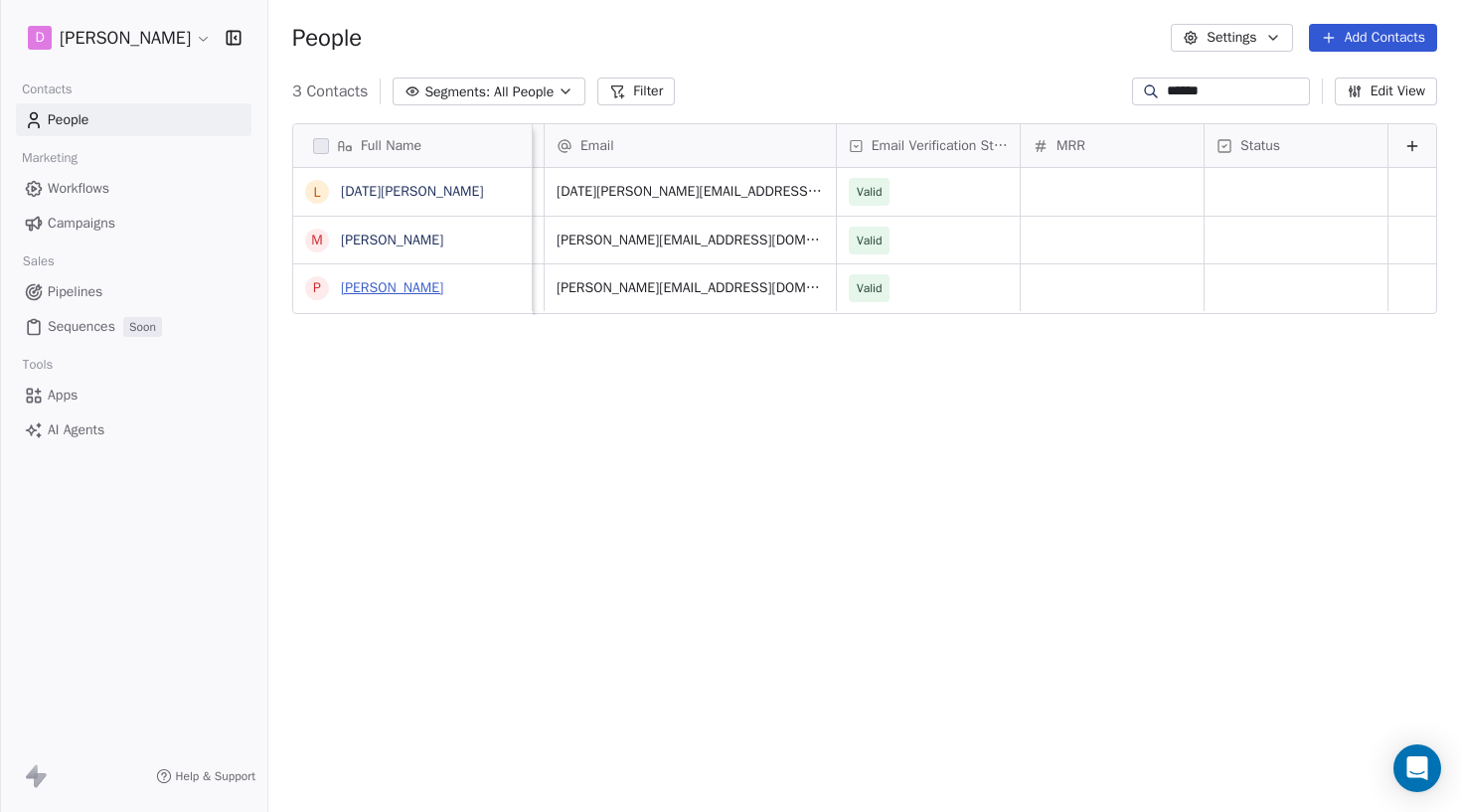 type on "******" 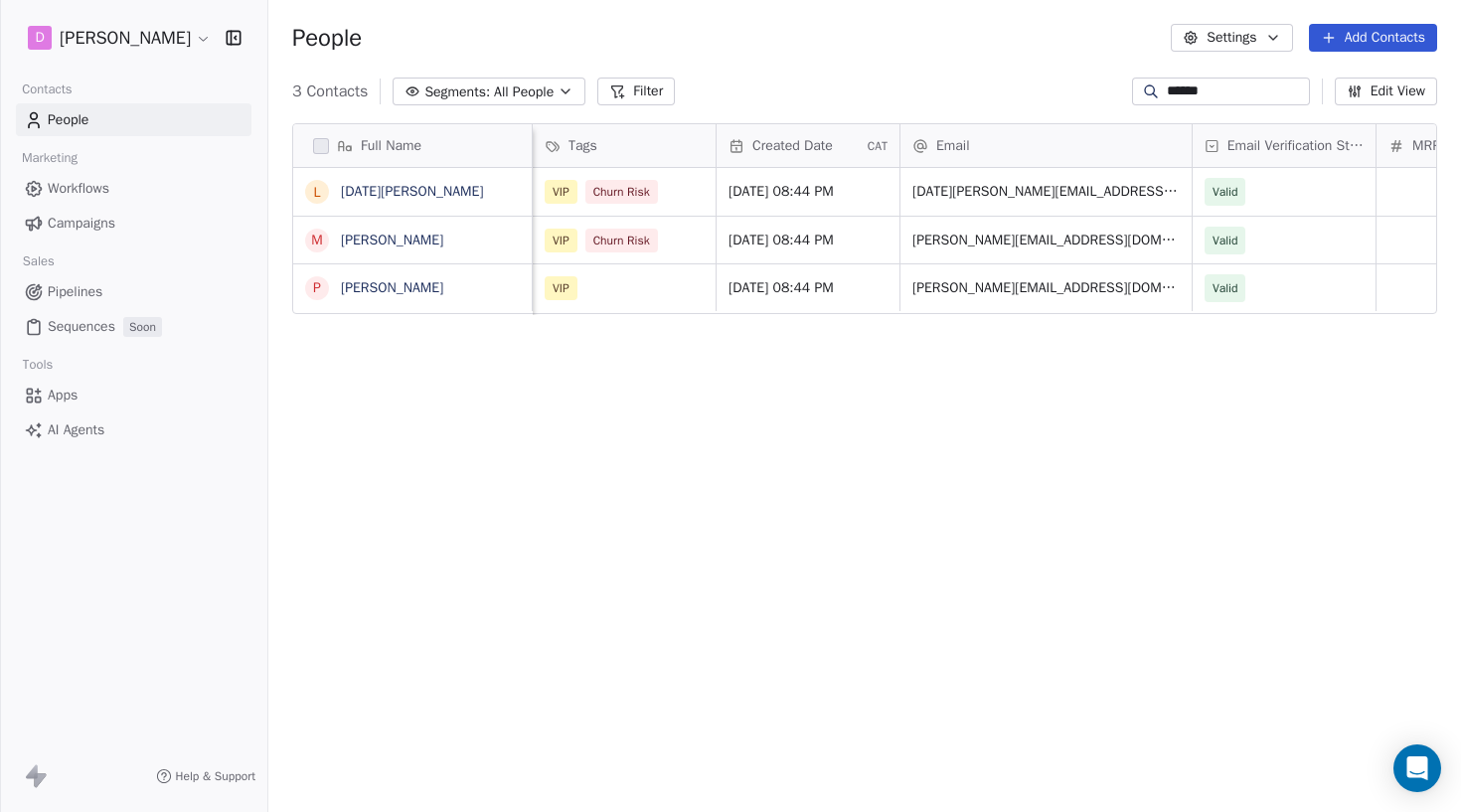 scroll, scrollTop: 0, scrollLeft: 0, axis: both 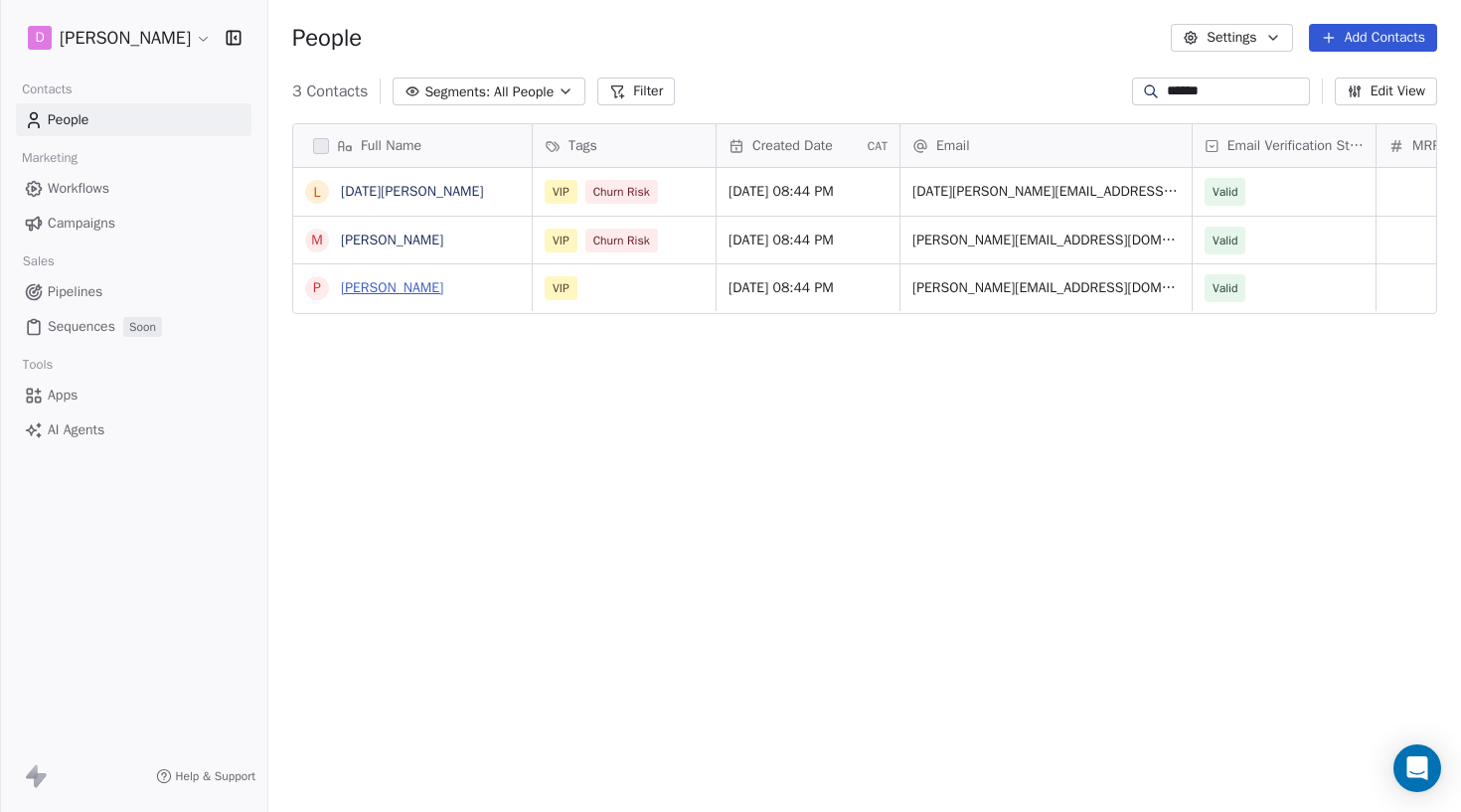 click on "[PERSON_NAME]" at bounding box center (392, 287) 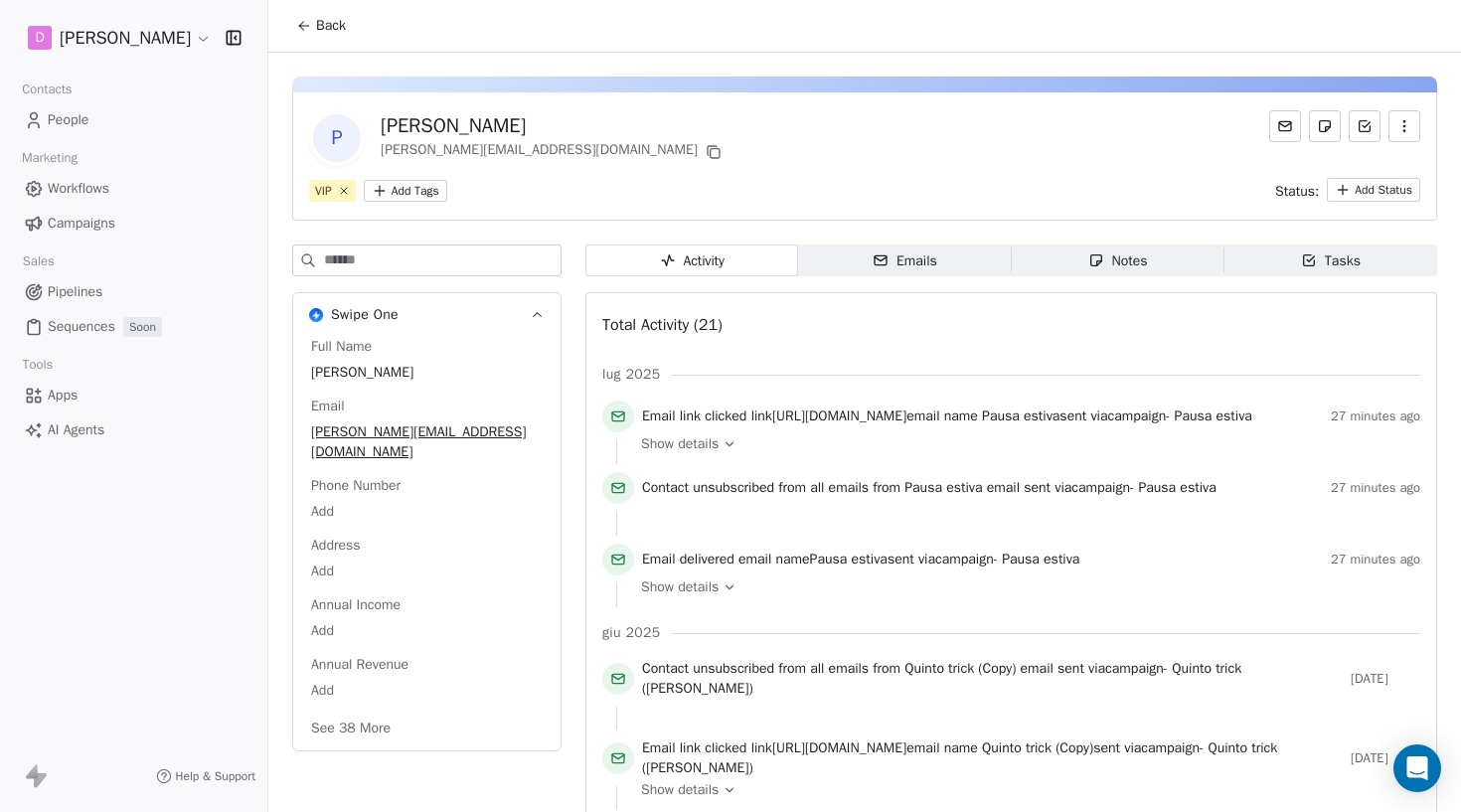 scroll, scrollTop: 0, scrollLeft: 0, axis: both 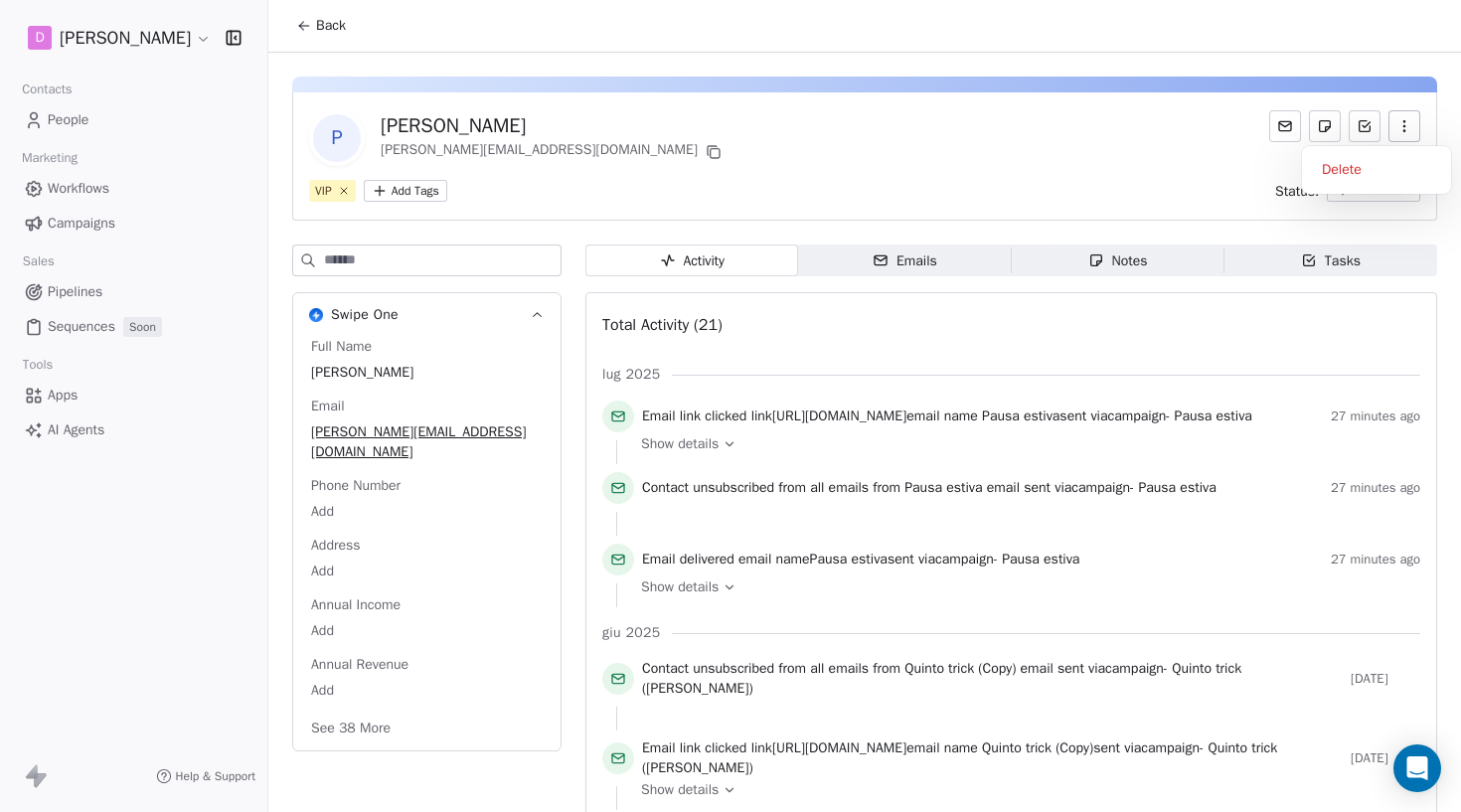 click on "Delete" at bounding box center (1377, 170) 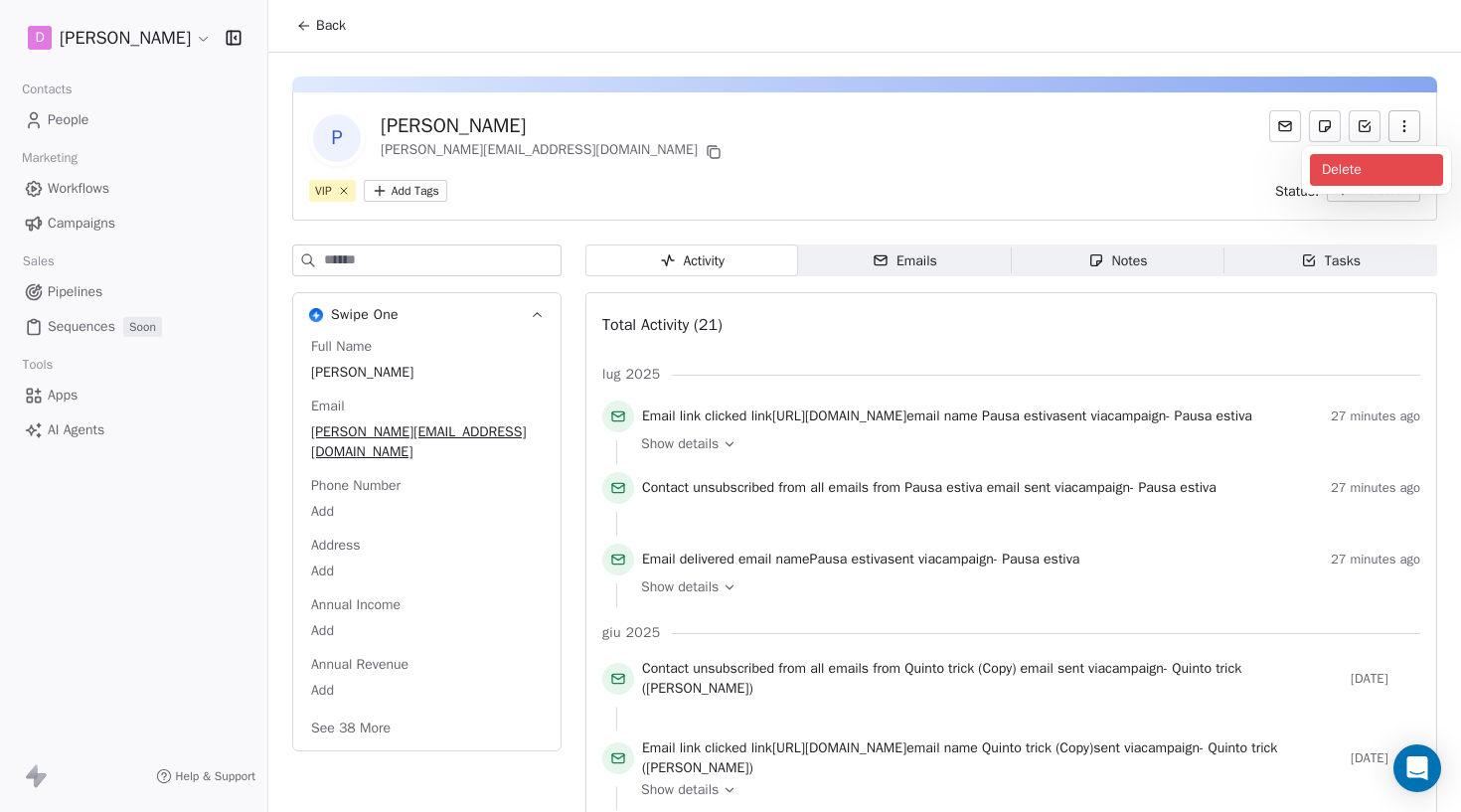 click on "Delete" at bounding box center [1377, 170] 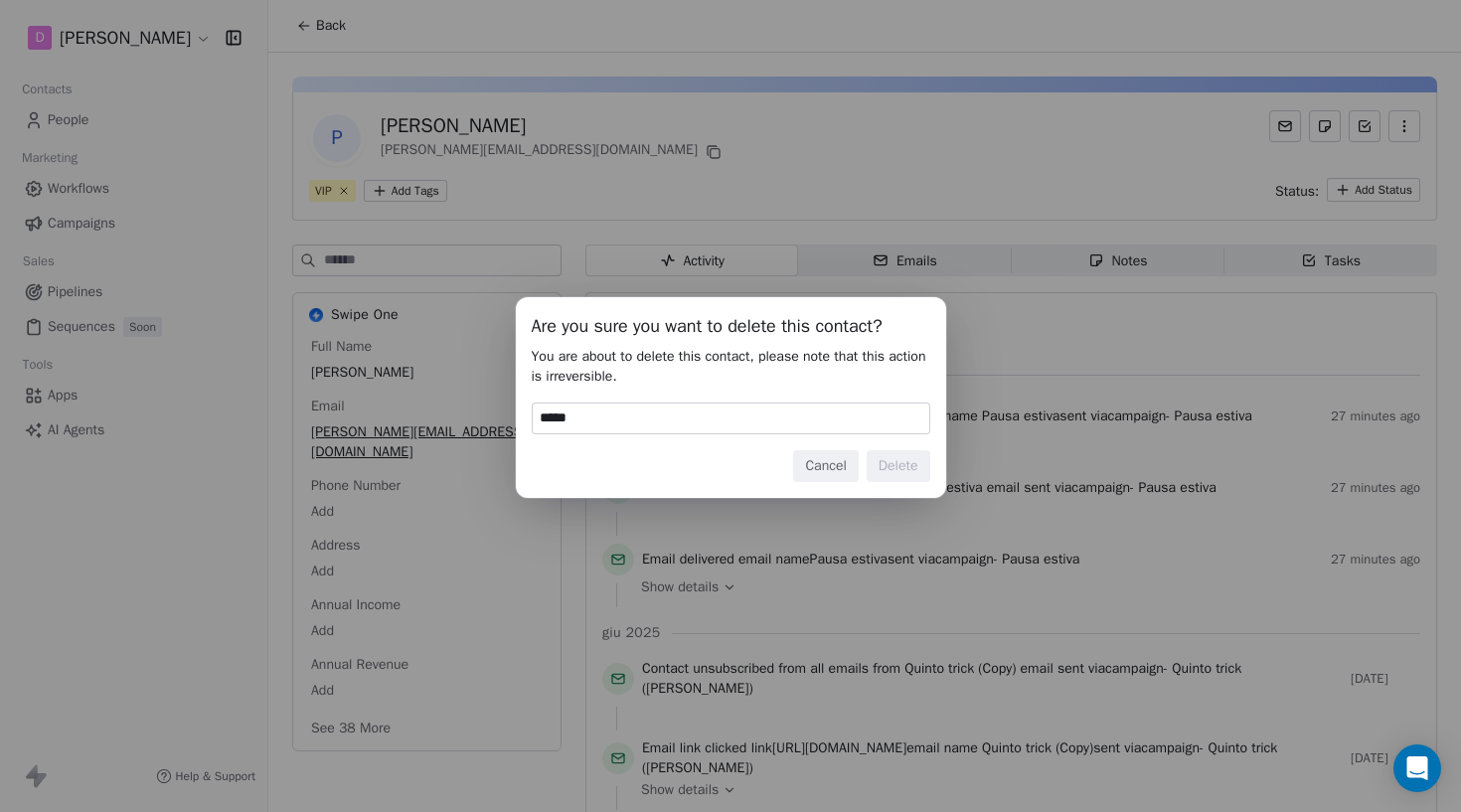 type on "******" 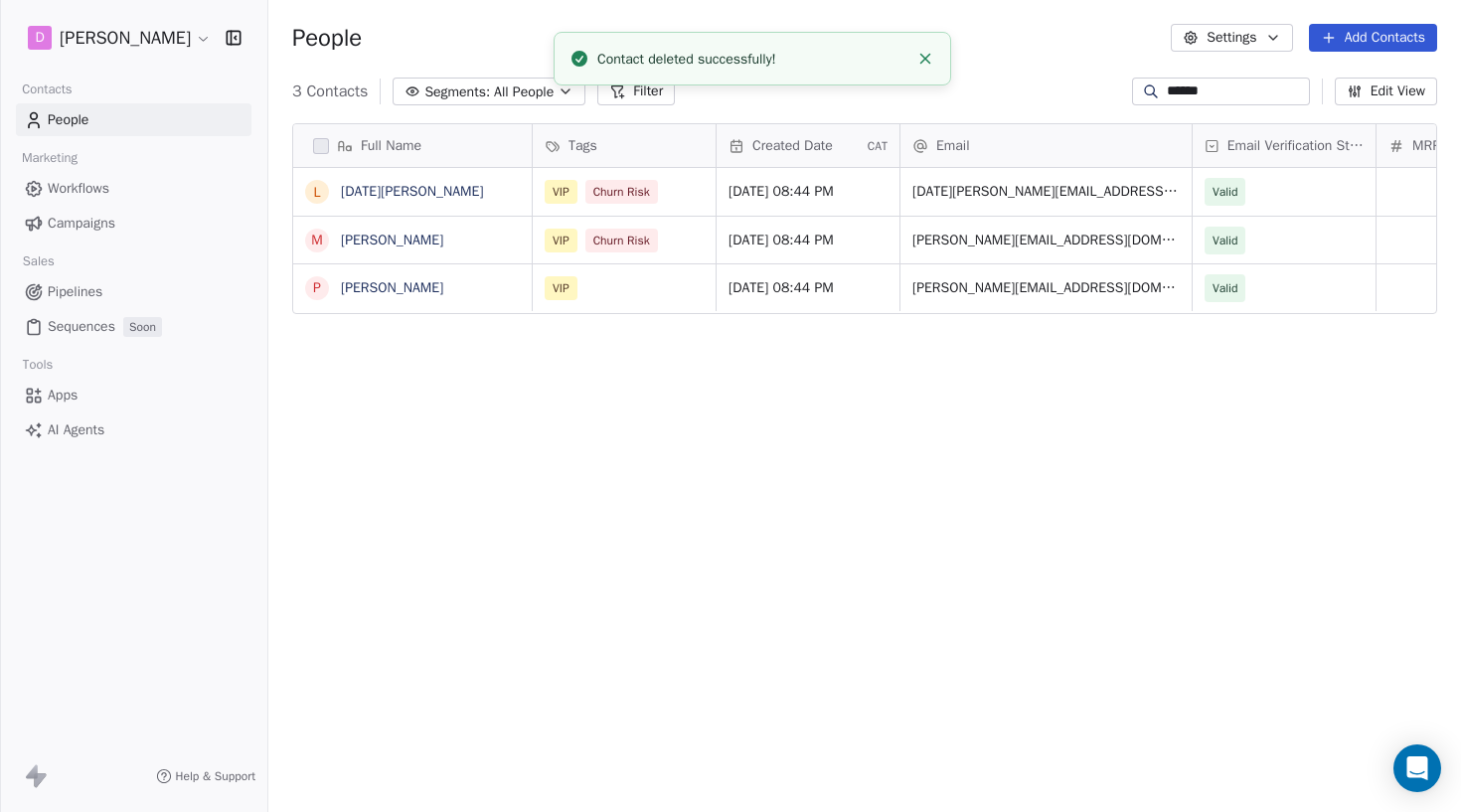 scroll, scrollTop: 1, scrollLeft: 1, axis: both 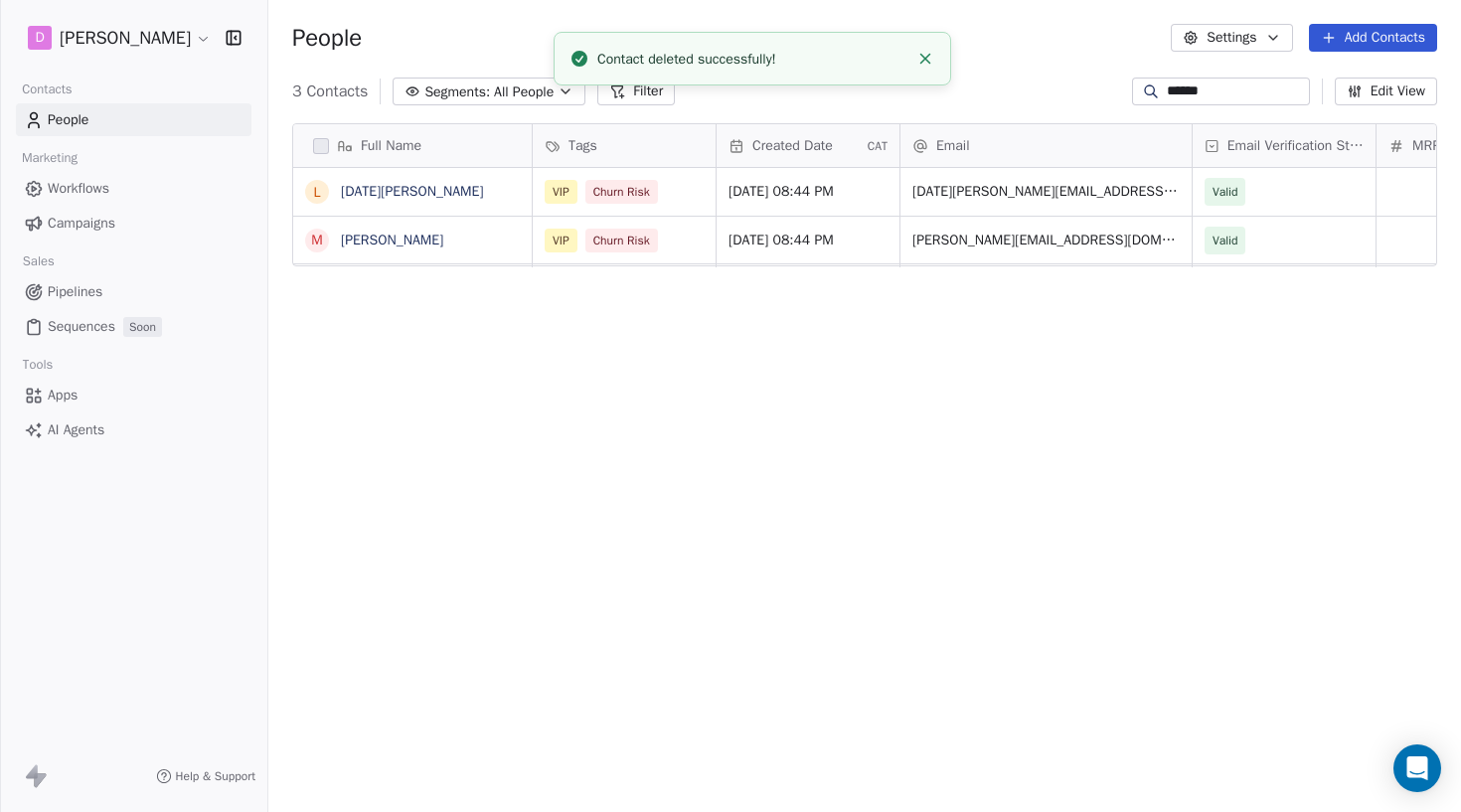 click on "******" at bounding box center (1236, 91) 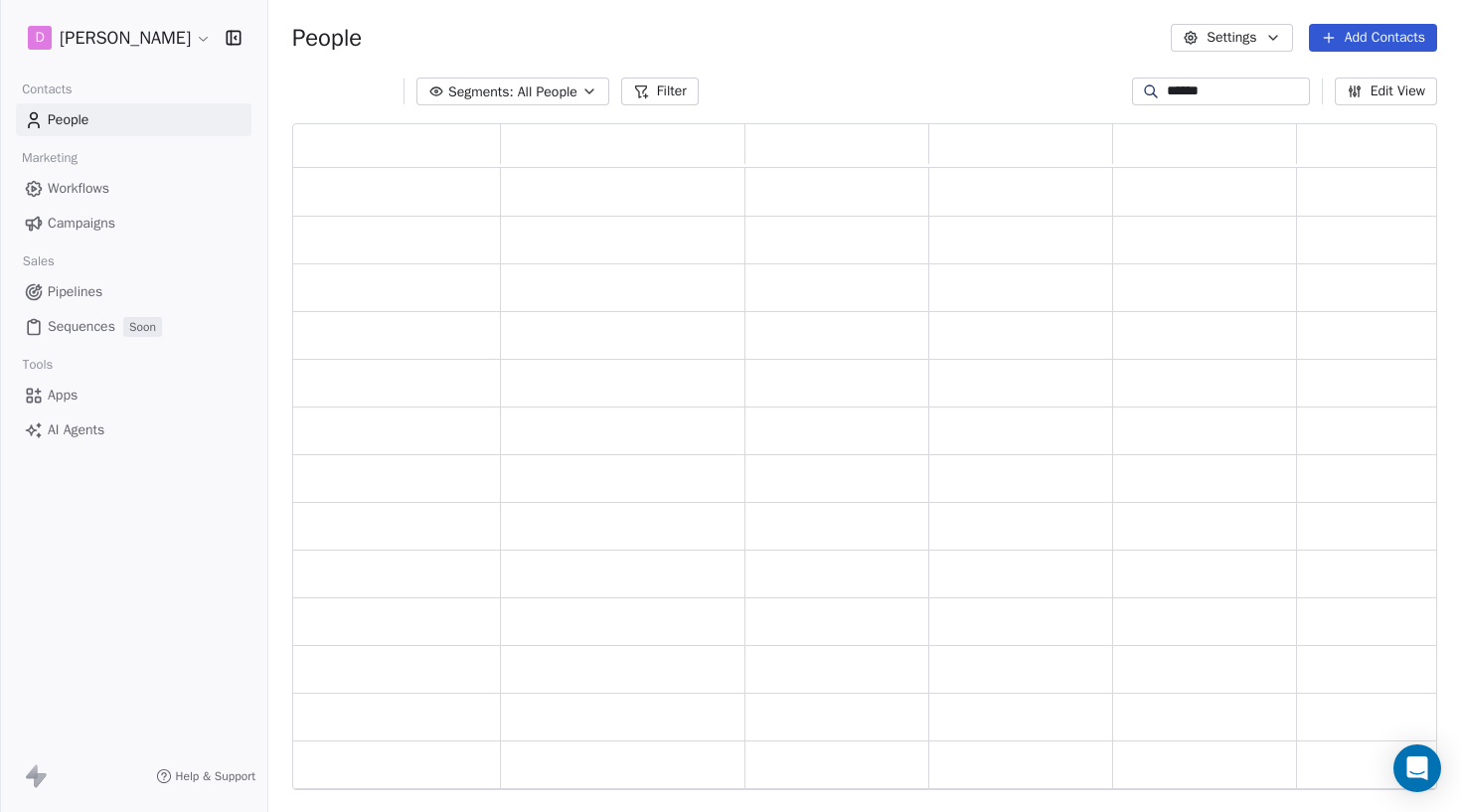 scroll, scrollTop: 1, scrollLeft: 1, axis: both 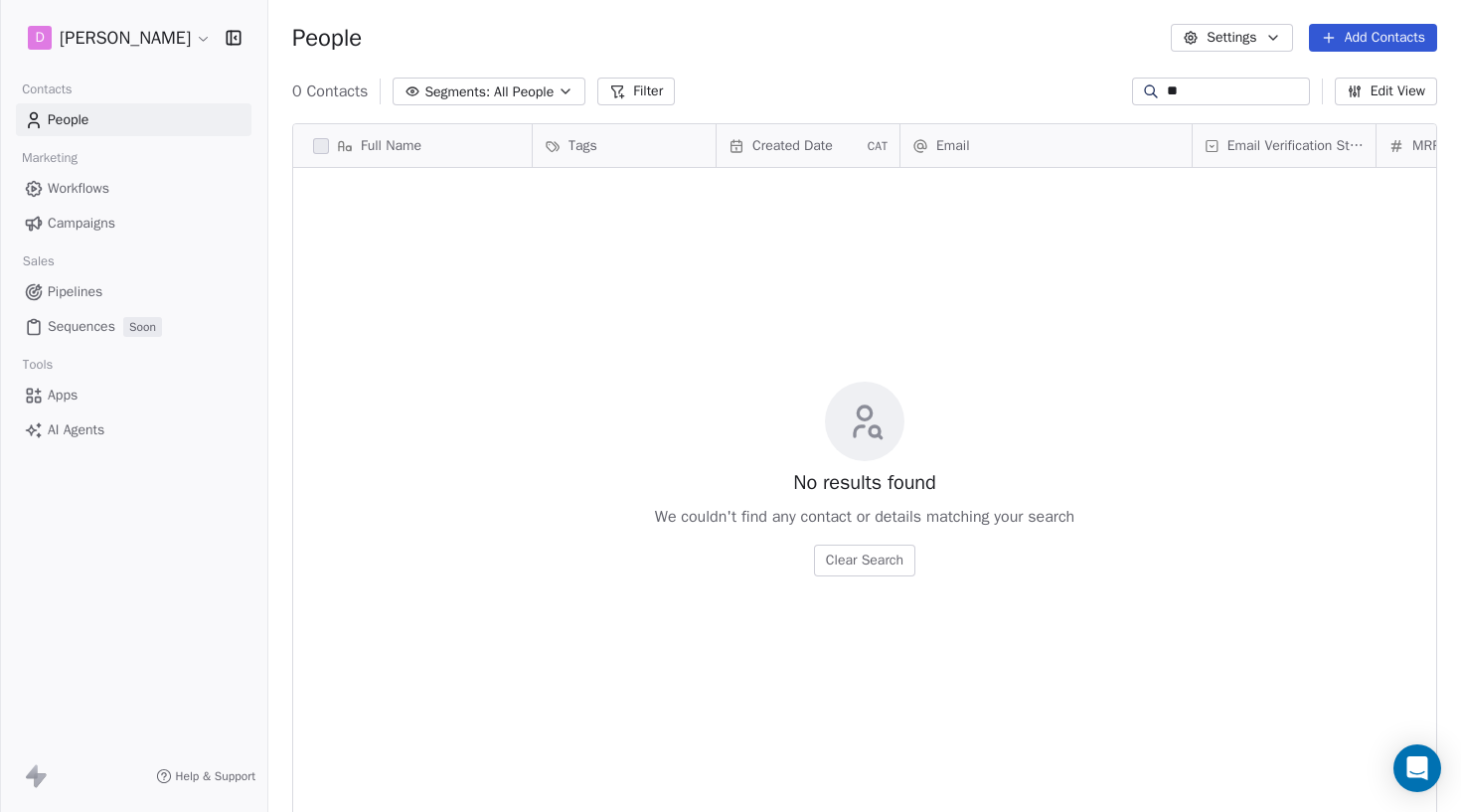 type on "*" 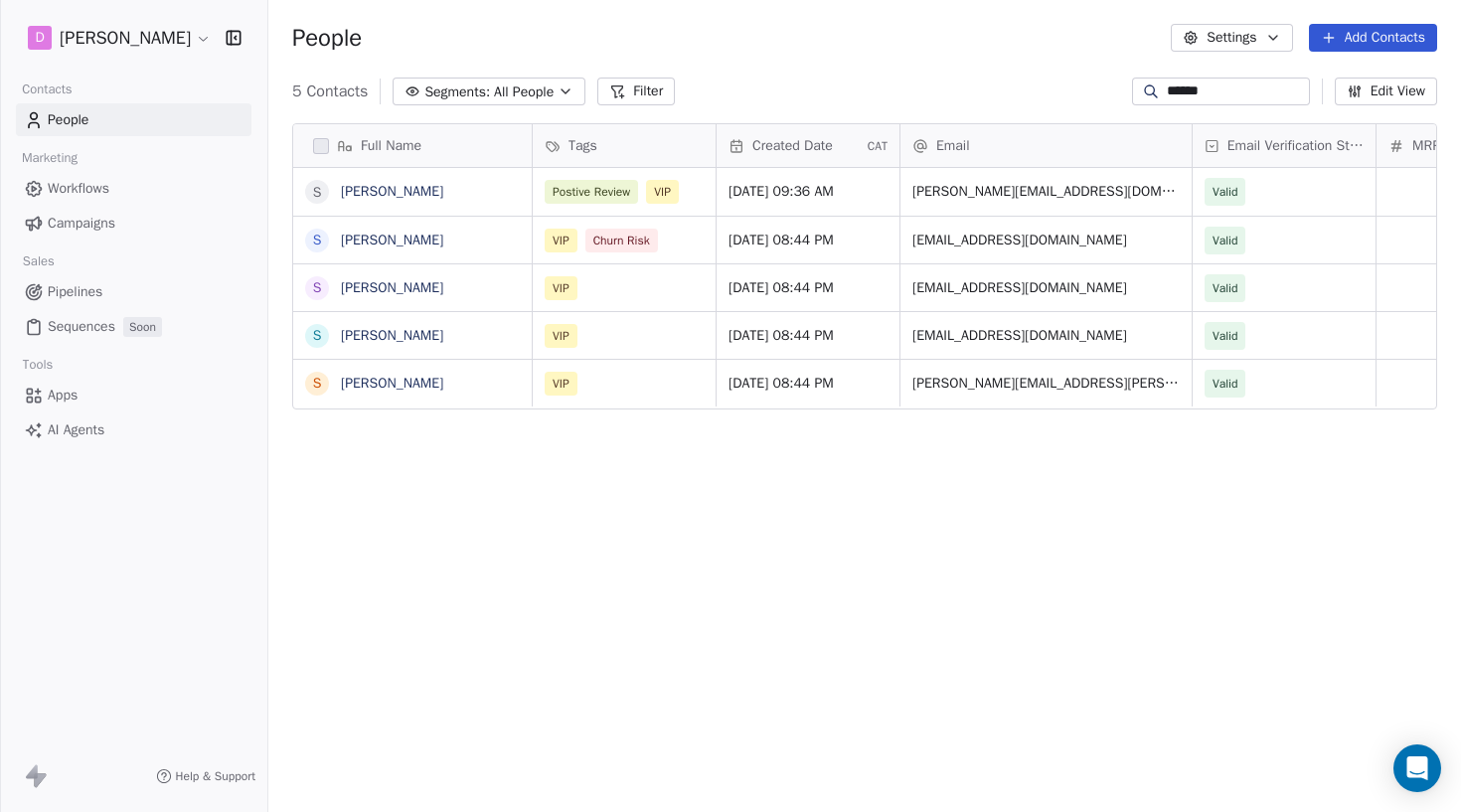 type on "******" 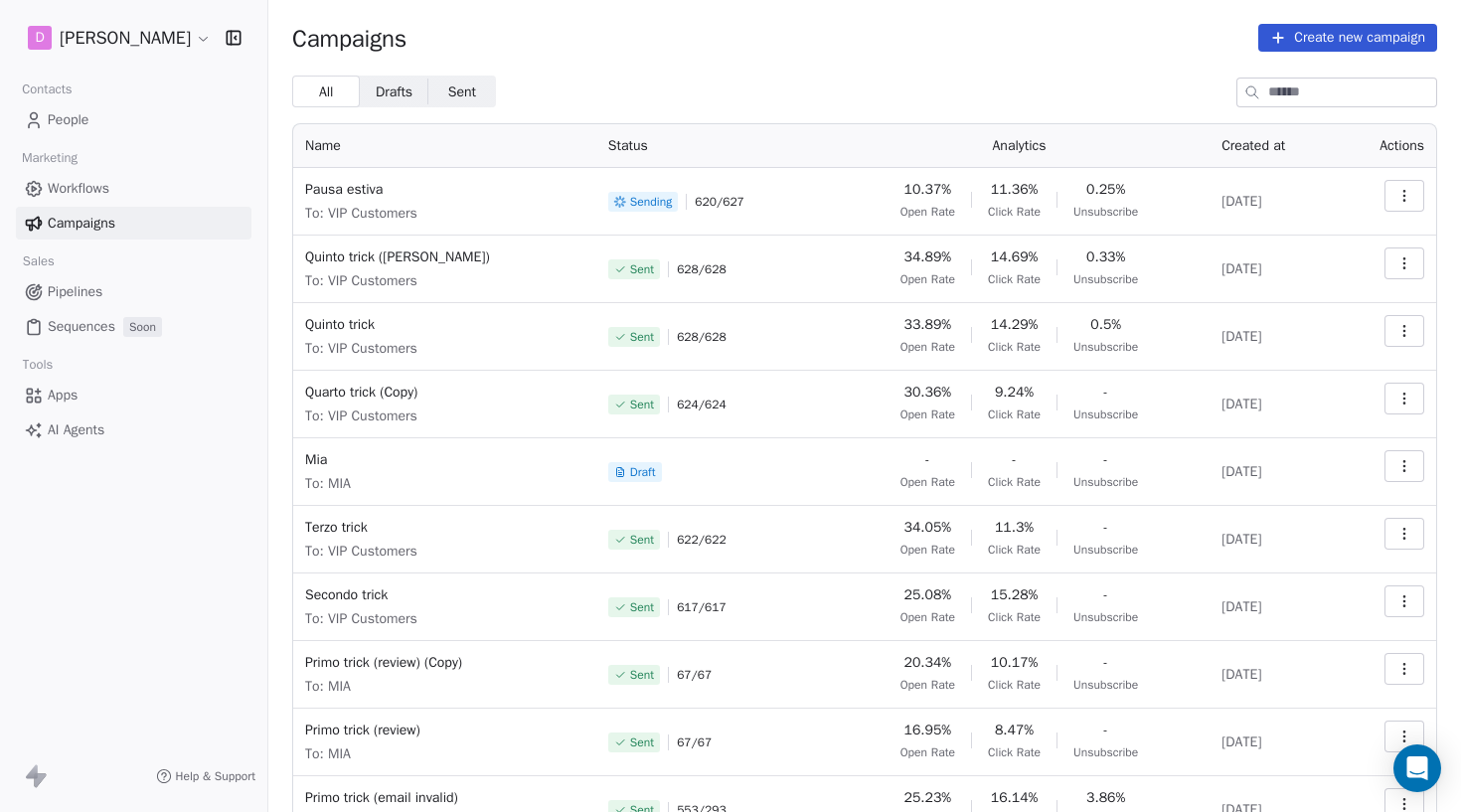 click 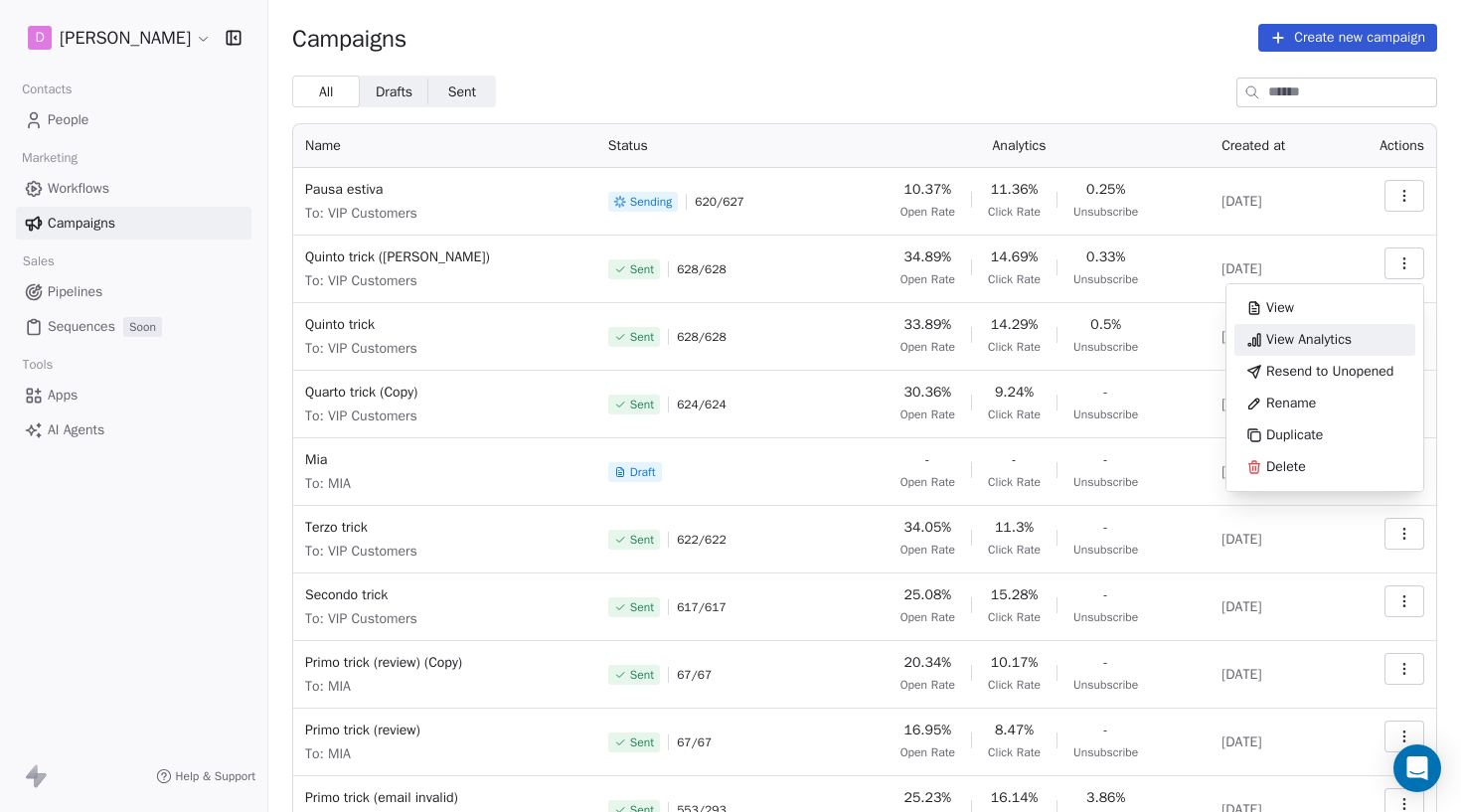 click on "View Analytics" at bounding box center [1309, 340] 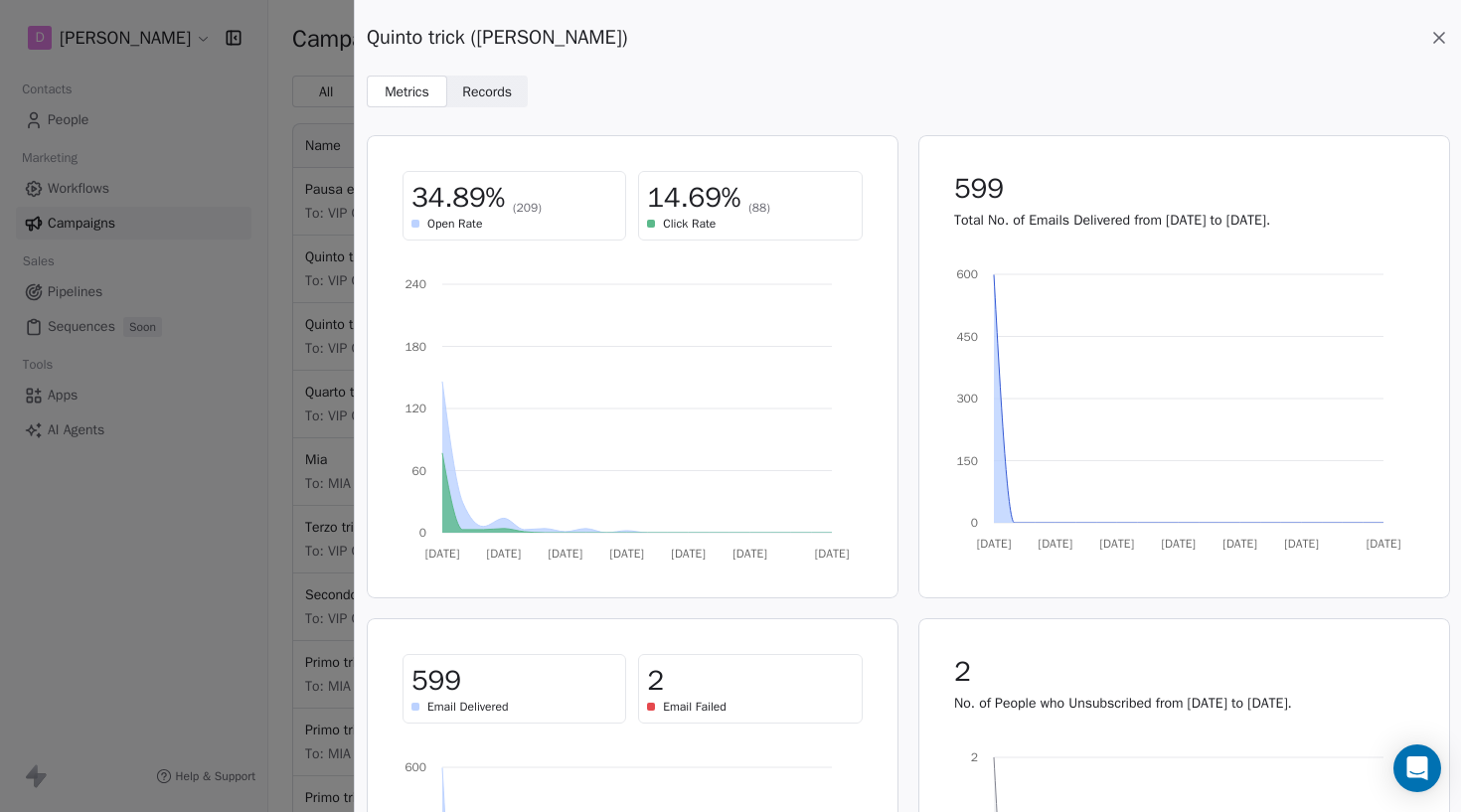 click on "Records" at bounding box center [487, 91] 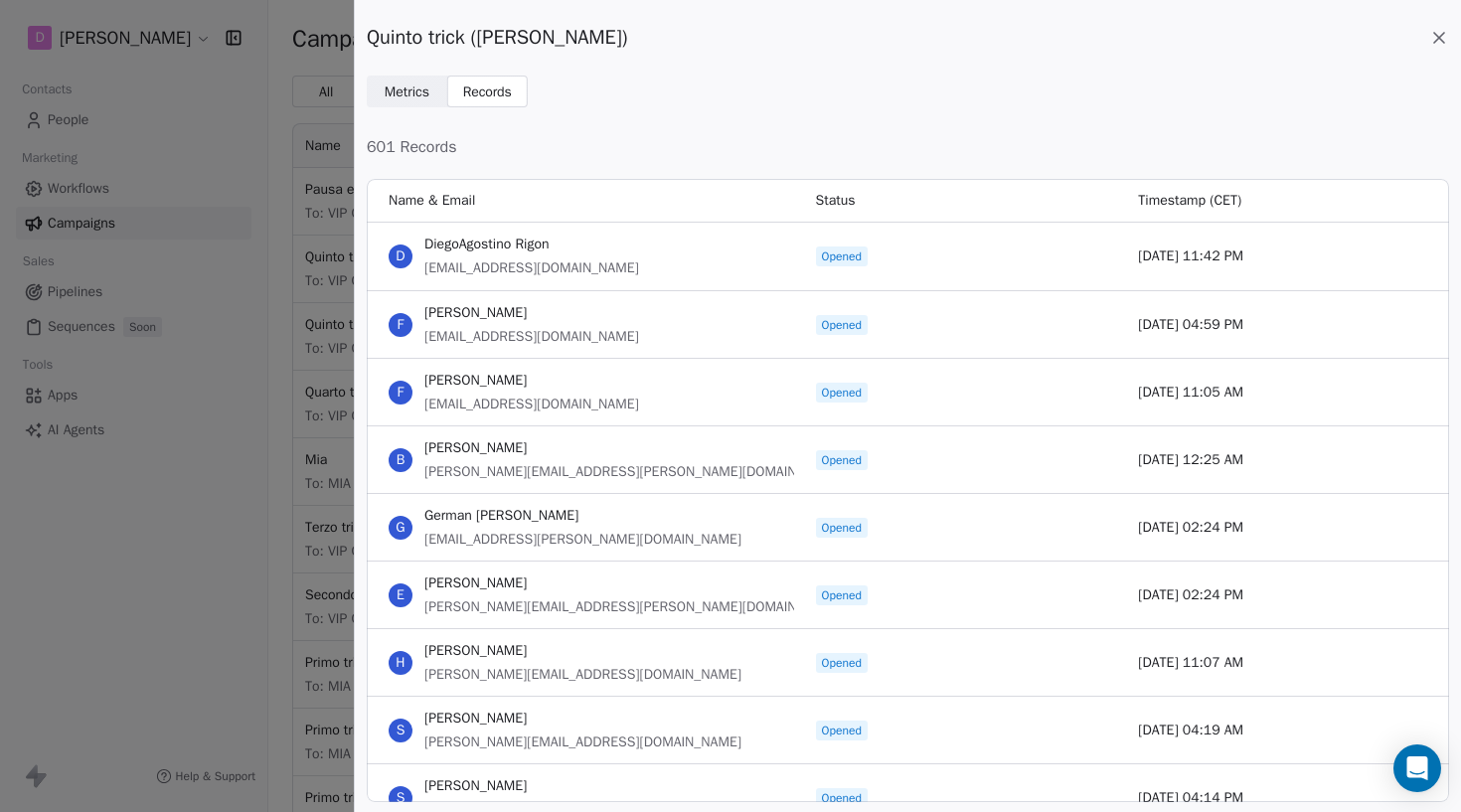 click on "Metrics" at bounding box center (406, 91) 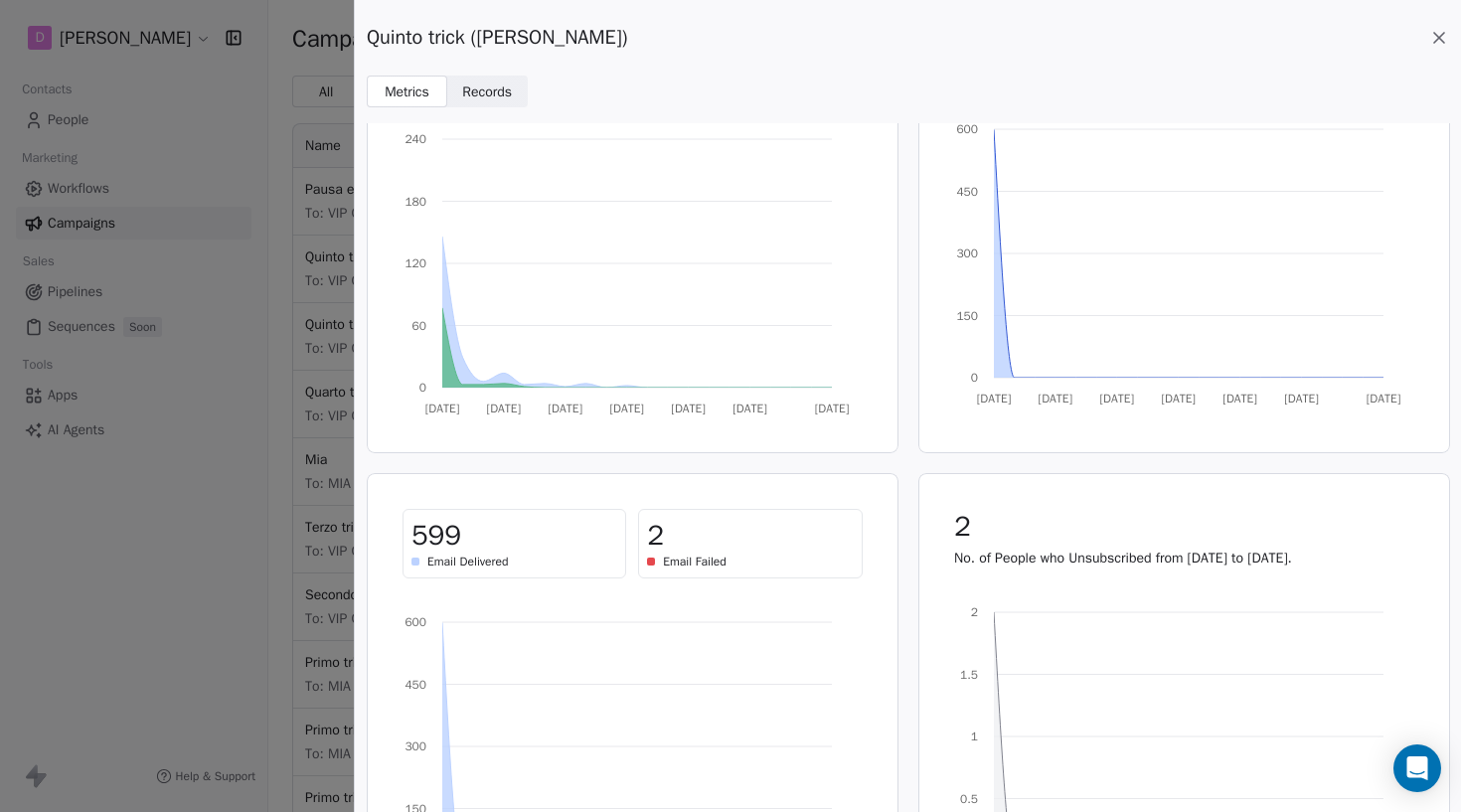 click on "Records Records" at bounding box center (487, 91) 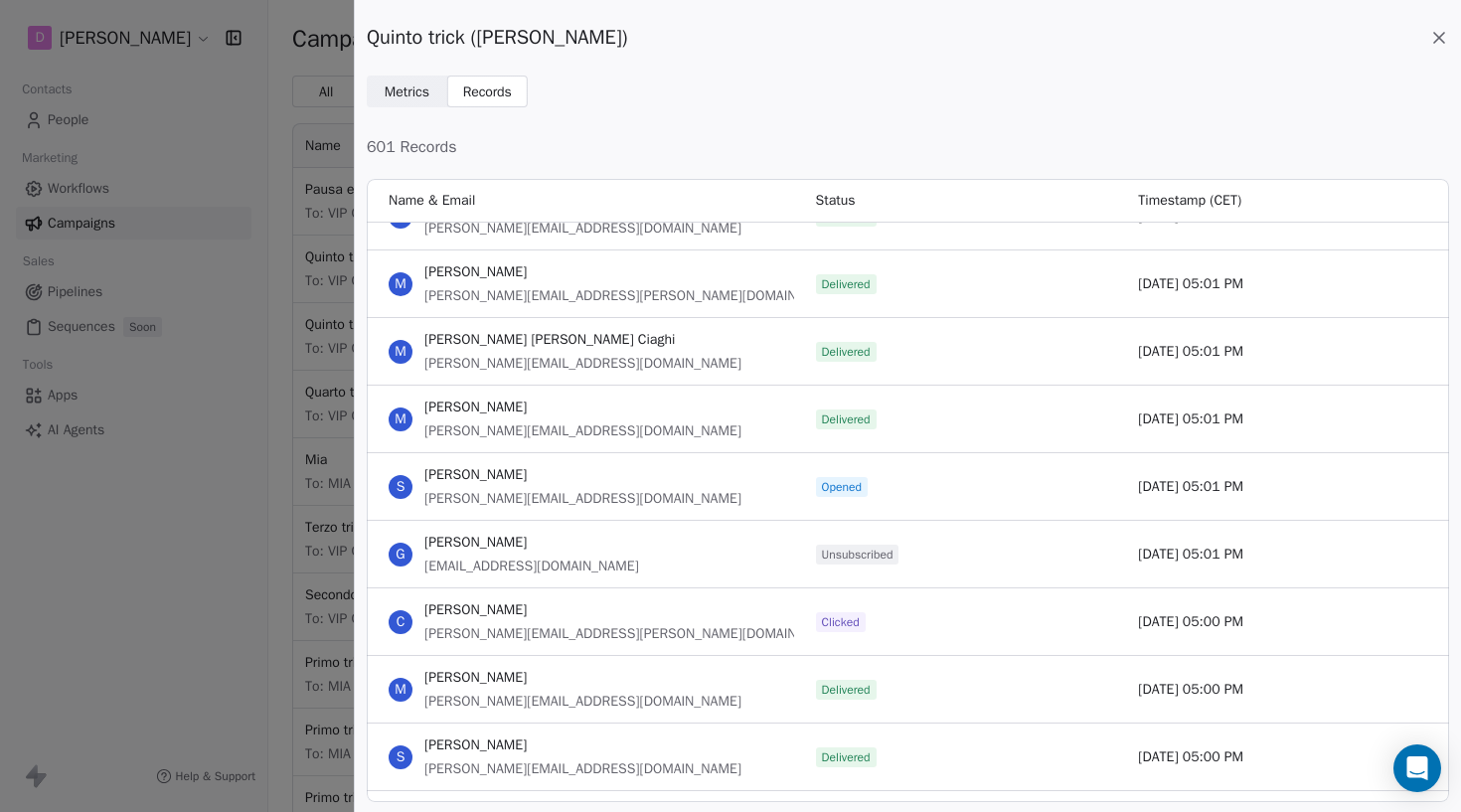 click on "Quinto trick (errata corrige) Metrics Metrics Records Records 601 Records Name & Email Status Timestamp (CET) L Lotto Renzo [EMAIL_ADDRESS][DOMAIN_NAME] Clicked [DATE] 05:01 PM D [PERSON_NAME] [PERSON_NAME][EMAIL_ADDRESS][DOMAIN_NAME] Delivered [DATE] 05:01 PM M [PERSON_NAME] [PERSON_NAME][EMAIL_ADDRESS][PERSON_NAME][DOMAIN_NAME][PERSON_NAME] Delivered [DATE] 05:01 PM M [PERSON_NAME] [PERSON_NAME] Ciaghi [PERSON_NAME][EMAIL_ADDRESS][DOMAIN_NAME] Delivered [DATE] 05:01 PM M [PERSON_NAME] [PERSON_NAME][EMAIL_ADDRESS][DOMAIN_NAME] Delivered [DATE] 05:01 PM S [PERSON_NAME] [PERSON_NAME][EMAIL_ADDRESS][DOMAIN_NAME] Opened [DATE] 05:01 PM G [PERSON_NAME] [EMAIL_ADDRESS][DOMAIN_NAME] Unsubscribed [DATE] 05:01 PM C [PERSON_NAME] [PERSON_NAME][EMAIL_ADDRESS][PERSON_NAME][DOMAIN_NAME] Clicked [DATE] 05:00 PM M [PERSON_NAME] [PERSON_NAME][EMAIL_ADDRESS][DOMAIN_NAME] Delivered [DATE] 05:00 PM S [PERSON_NAME] [PERSON_NAME][EMAIL_ADDRESS][DOMAIN_NAME] Delivered [DATE] 05:00 PM S [PERSON_NAME] [DOMAIN_NAME][EMAIL_ADDRESS][DOMAIN_NAME] Delivered [DATE] 05:00 PM S [PERSON_NAME] [PERSON_NAME][EMAIL_ADDRESS][DOMAIN_NAME] Delivered [DATE] 05:00 PM D [PERSON_NAME] Clicked L Delivered A" at bounding box center [730, 406] 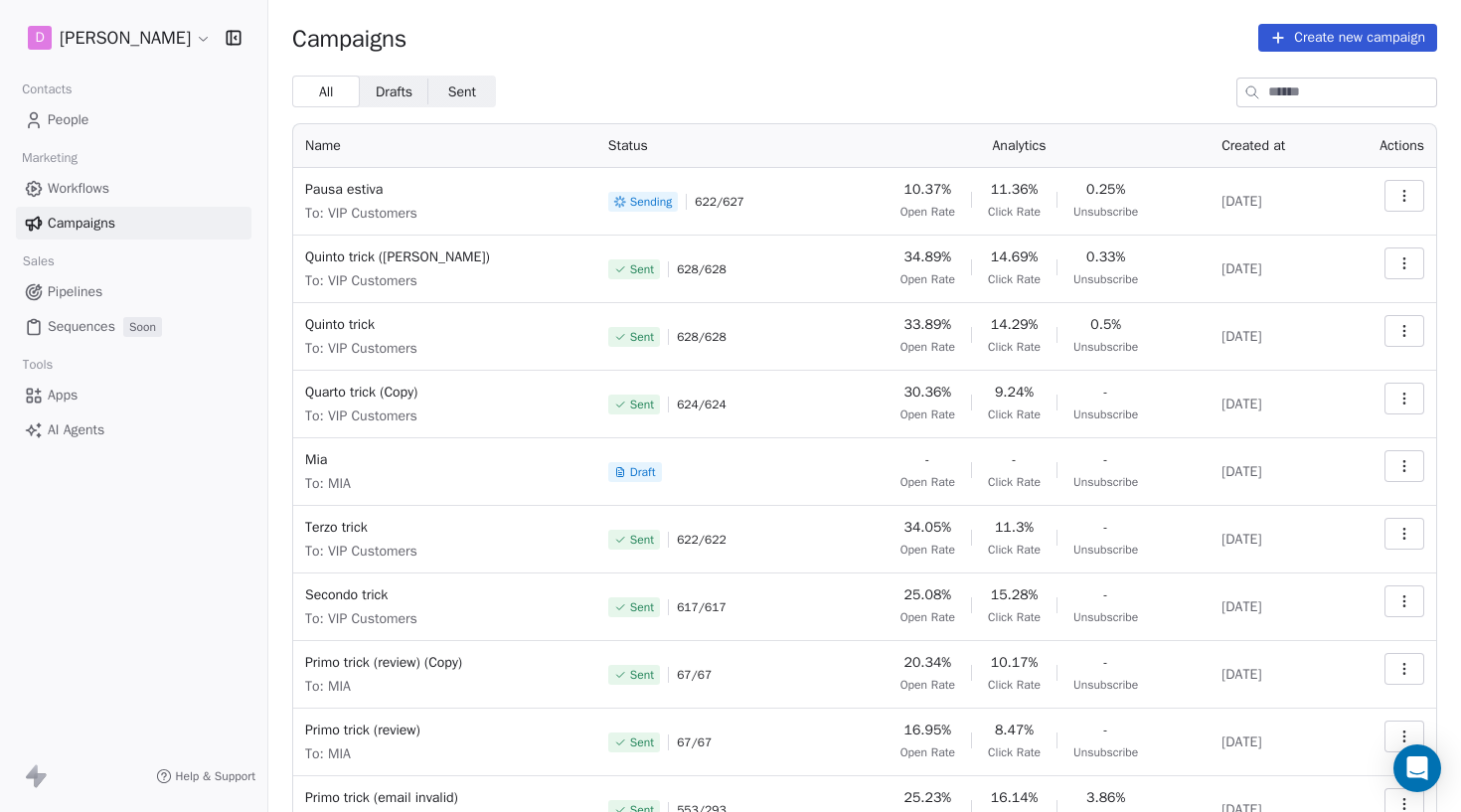 click on "People" at bounding box center (133, 119) 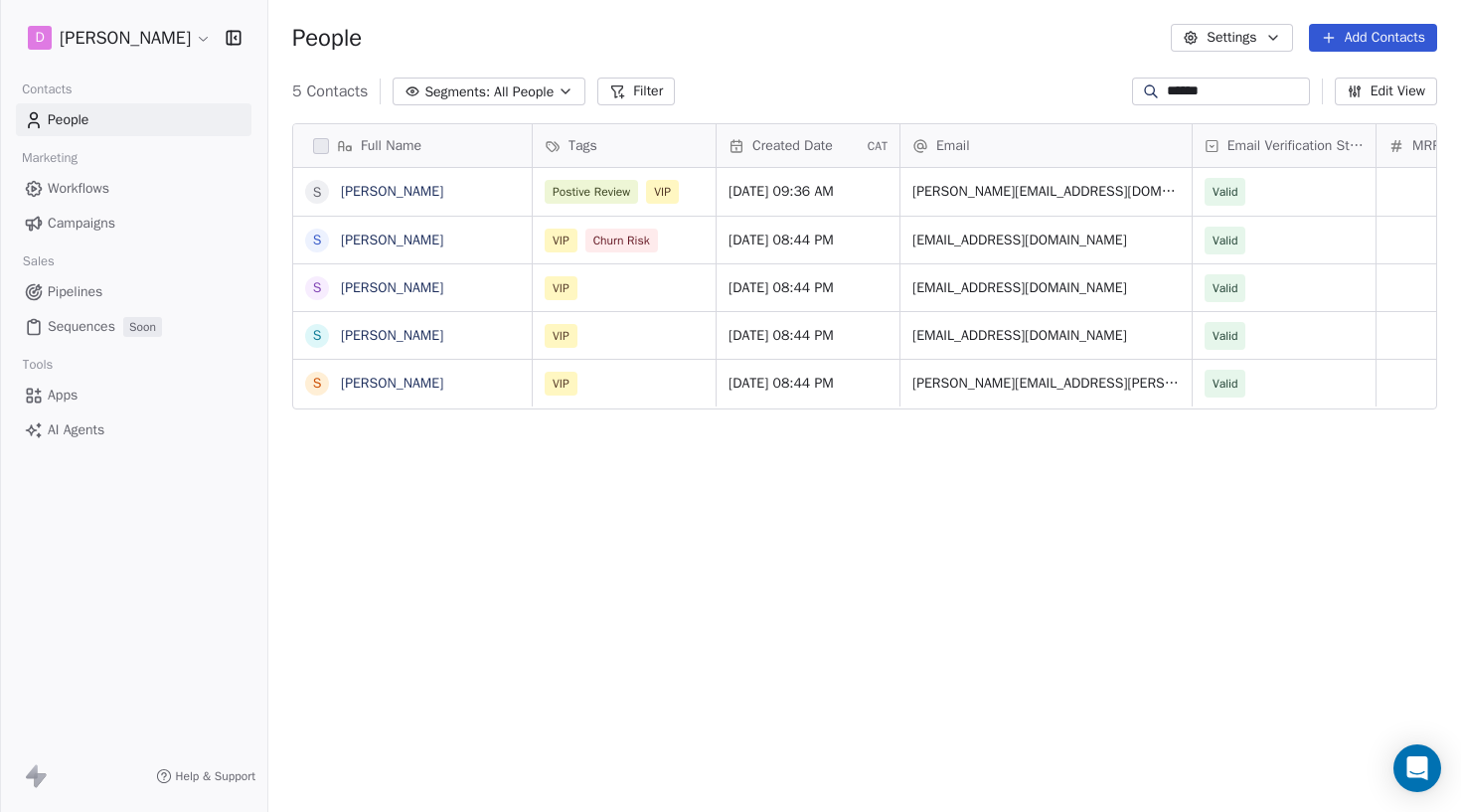 click on "******" at bounding box center (1236, 91) 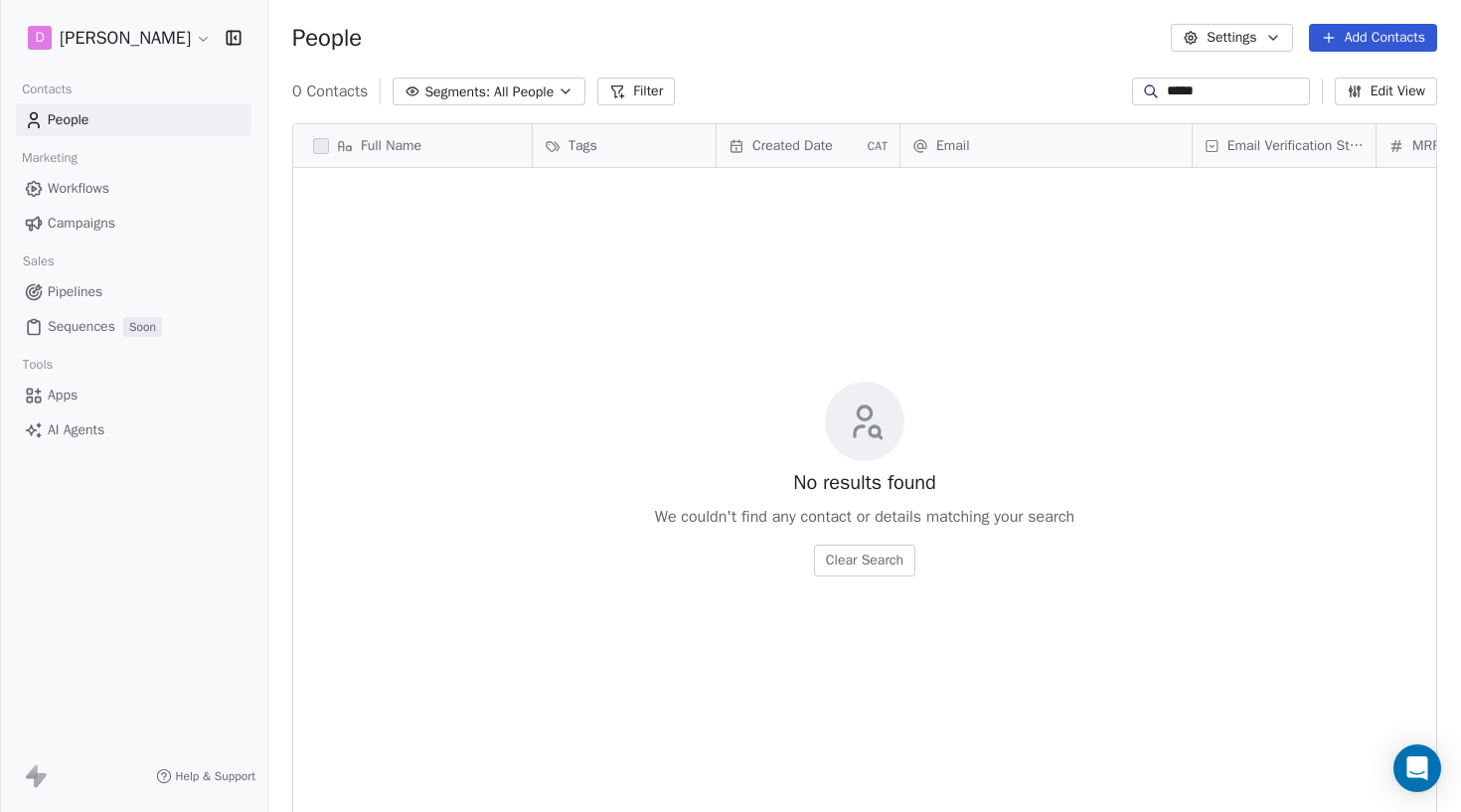 click on "*****" at bounding box center (1236, 91) 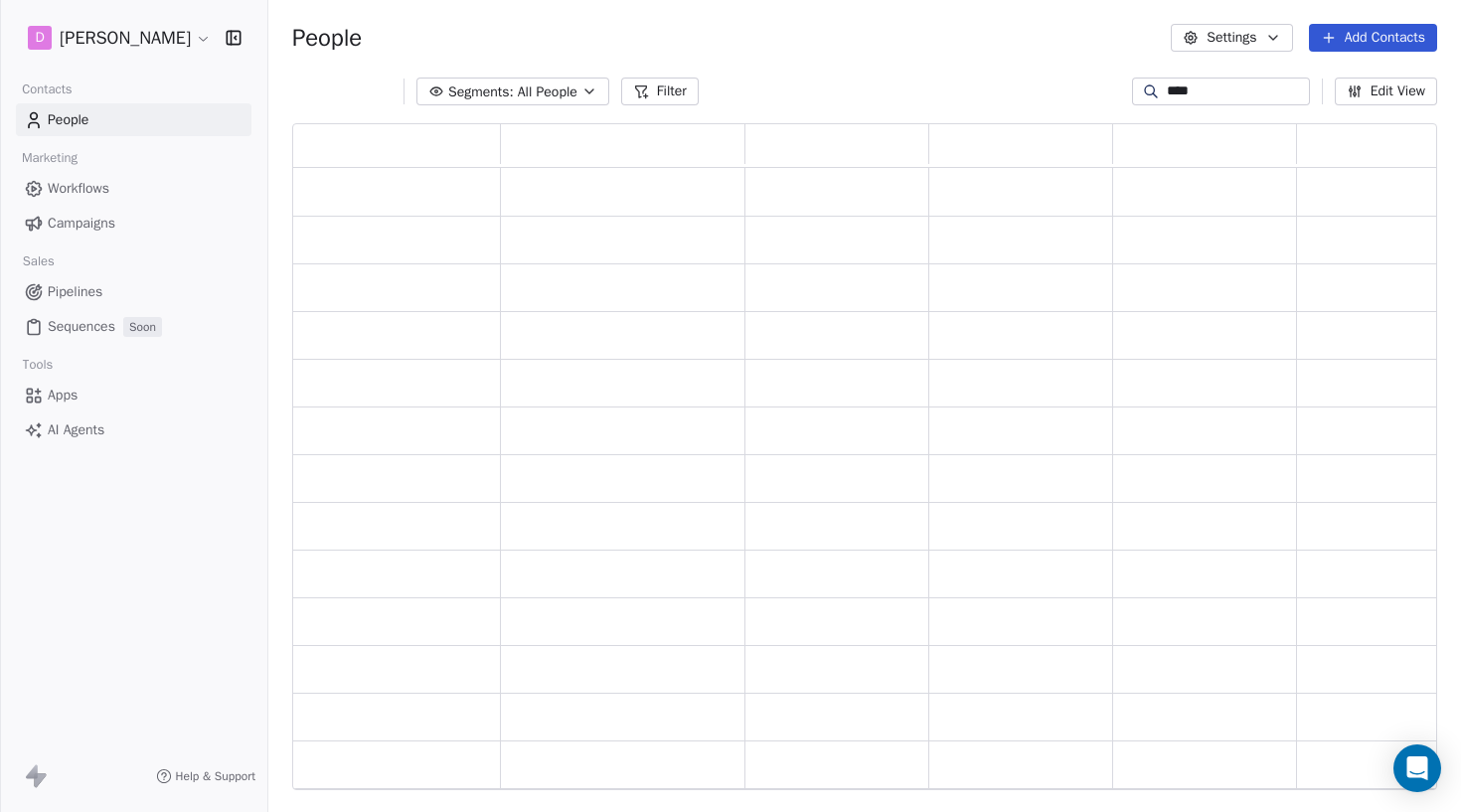 type on "*****" 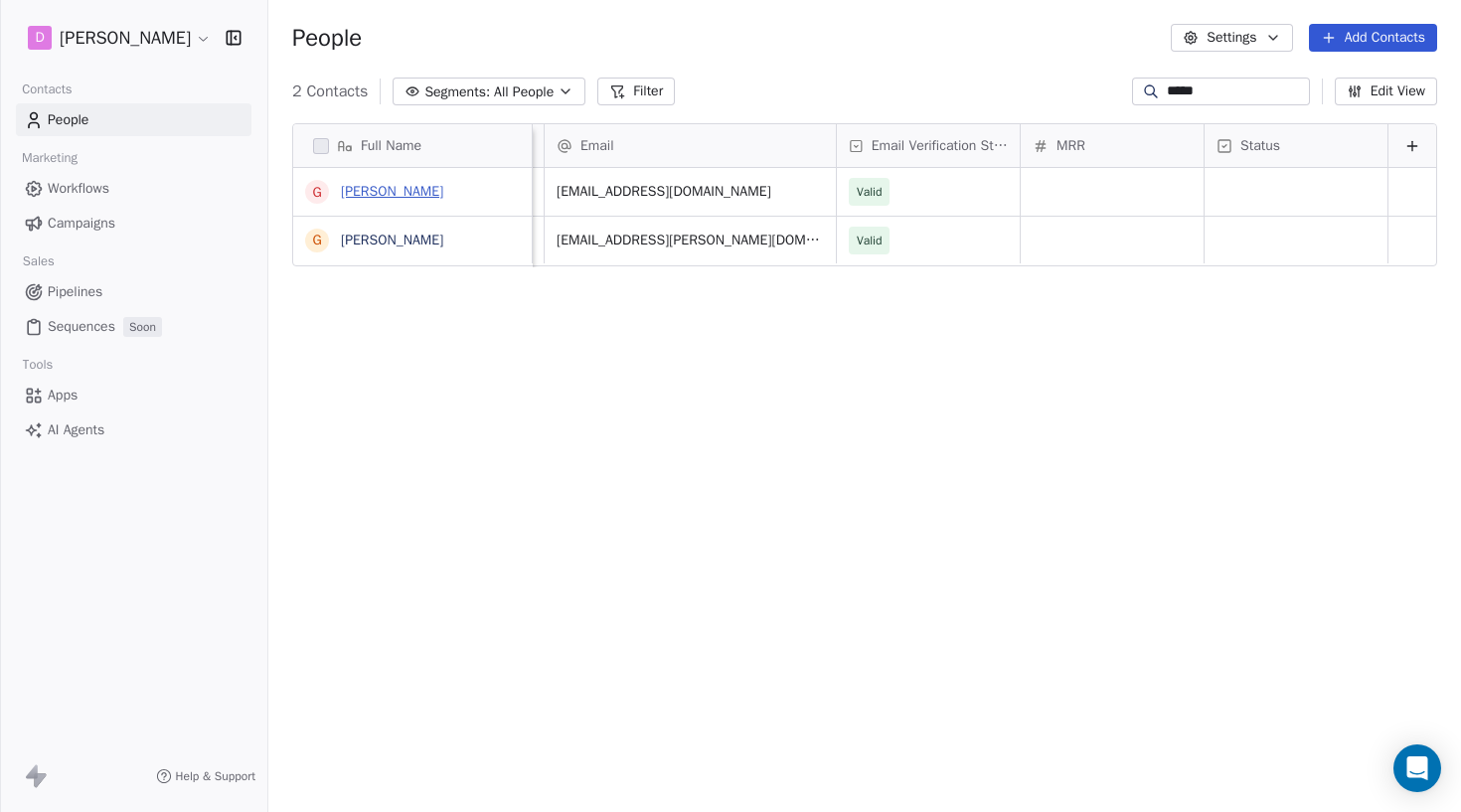 click on "[PERSON_NAME]" at bounding box center [392, 191] 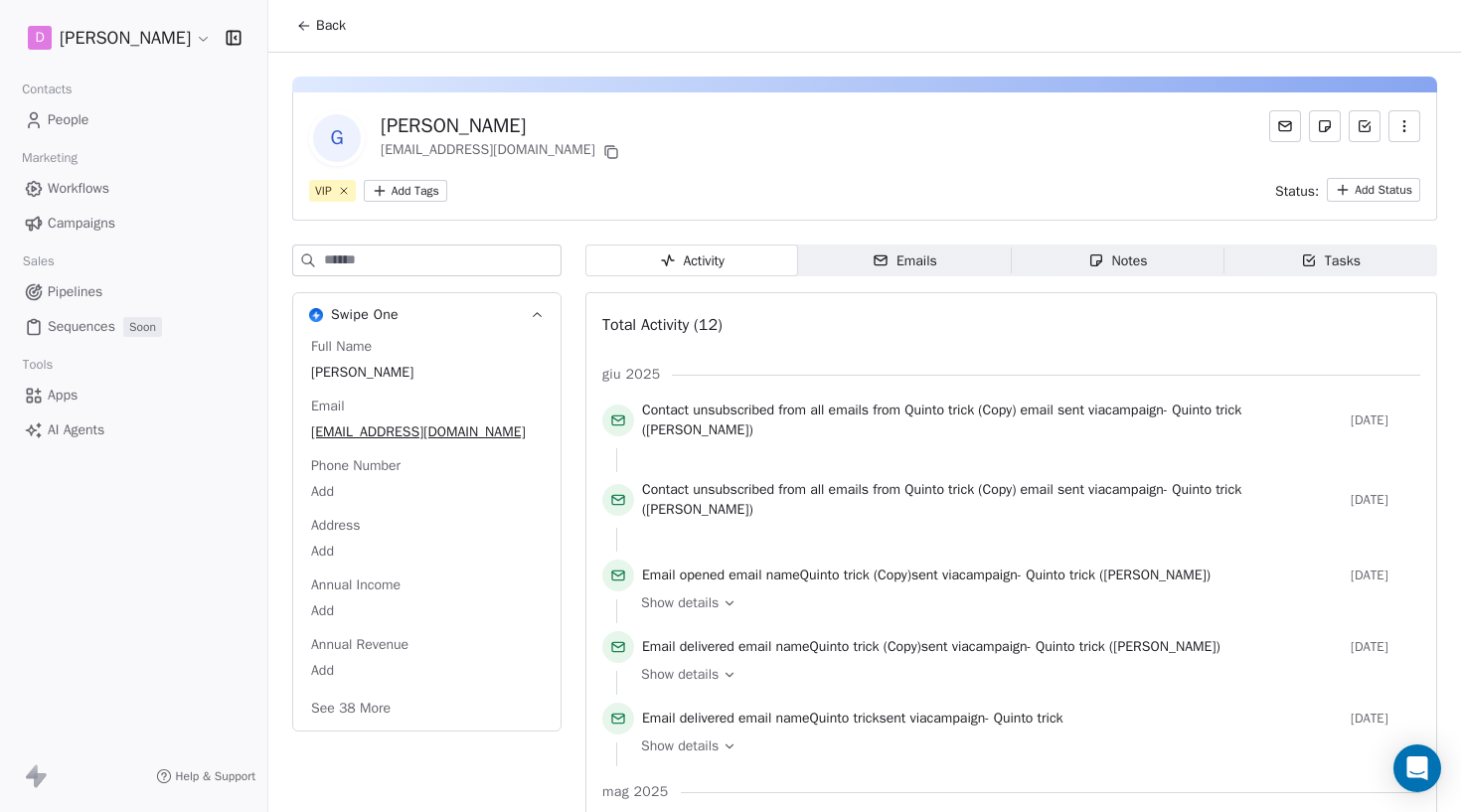 click 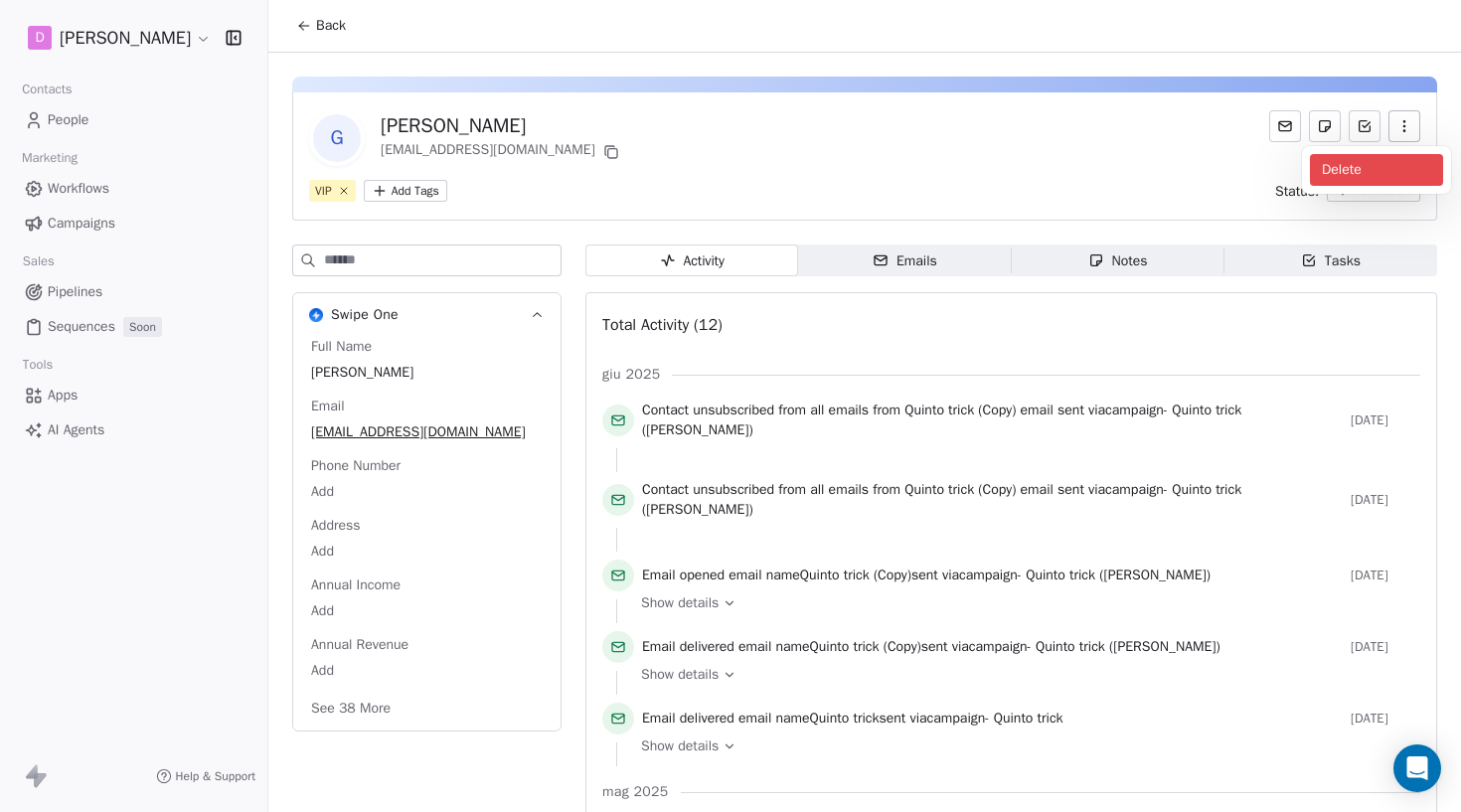 click on "Delete" at bounding box center (1377, 170) 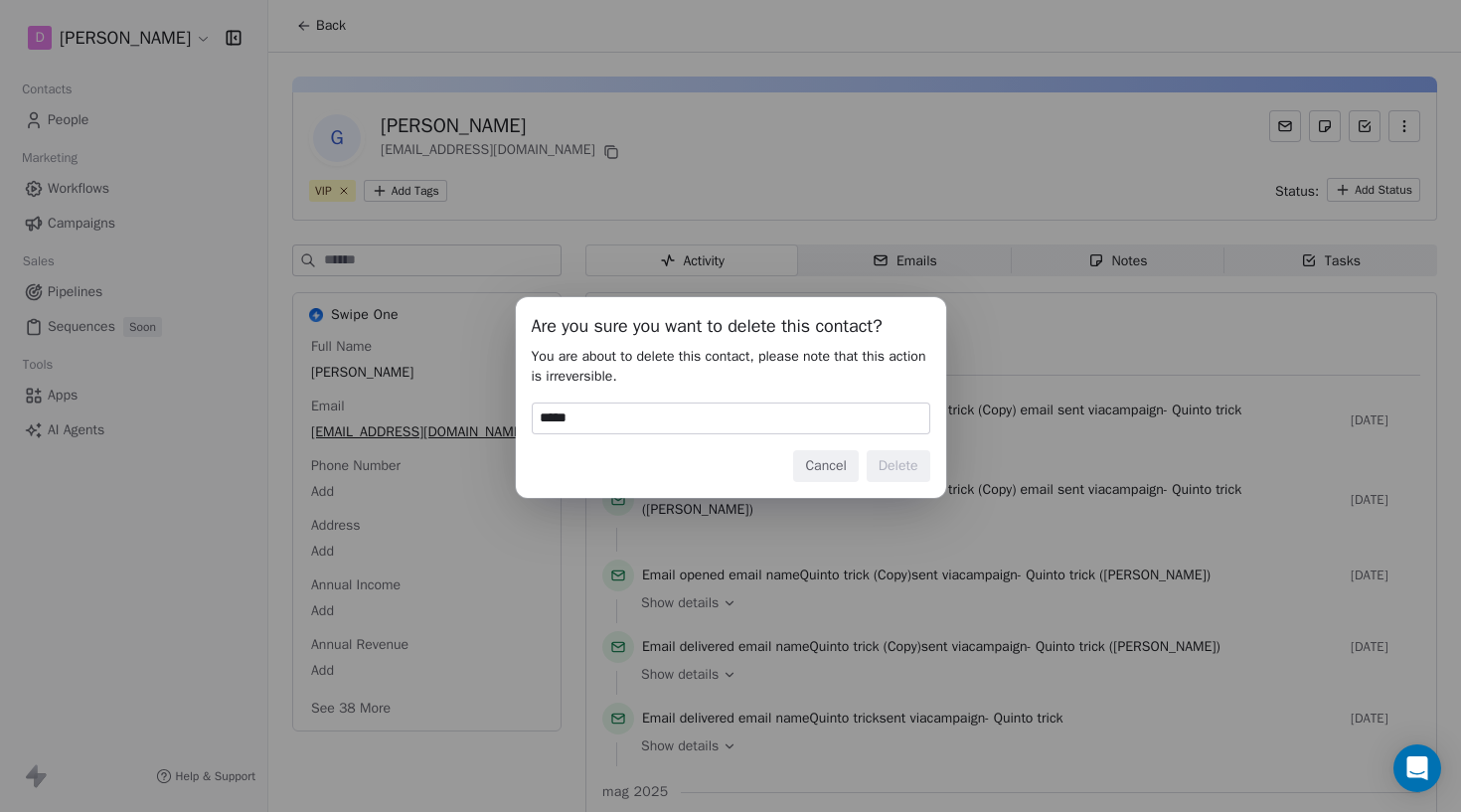 type on "******" 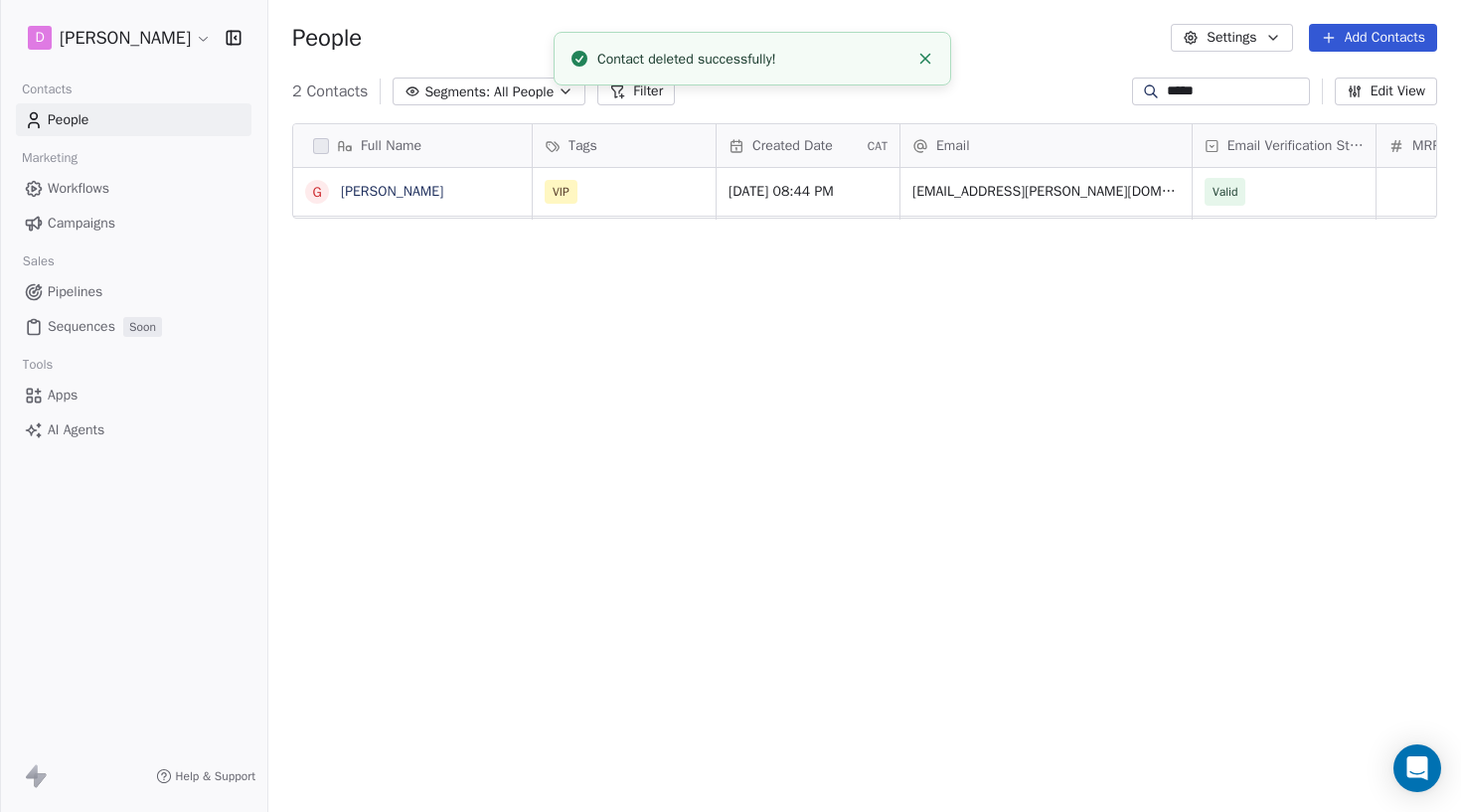 click on "*****" at bounding box center [1236, 91] 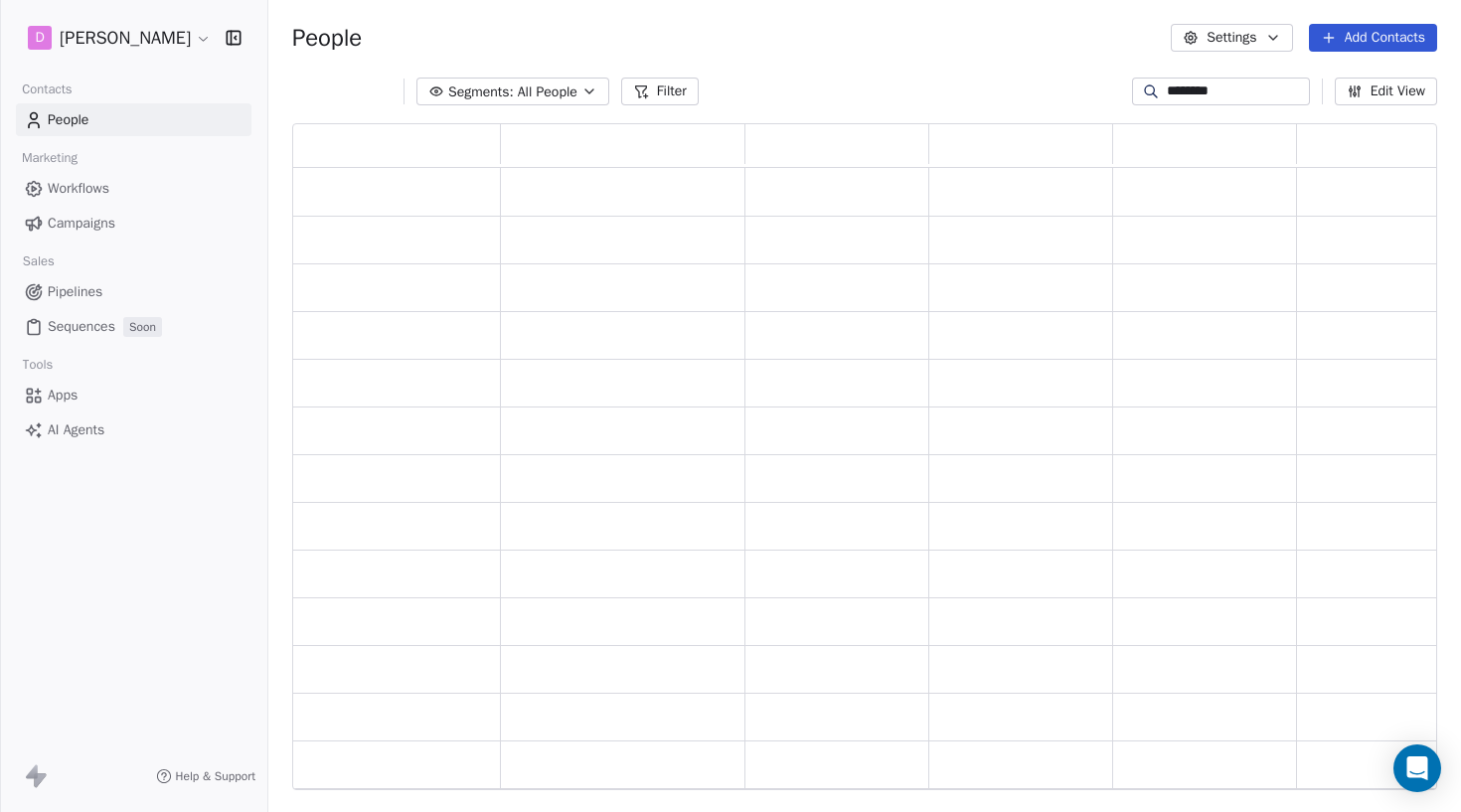 type on "*********" 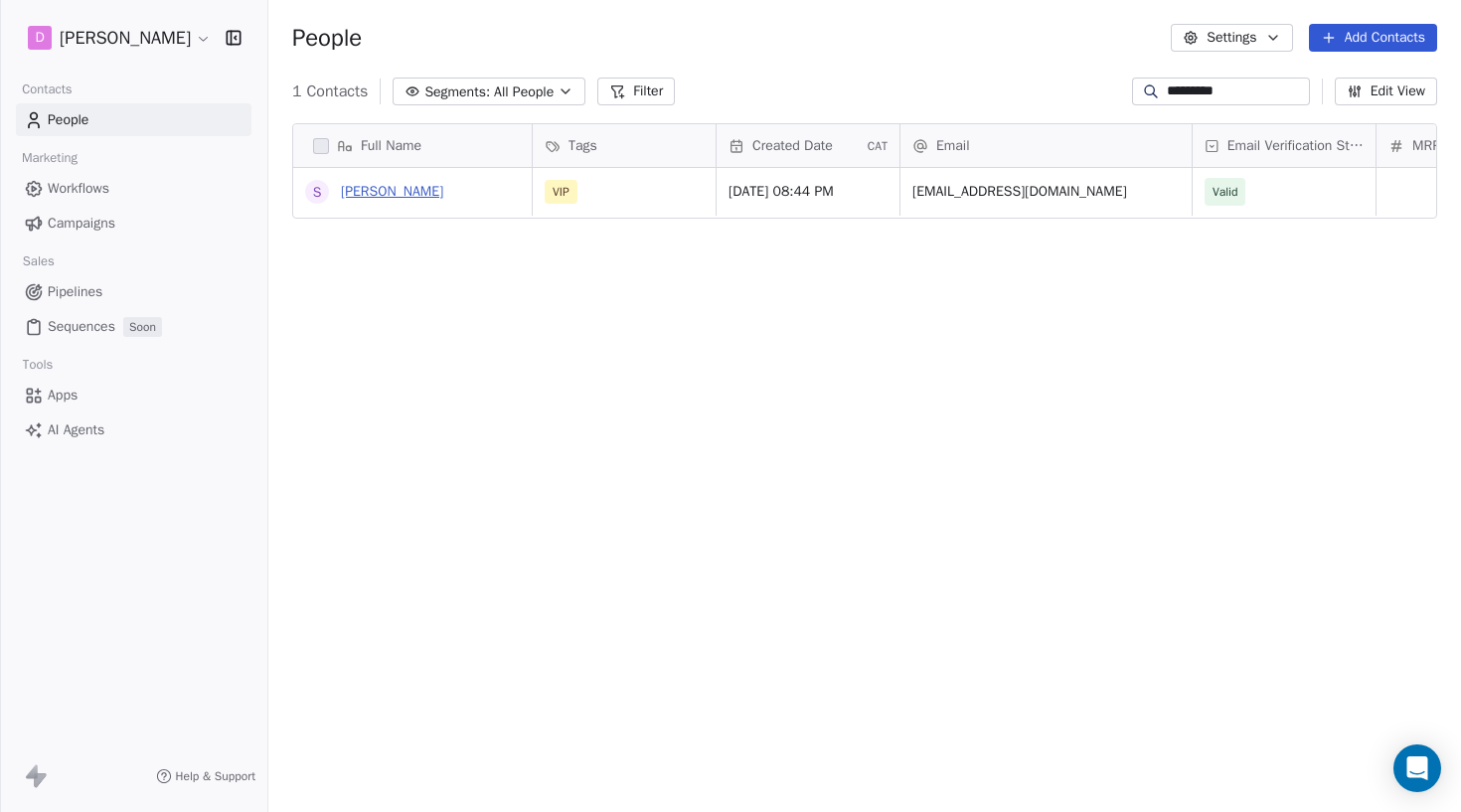 click on "[PERSON_NAME]" at bounding box center (392, 191) 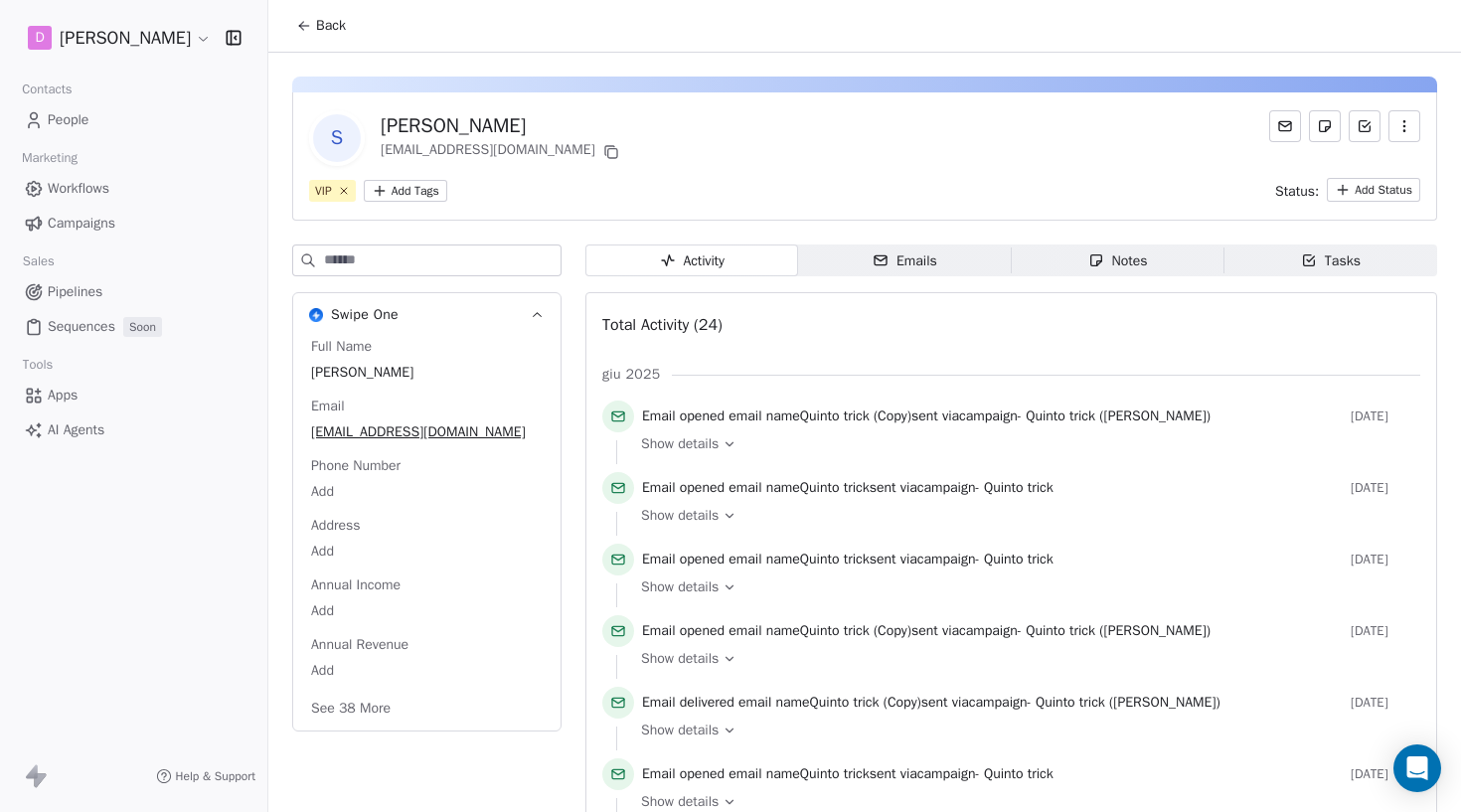 click on "Campaigns" at bounding box center (133, 223) 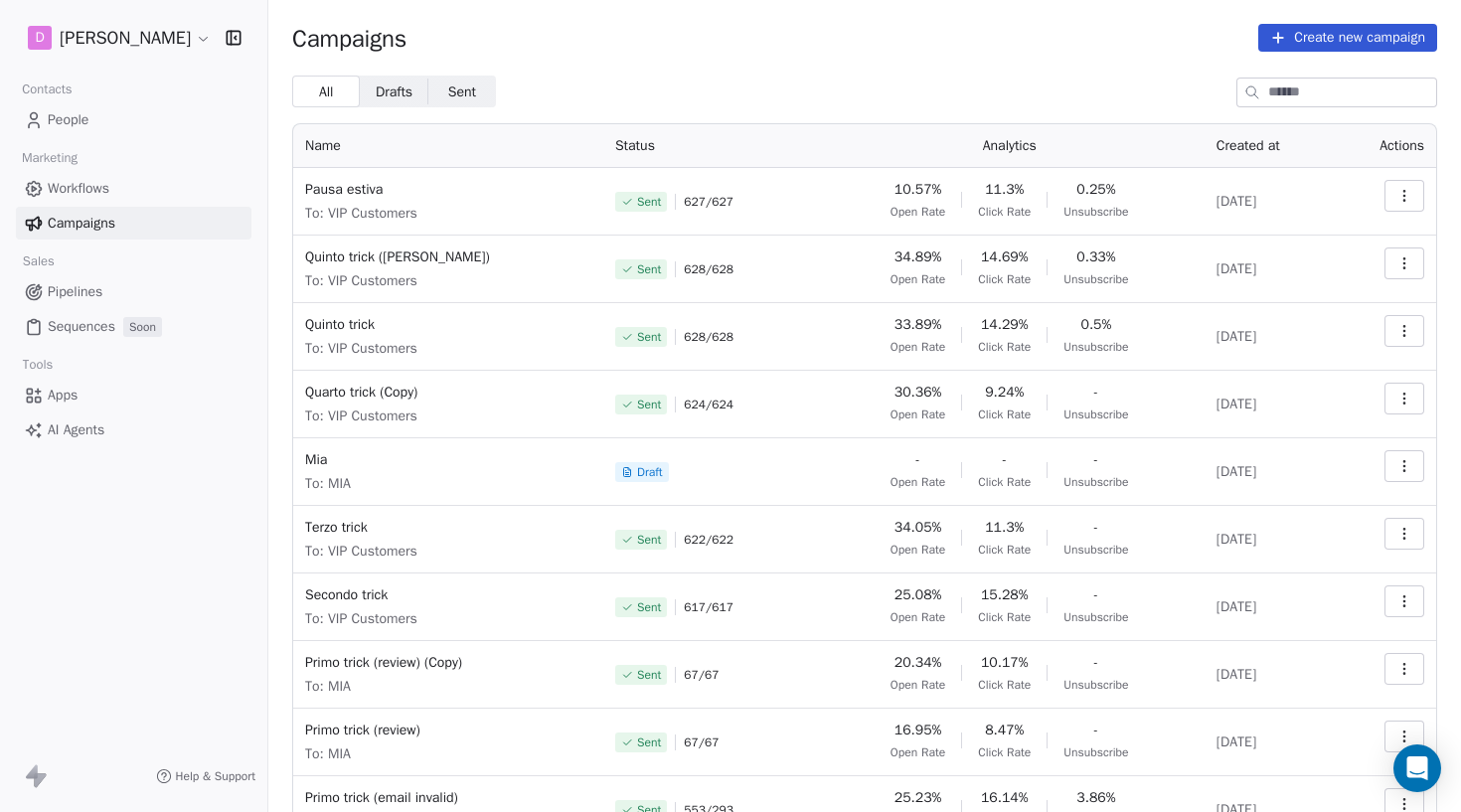 click at bounding box center (1404, 196) 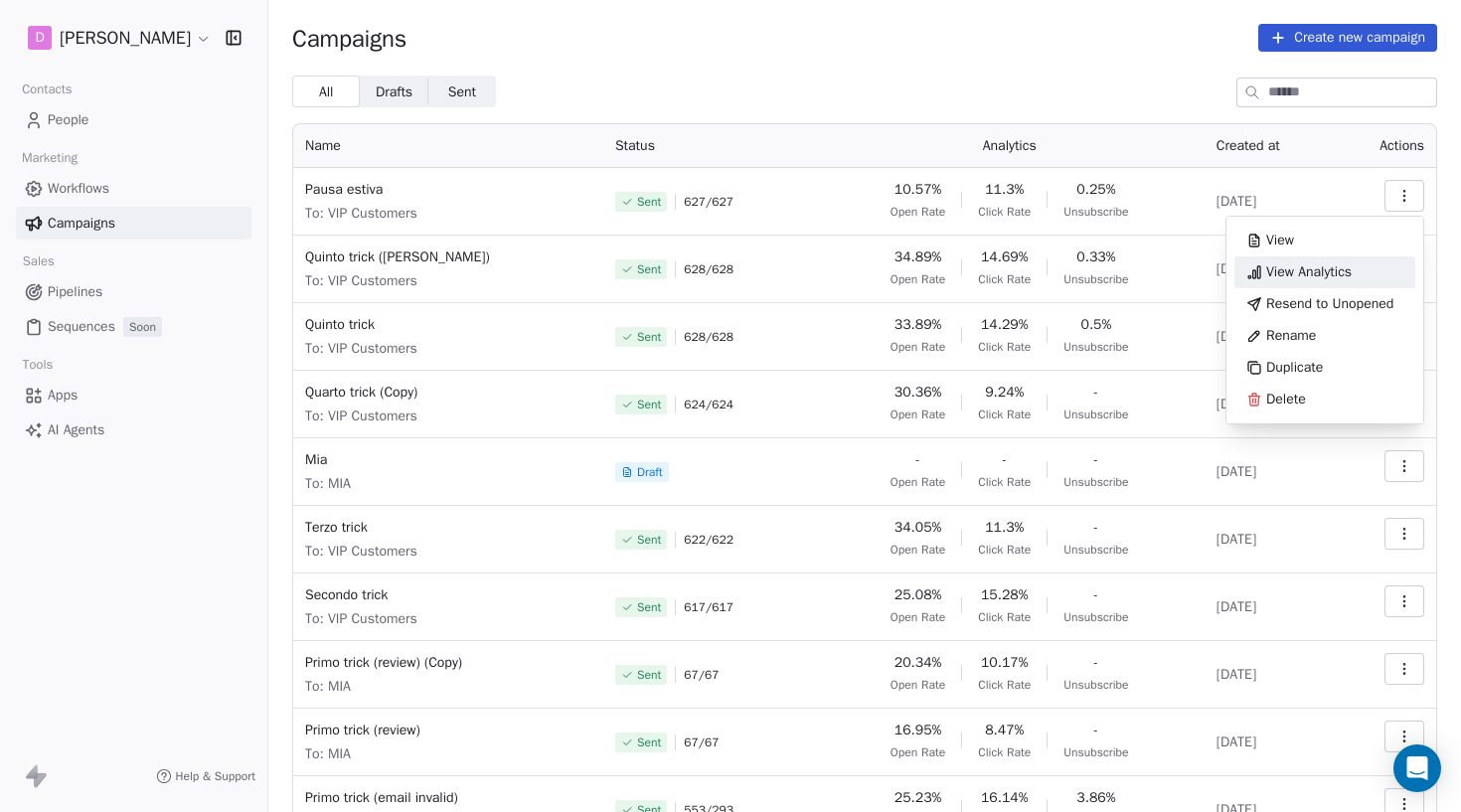 click on "View Analytics" at bounding box center [1309, 272] 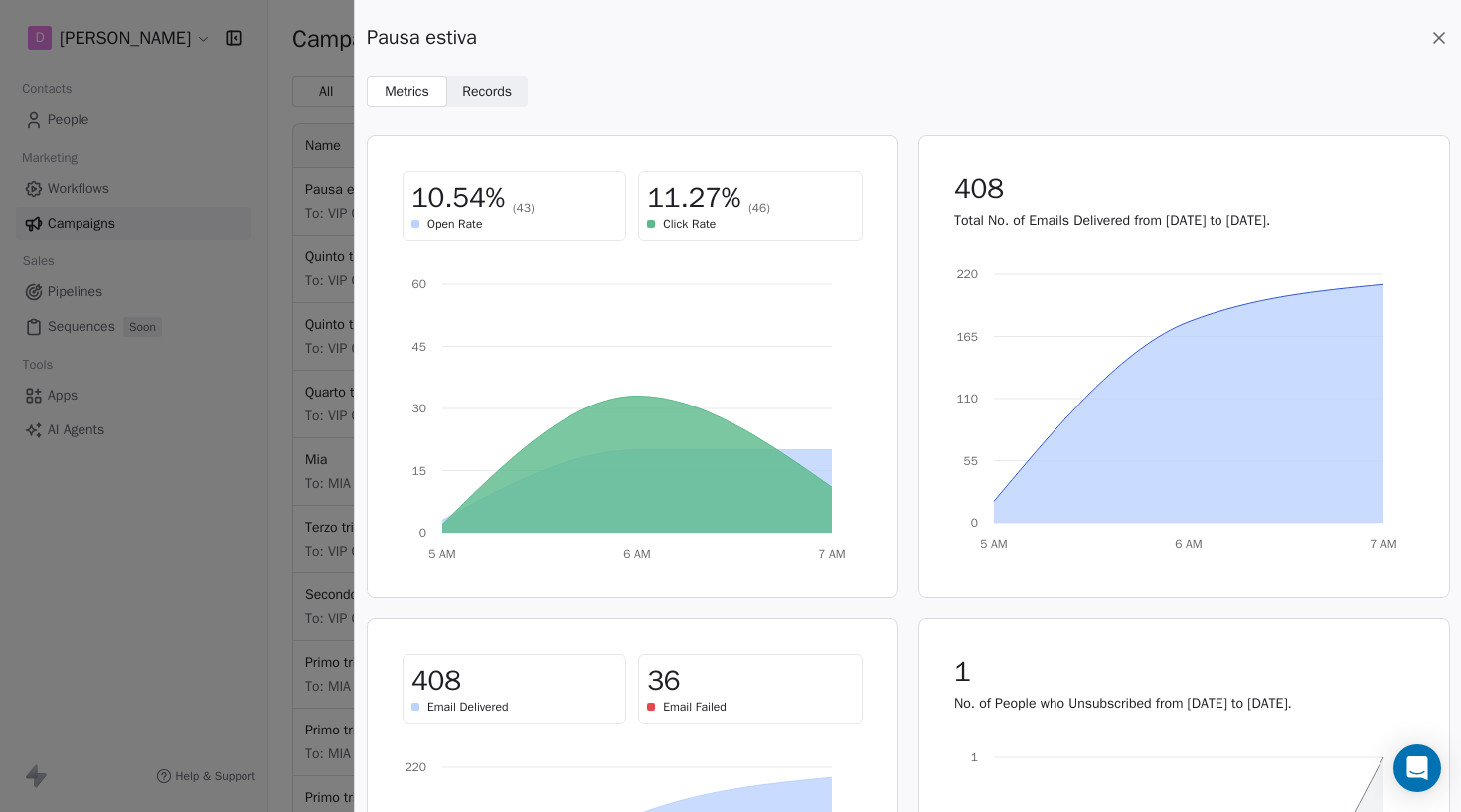click on "Records Records" at bounding box center [487, 91] 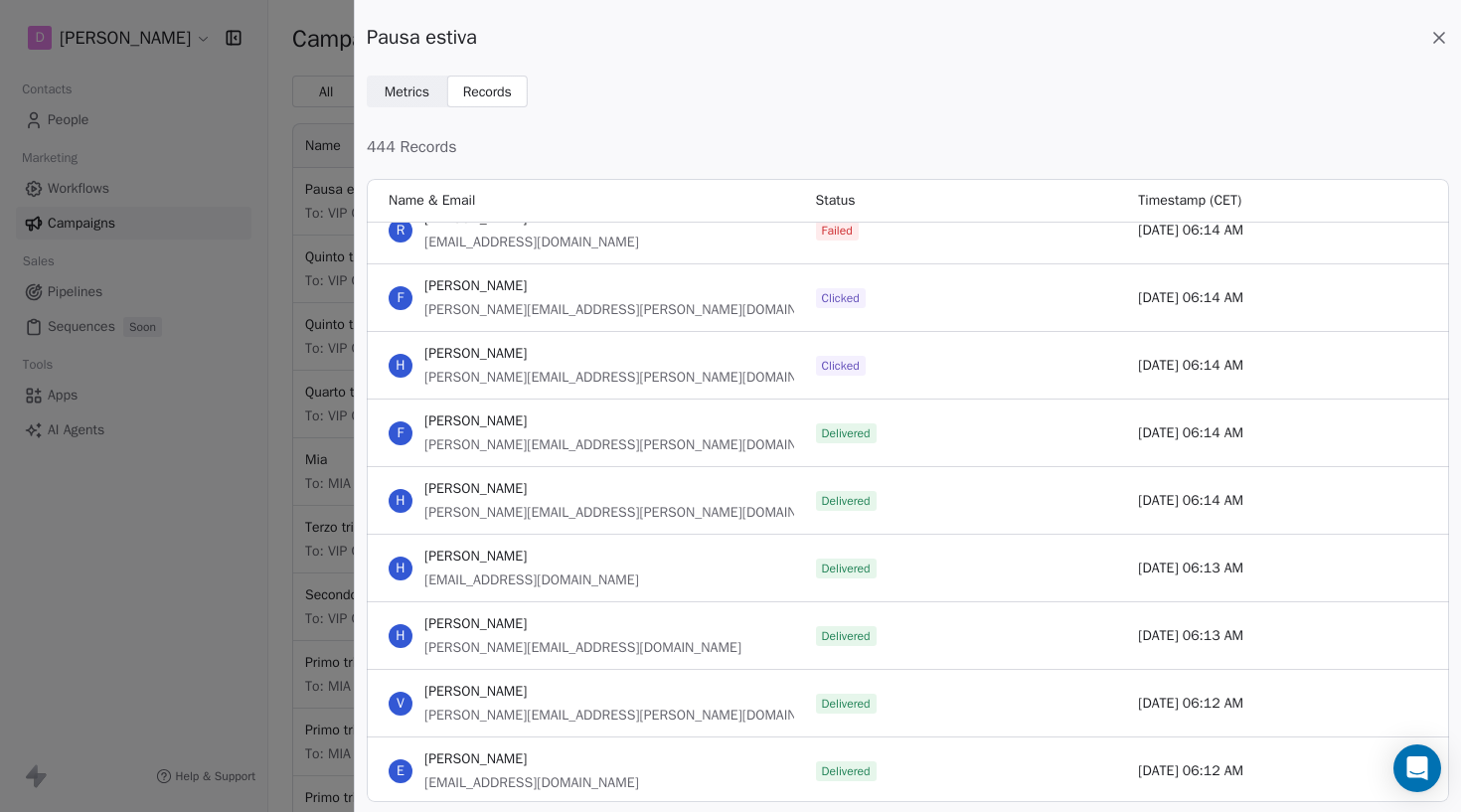 scroll, scrollTop: 29831, scrollLeft: 0, axis: vertical 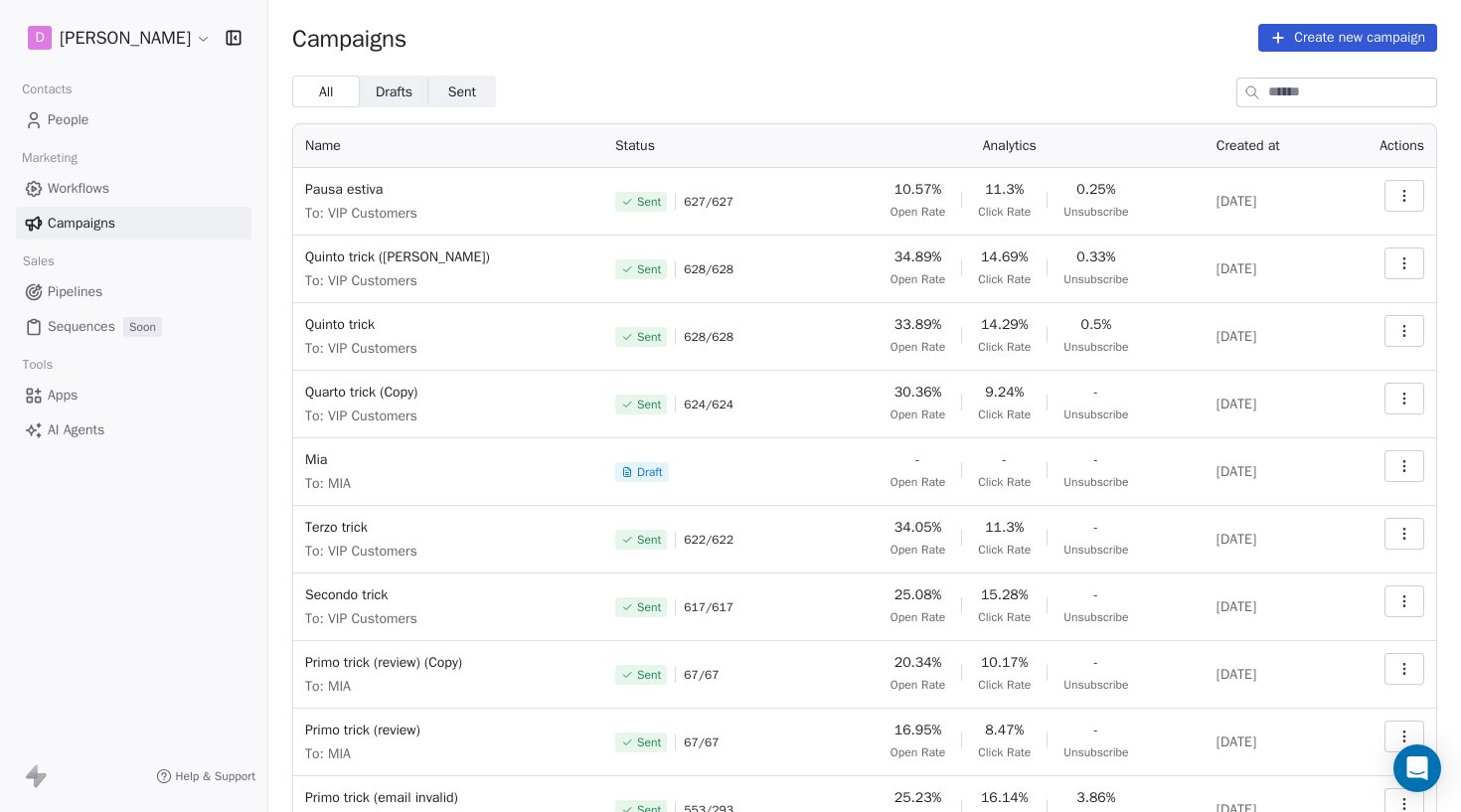 click at bounding box center (1404, 263) 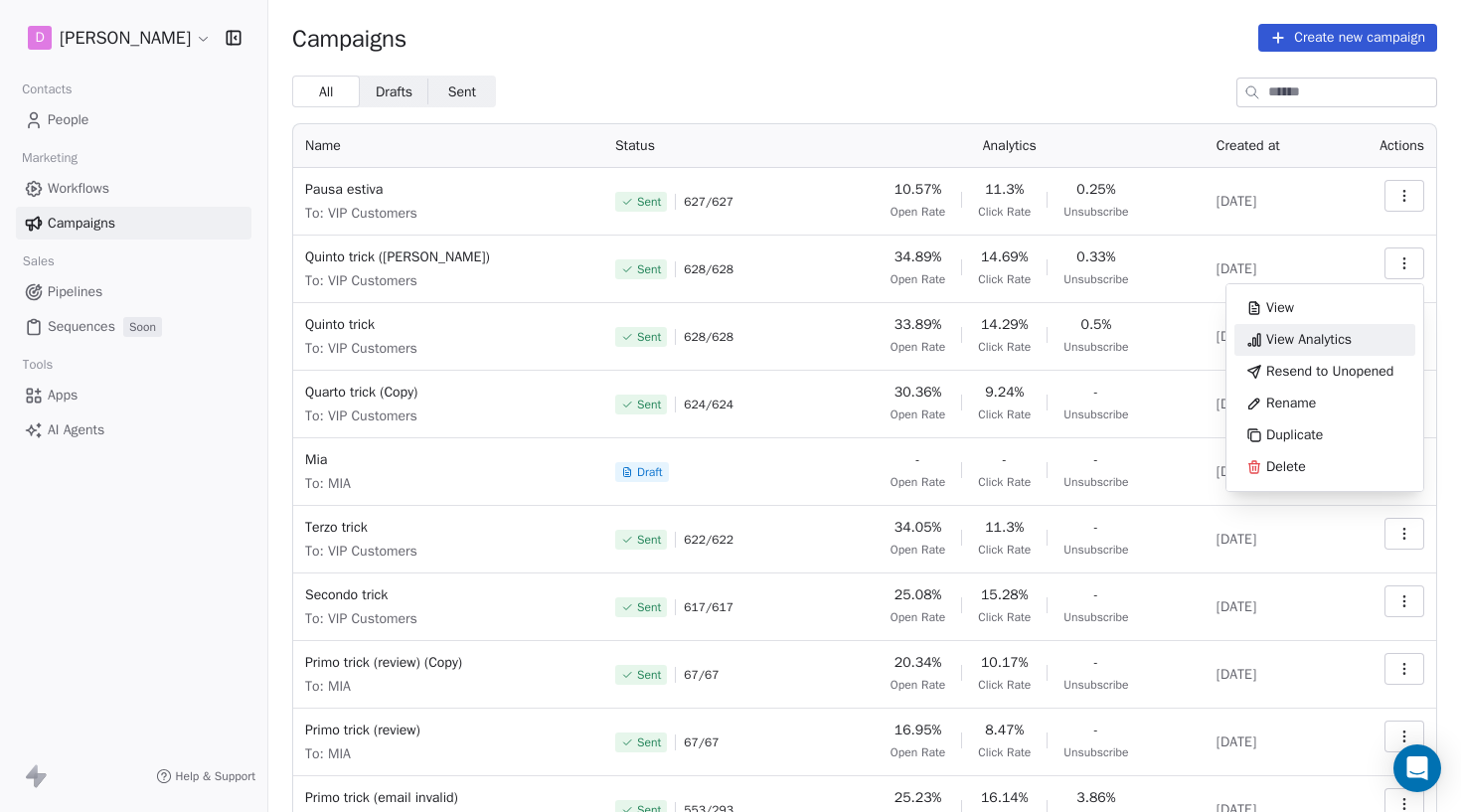 click on "View Analytics" at bounding box center [1325, 340] 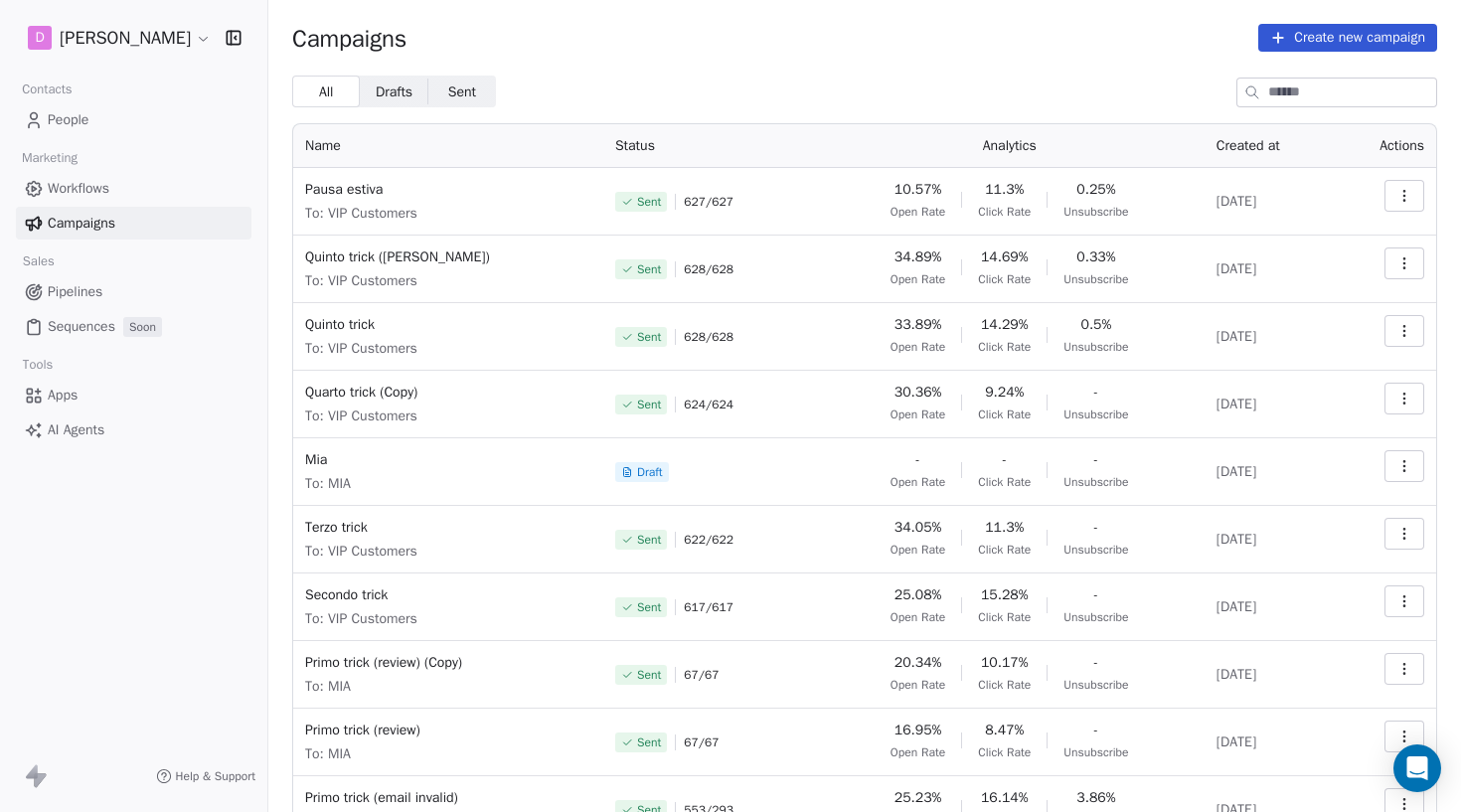 click at bounding box center (1404, 331) 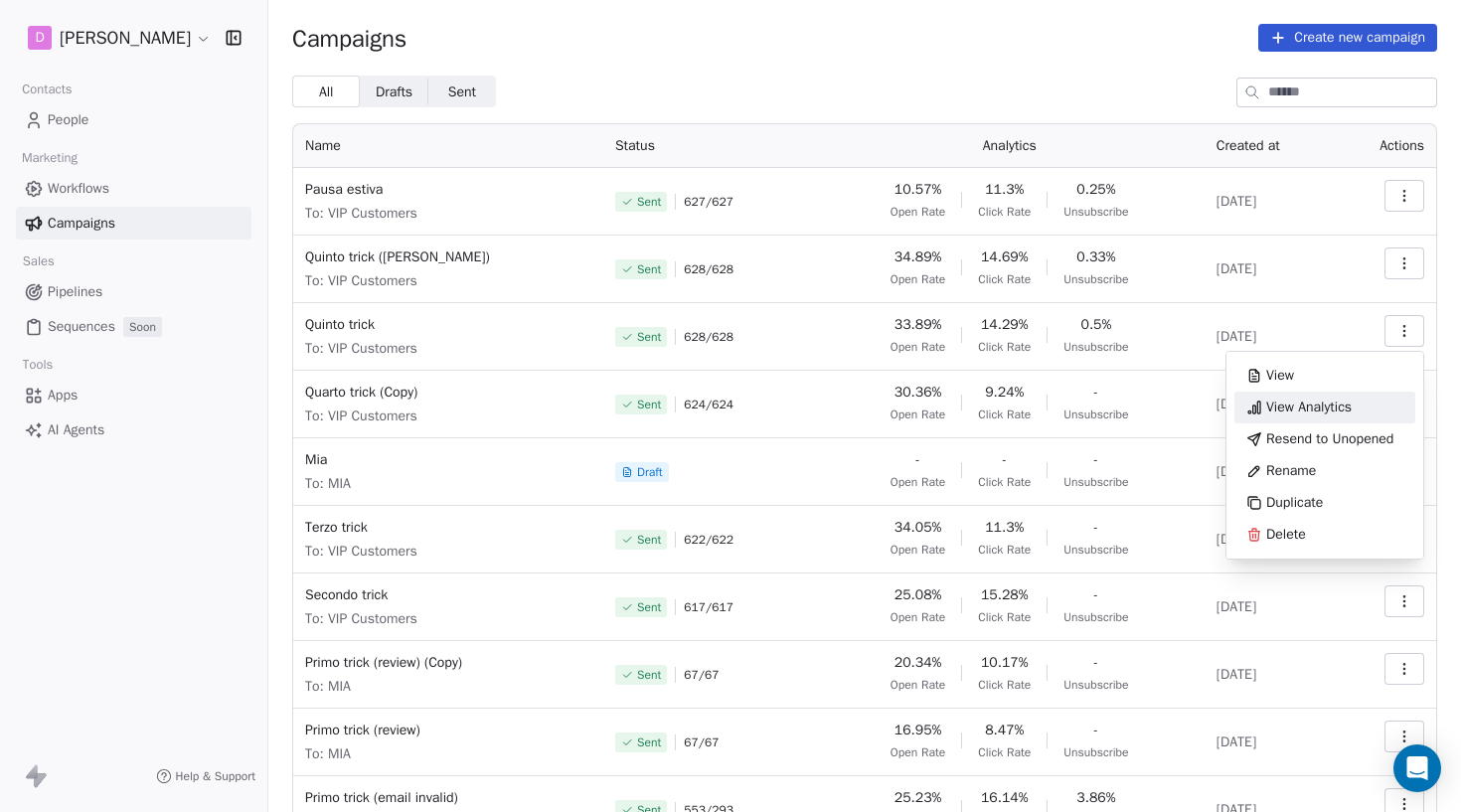 click on "View Analytics" at bounding box center [1299, 407] 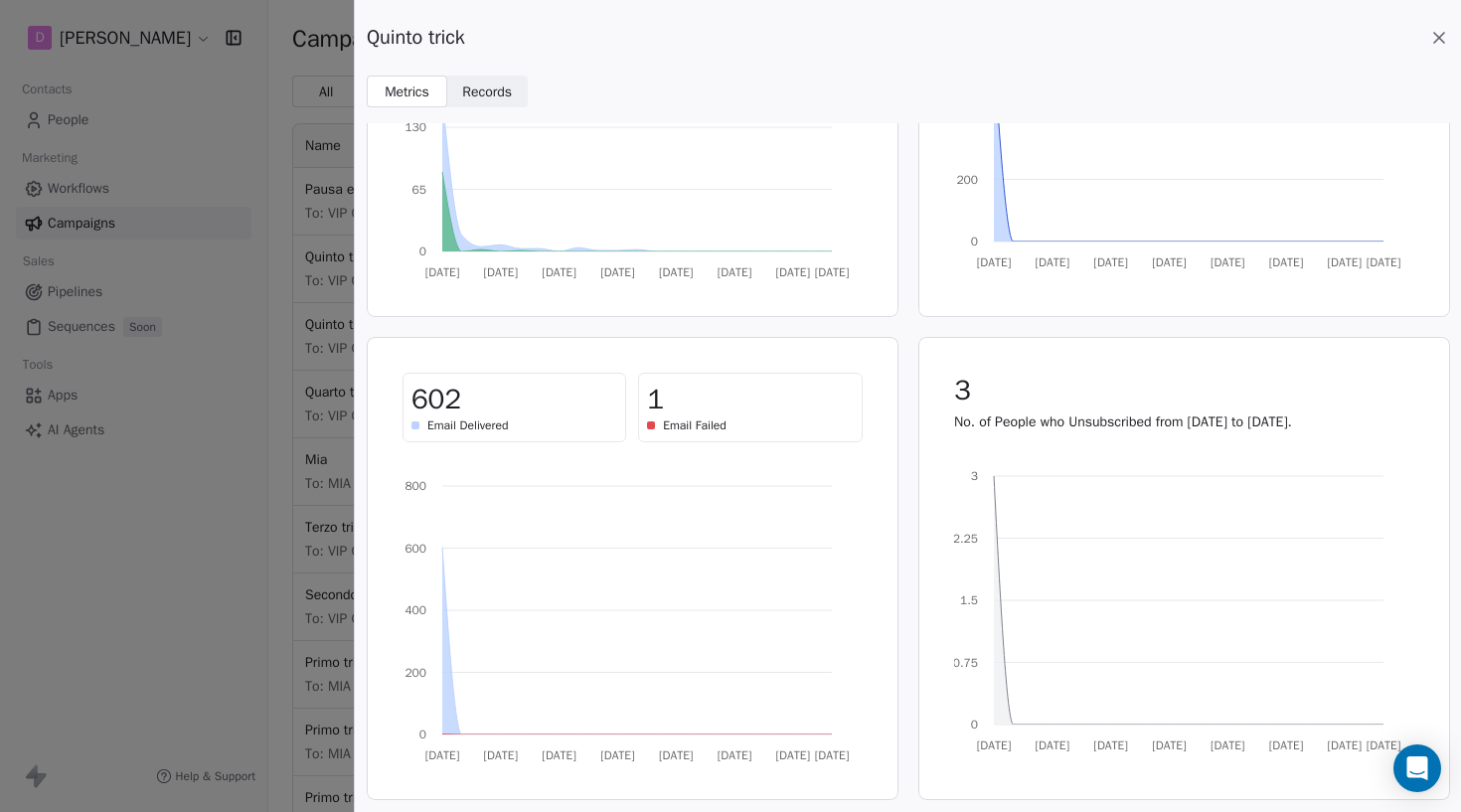scroll, scrollTop: 281, scrollLeft: 0, axis: vertical 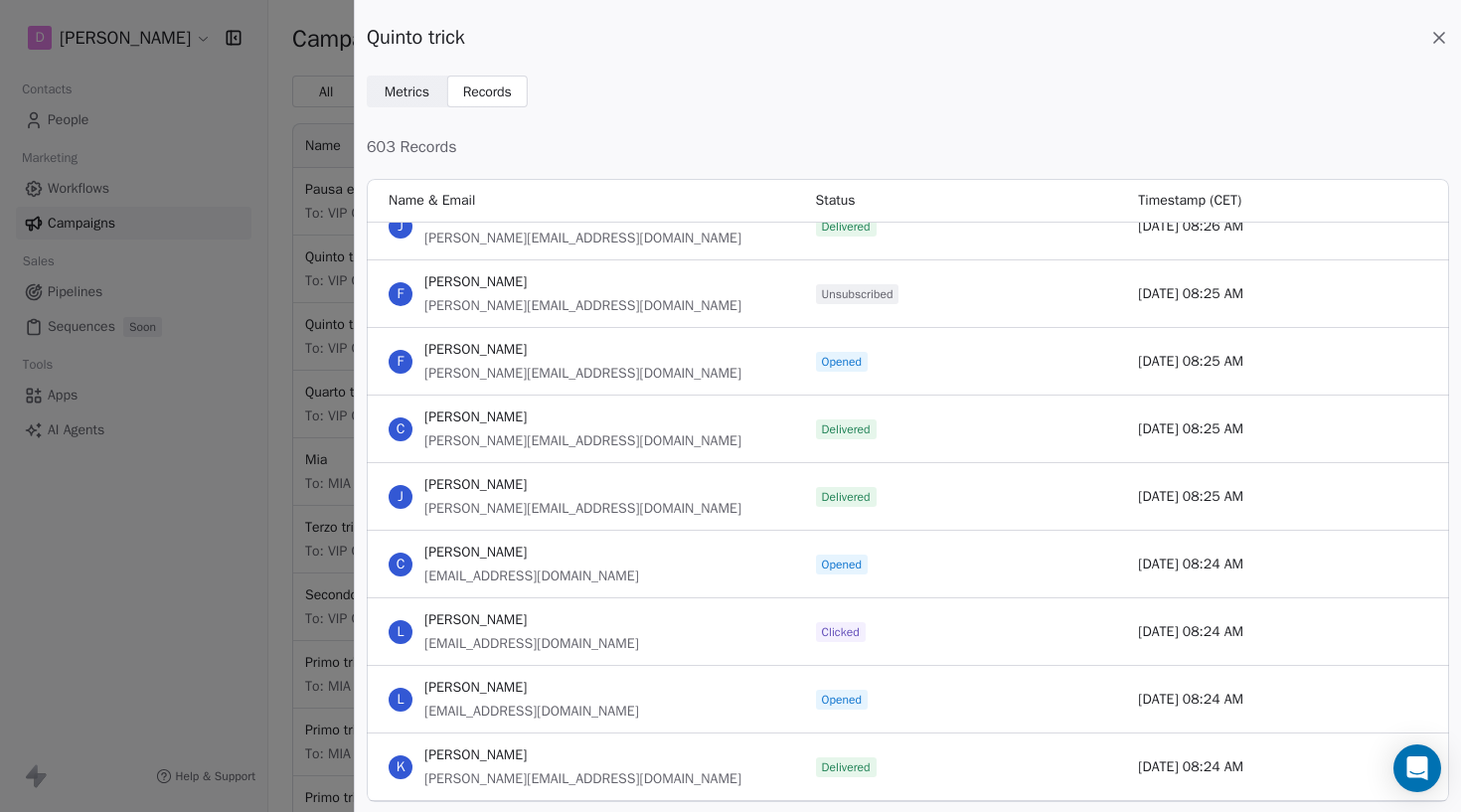 click on "Quinto trick Metrics Metrics Records Records 603 Records Name & Email Status Timestamp (CET) K [PERSON_NAME] [EMAIL_ADDRESS][DOMAIN_NAME] Opened [DATE] 08:27 AM C [PERSON_NAME] [PERSON_NAME][EMAIL_ADDRESS][DOMAIN_NAME] Delivered [DATE] 08:27 AM L [PERSON_NAME] [PERSON_NAME][EMAIL_ADDRESS][DOMAIN_NAME] Delivered [DATE] 08:27 AM I [PERSON_NAME] [PERSON_NAME][EMAIL_ADDRESS][PERSON_NAME][DOMAIN_NAME] Delivered [DATE] 08:27 AM C [PERSON_NAME] [PERSON_NAME][EMAIL_ADDRESS][PERSON_NAME][PERSON_NAME][DOMAIN_NAME] Delivered [DATE] 08:27 AM J JaquelineNadia Egger [EMAIL_ADDRESS][PERSON_NAME][PERSON_NAME][DOMAIN_NAME] Clicked [DATE] 08:26 AM J JaquelineNadia Egger [EMAIL_ADDRESS][PERSON_NAME][PERSON_NAME][DOMAIN_NAME] Opened [DATE] 08:26 AM J JaquelineNadia Egger [EMAIL_ADDRESS][PERSON_NAME][PERSON_NAME][DOMAIN_NAME] Delivered [DATE] 08:26 AM C [PERSON_NAME] [PERSON_NAME][EMAIL_ADDRESS][PERSON_NAME][DOMAIN_NAME] Delivered [DATE] 08:26 AM K [PERSON_NAME] [EMAIL_ADDRESS][DOMAIN_NAME] Opened [DATE] 08:26 AM J [PERSON_NAME] [EMAIL_ADDRESS][DOMAIN_NAME] Delivered [DATE] 08:26 AM F [PERSON_NAME] [PERSON_NAME][EMAIL_ADDRESS][DOMAIN_NAME] Unsubscribed [DATE] 08:25 AM F [PERSON_NAME] [PERSON_NAME][EMAIL_ADDRESS][DOMAIN_NAME] Opened C" at bounding box center (730, 406) 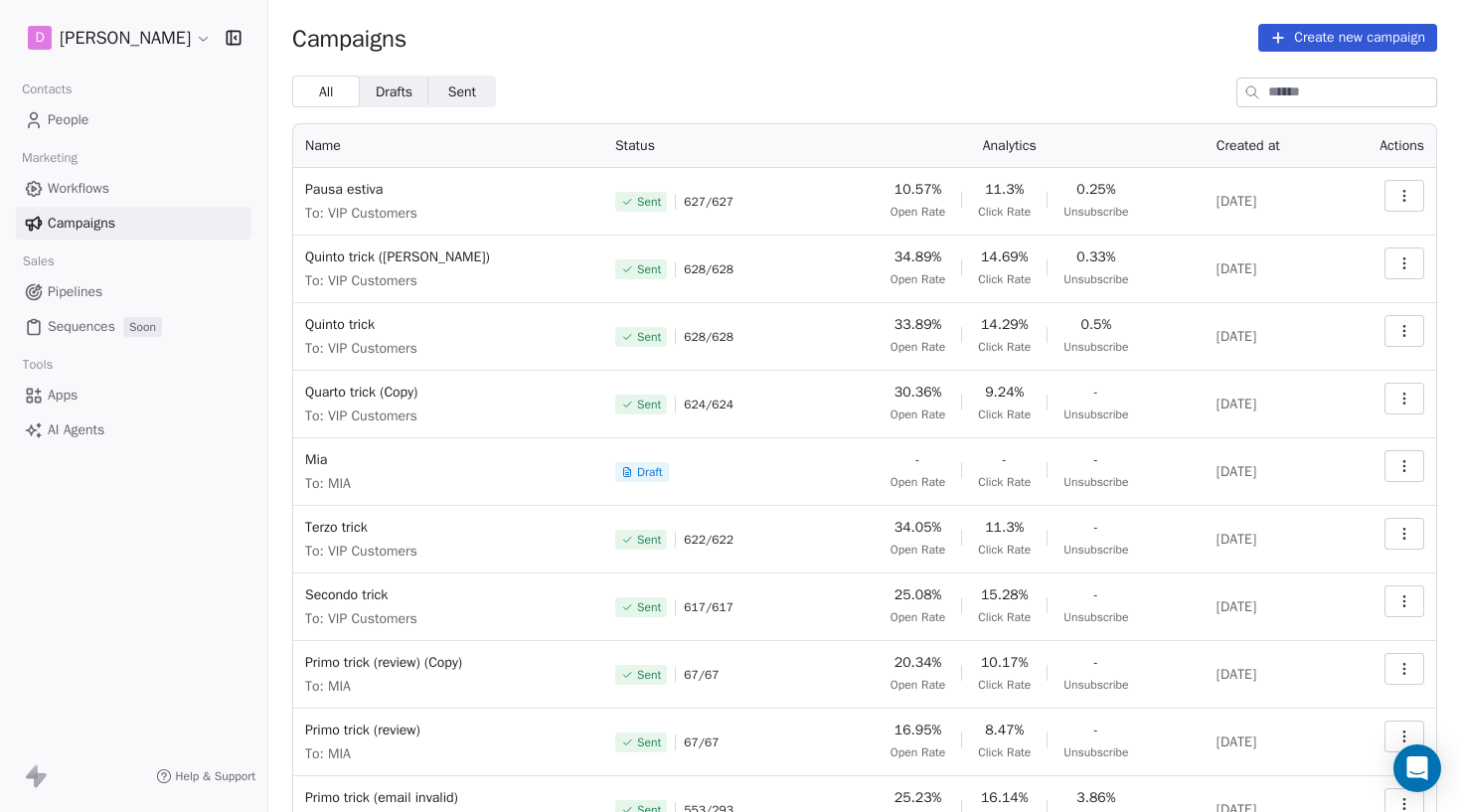 click on "People" at bounding box center (133, 119) 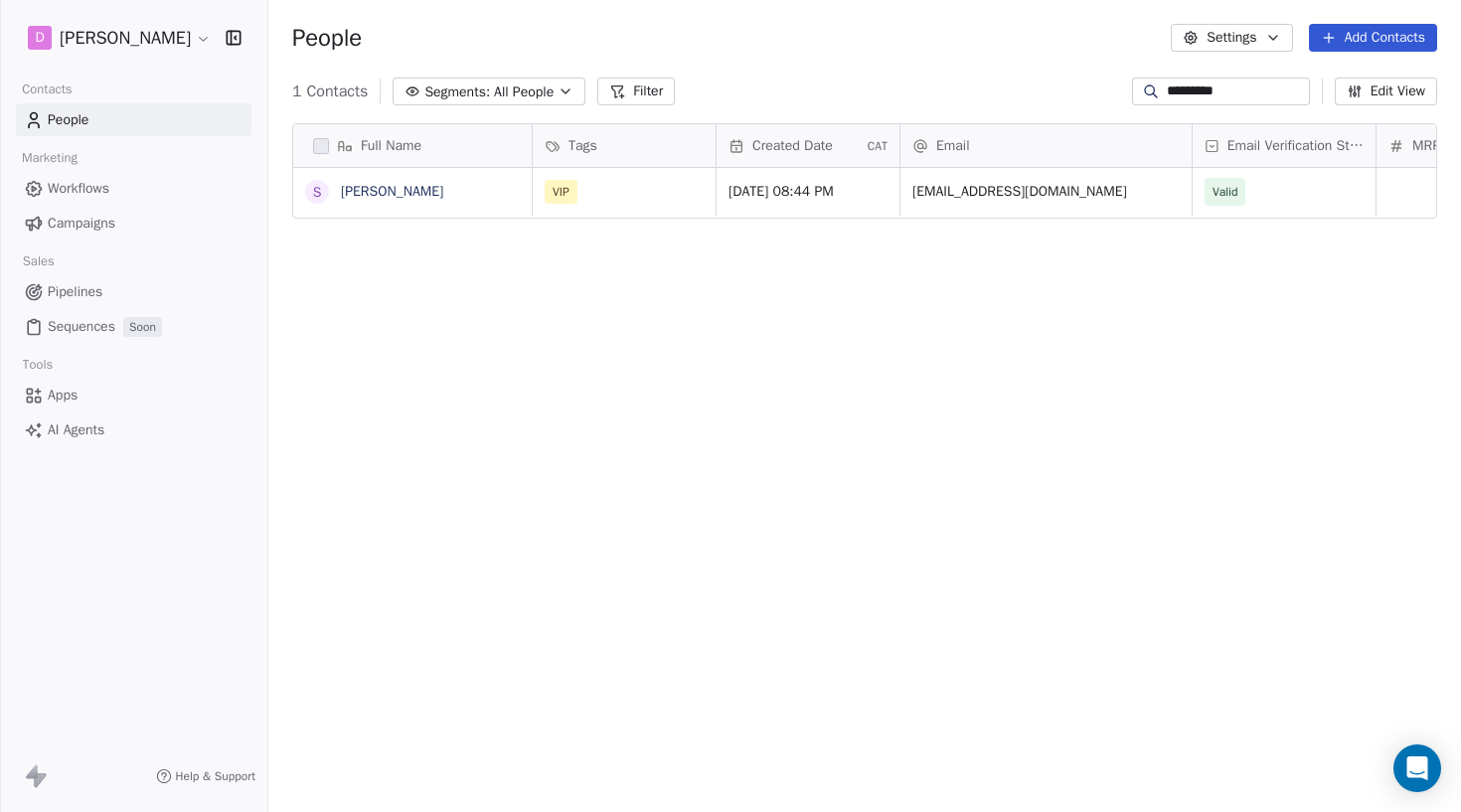 scroll, scrollTop: 1, scrollLeft: 1, axis: both 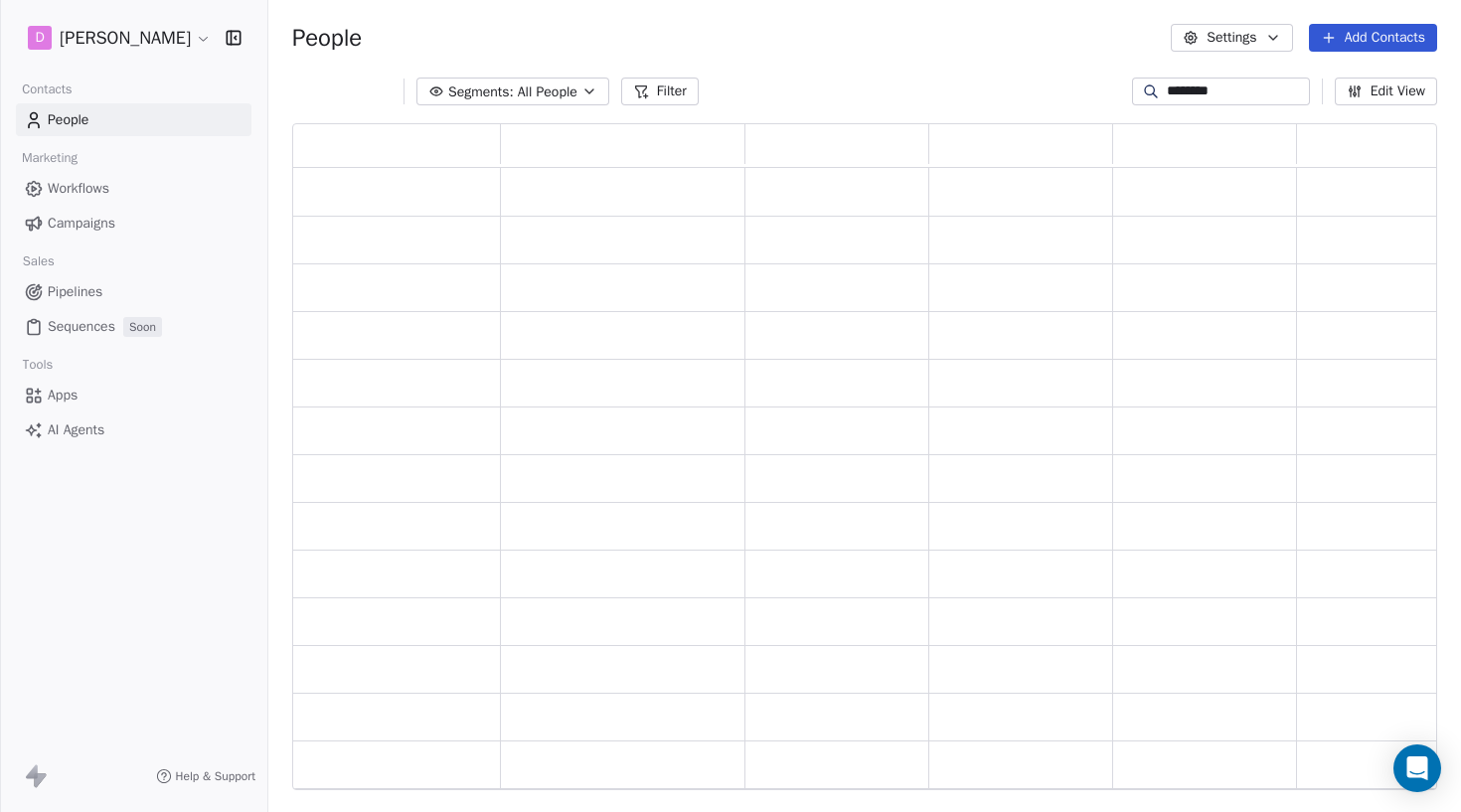 type on "********" 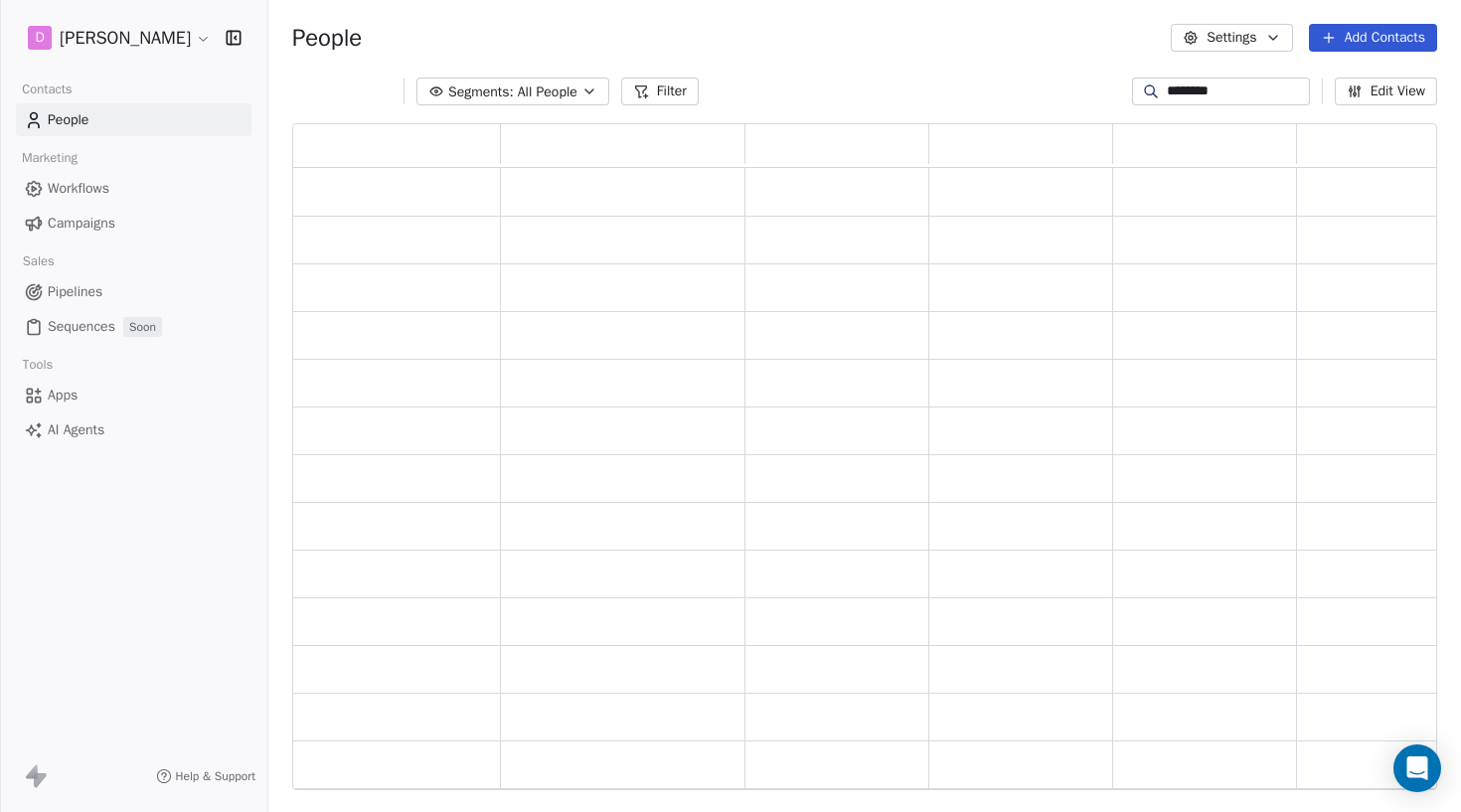 scroll, scrollTop: 0, scrollLeft: 0, axis: both 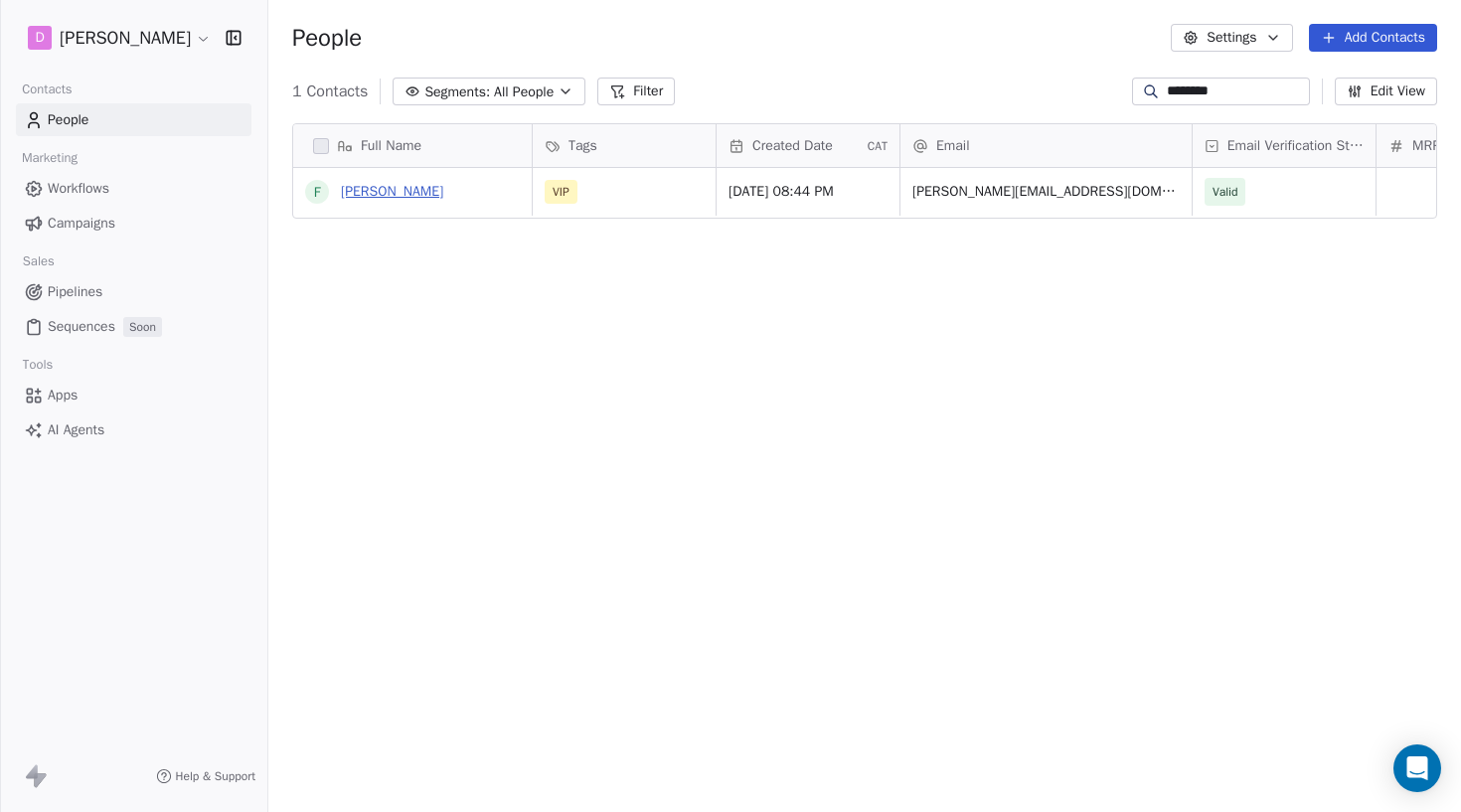click on "[PERSON_NAME]" at bounding box center [392, 191] 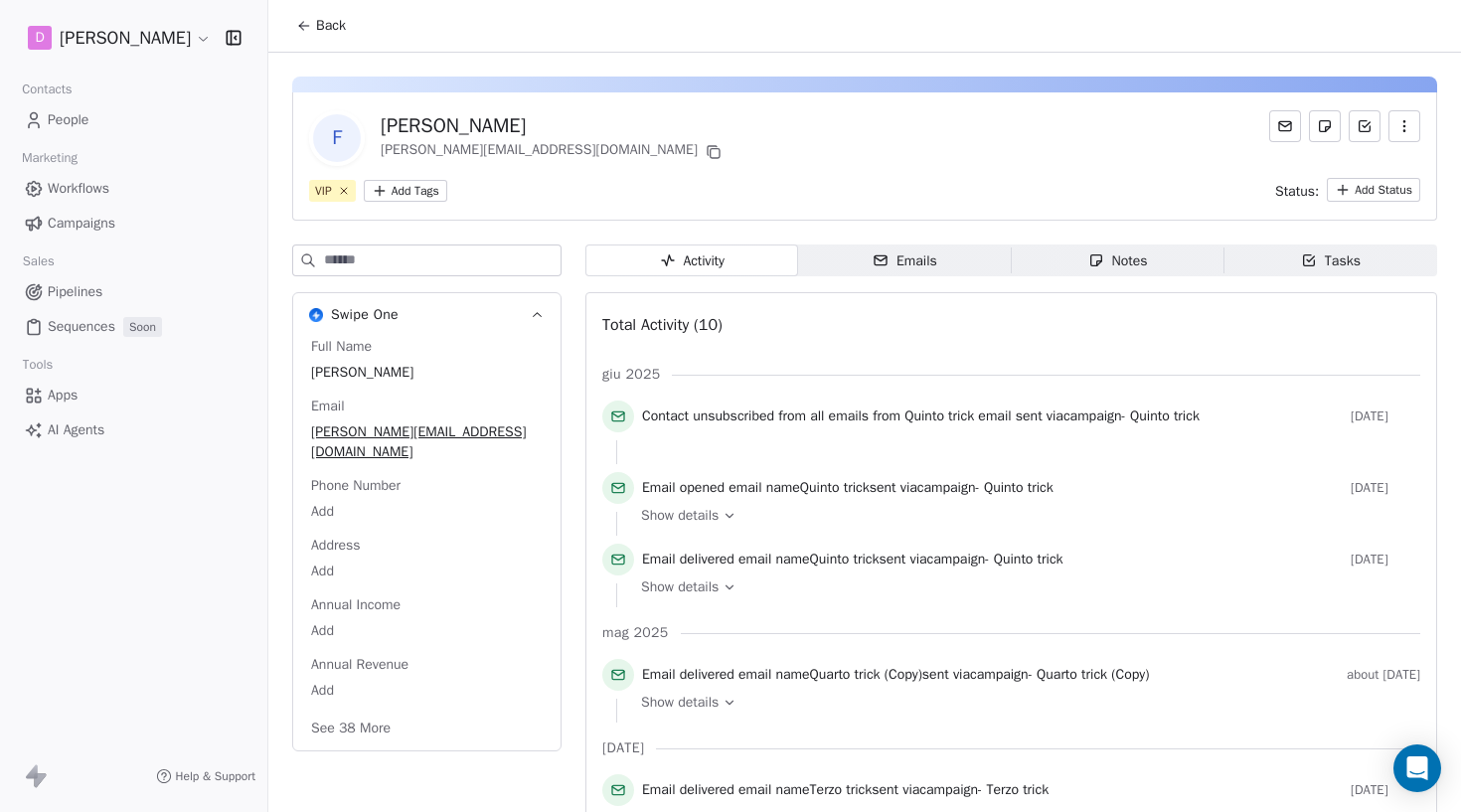 click 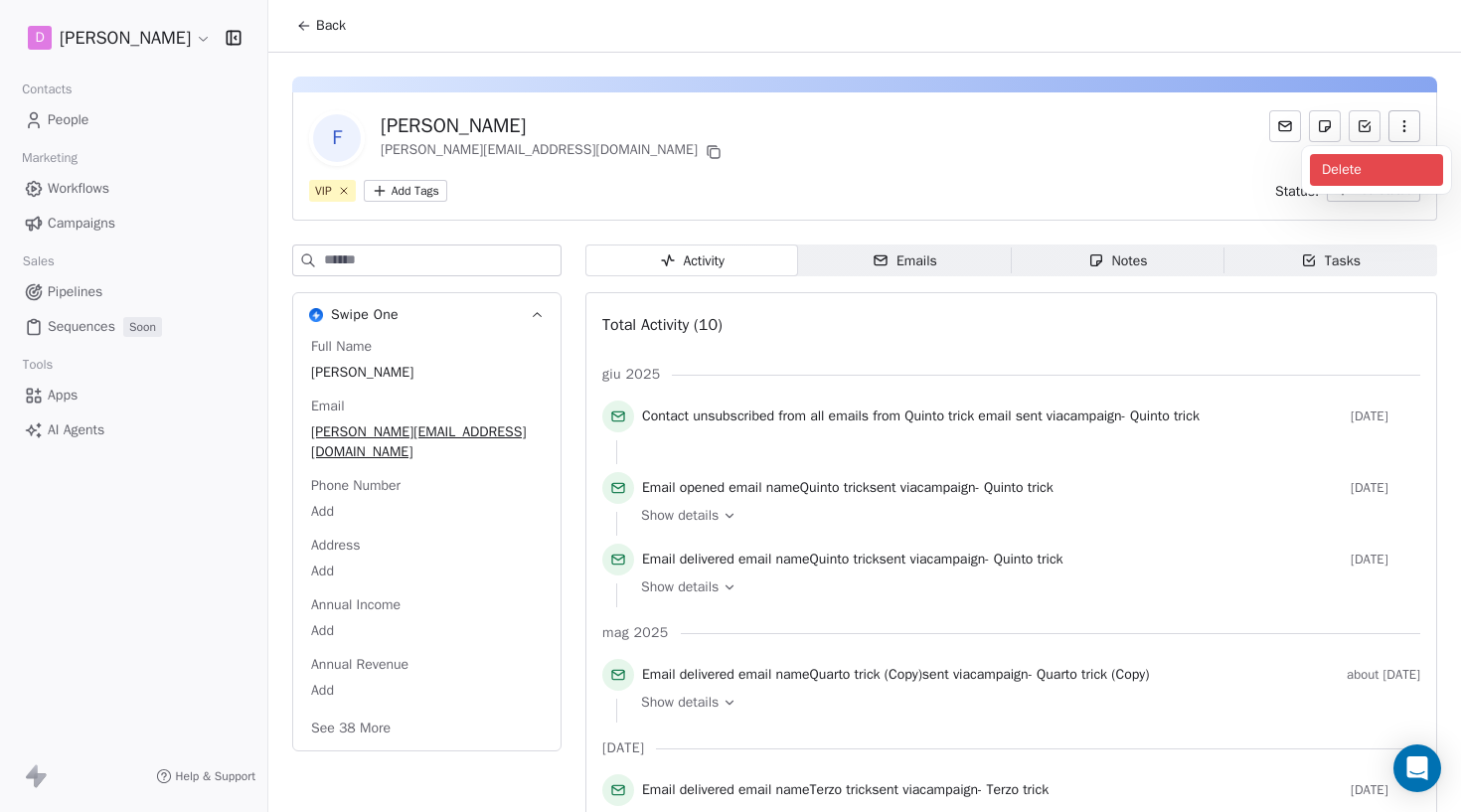 click on "Delete" at bounding box center (1377, 170) 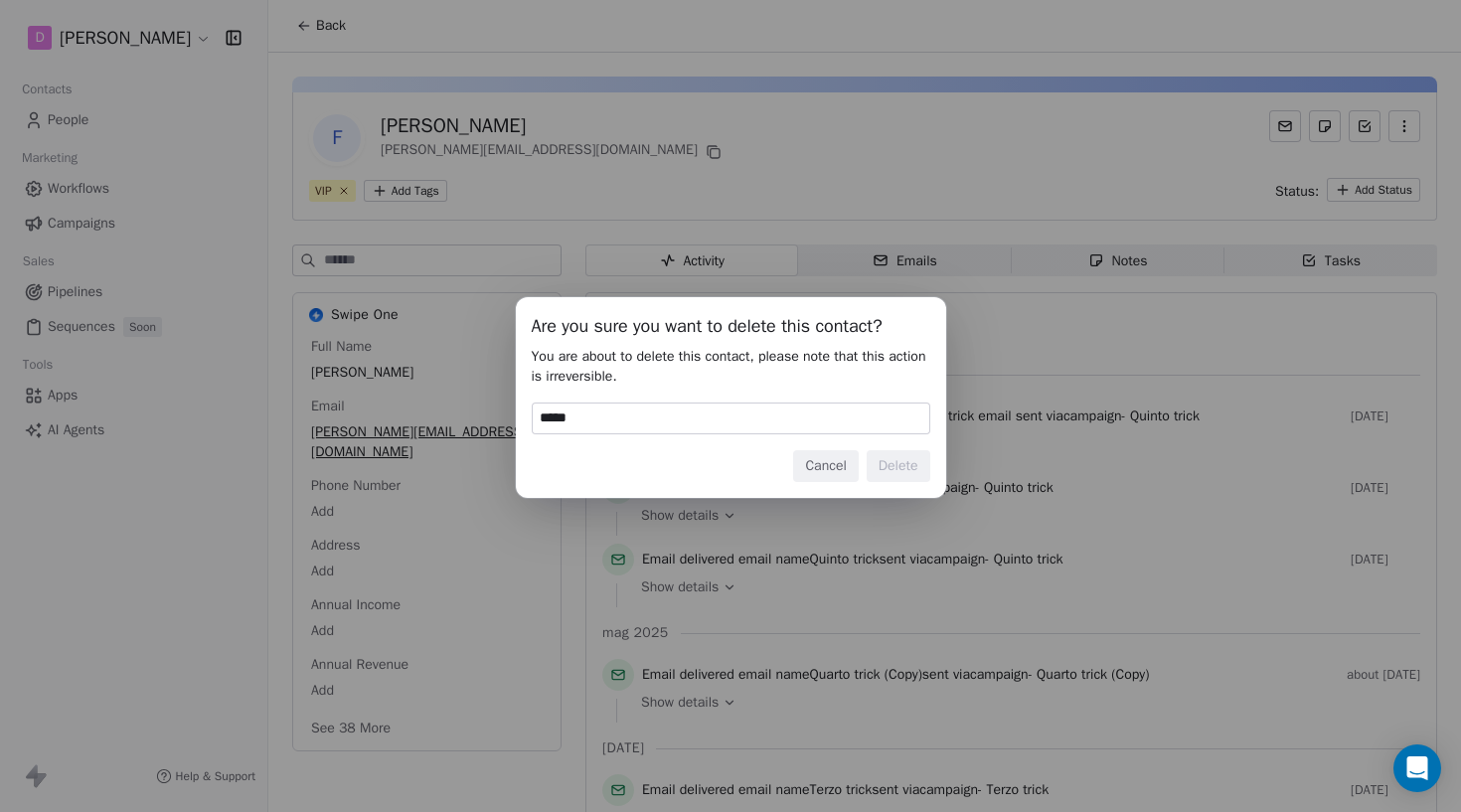 type on "******" 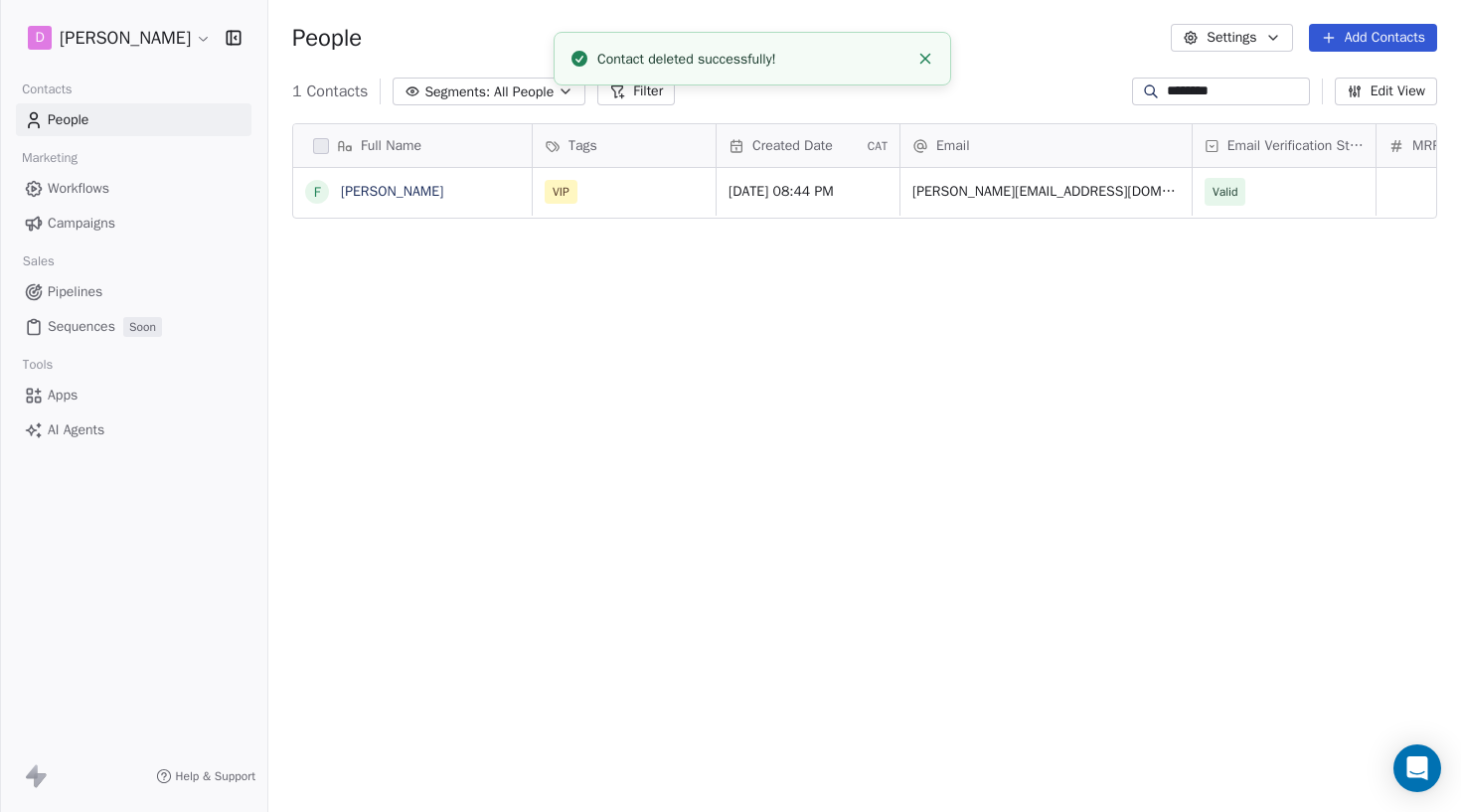 scroll, scrollTop: 1, scrollLeft: 1, axis: both 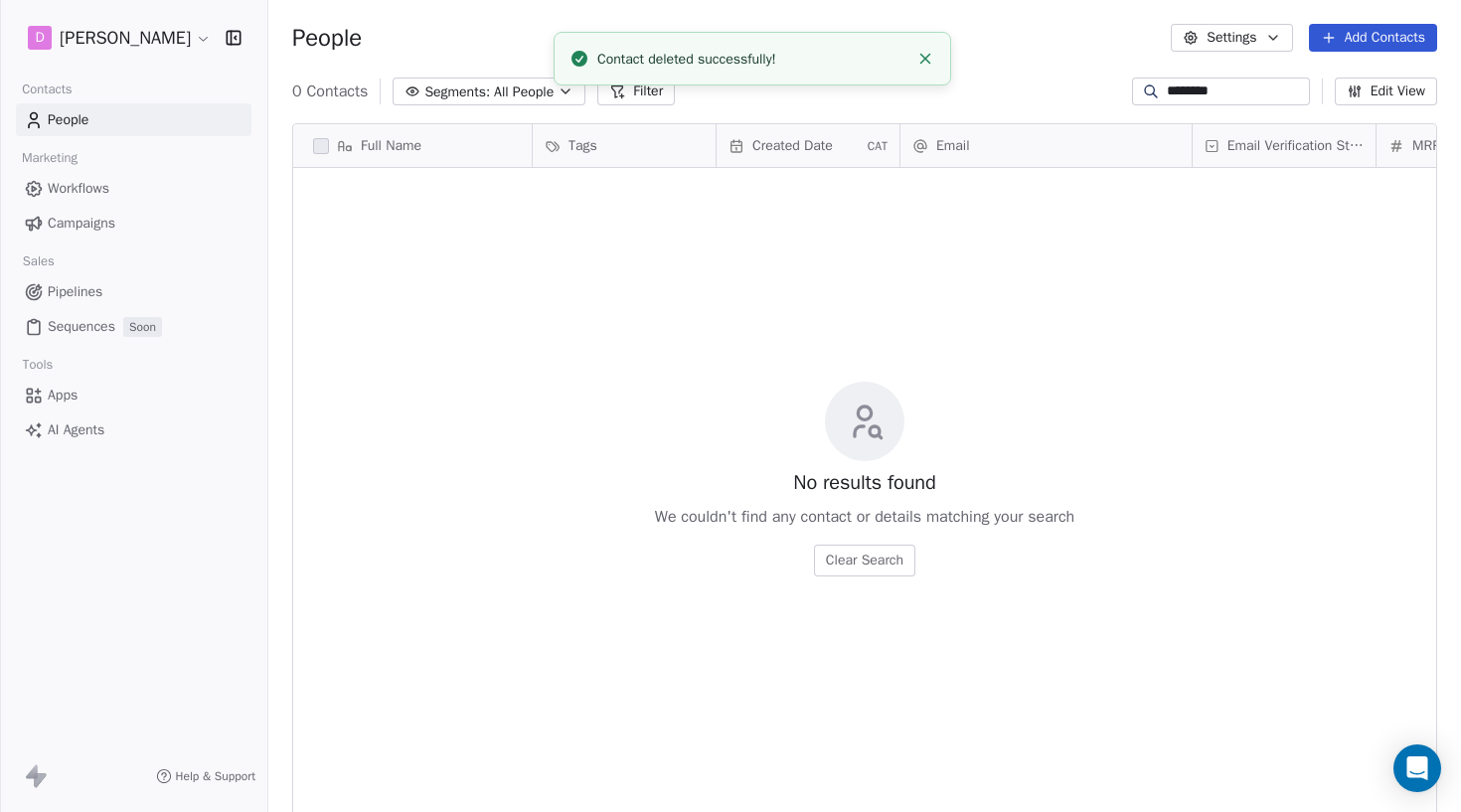 click on "********" at bounding box center [1236, 91] 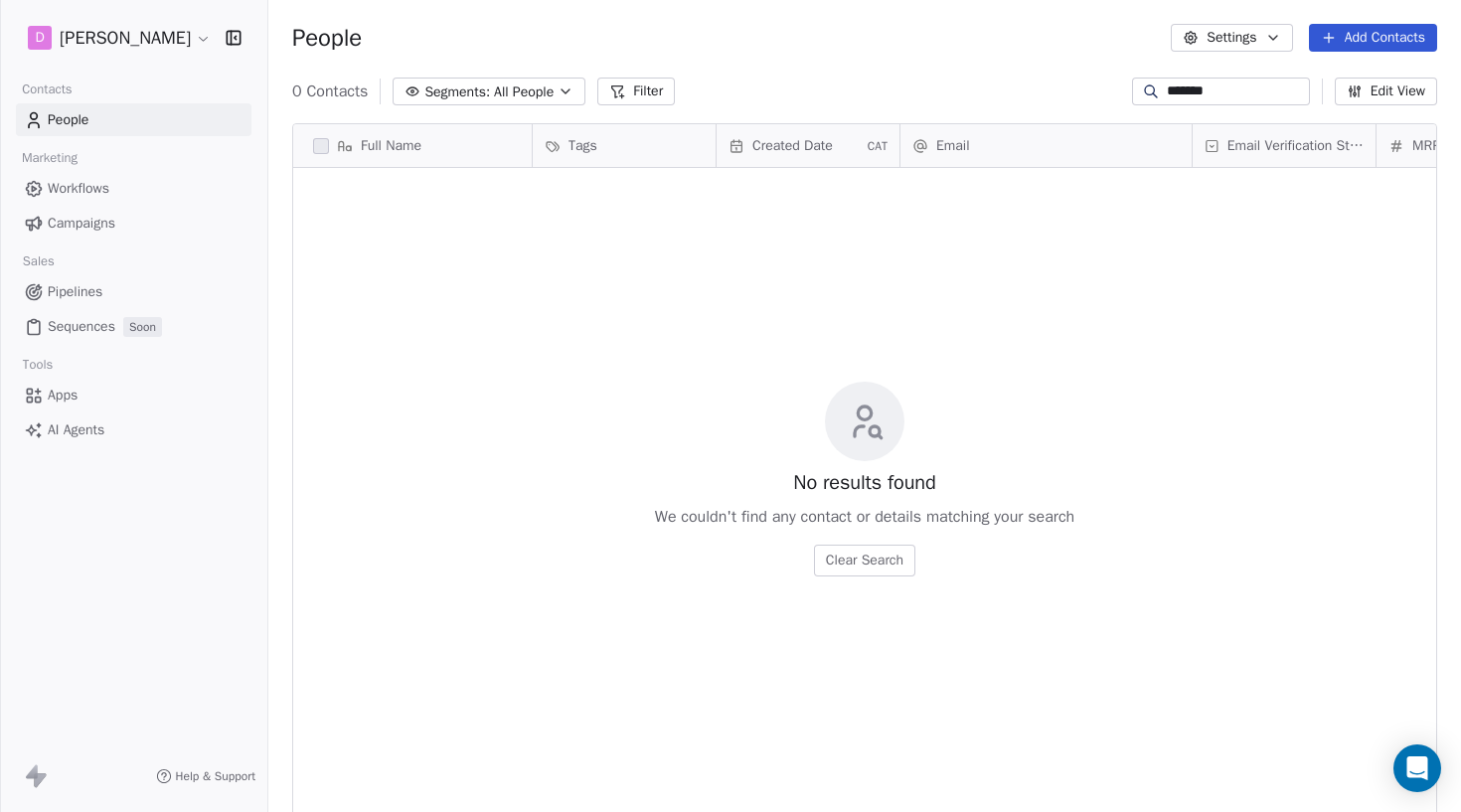 scroll, scrollTop: 1, scrollLeft: 1, axis: both 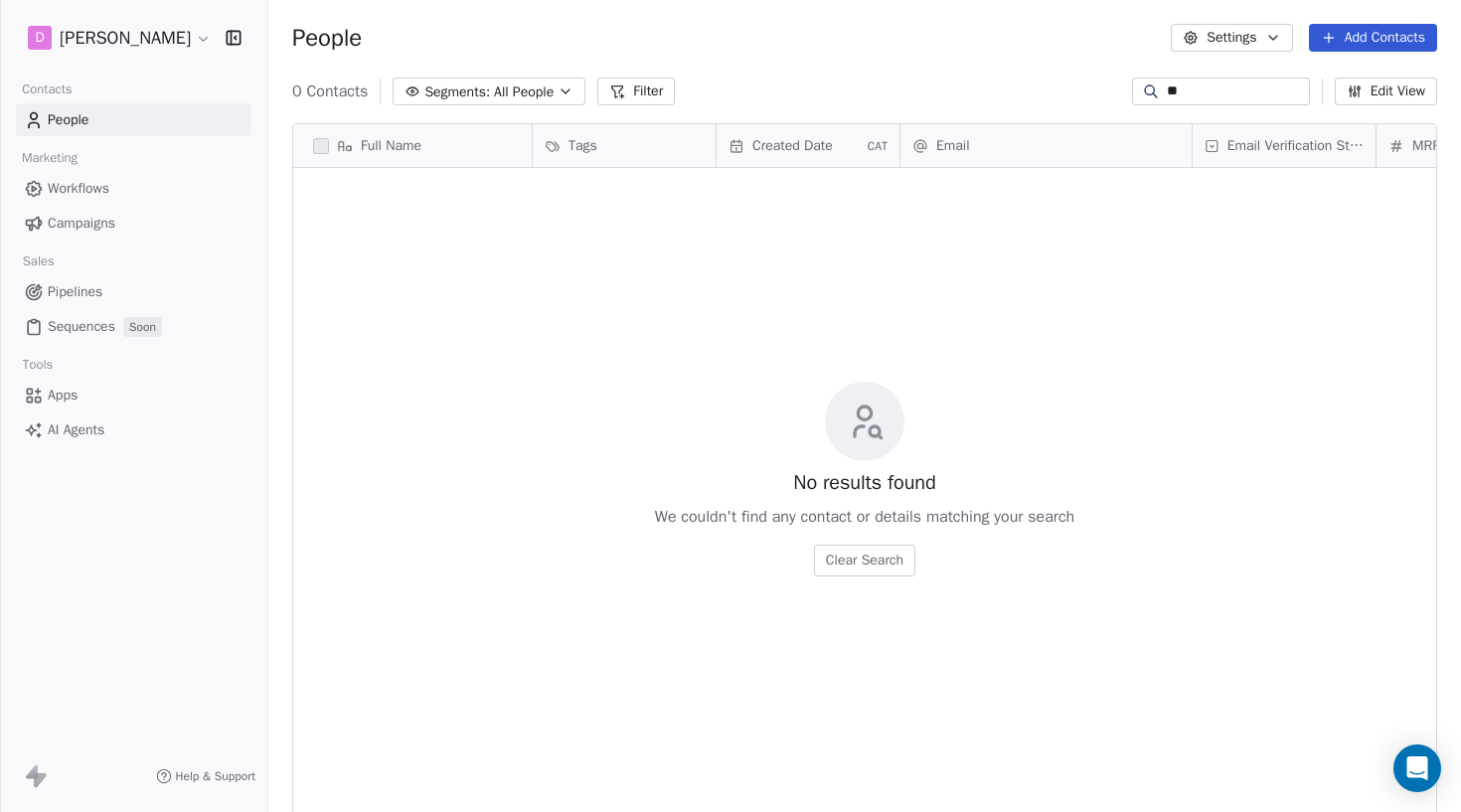 type on "*" 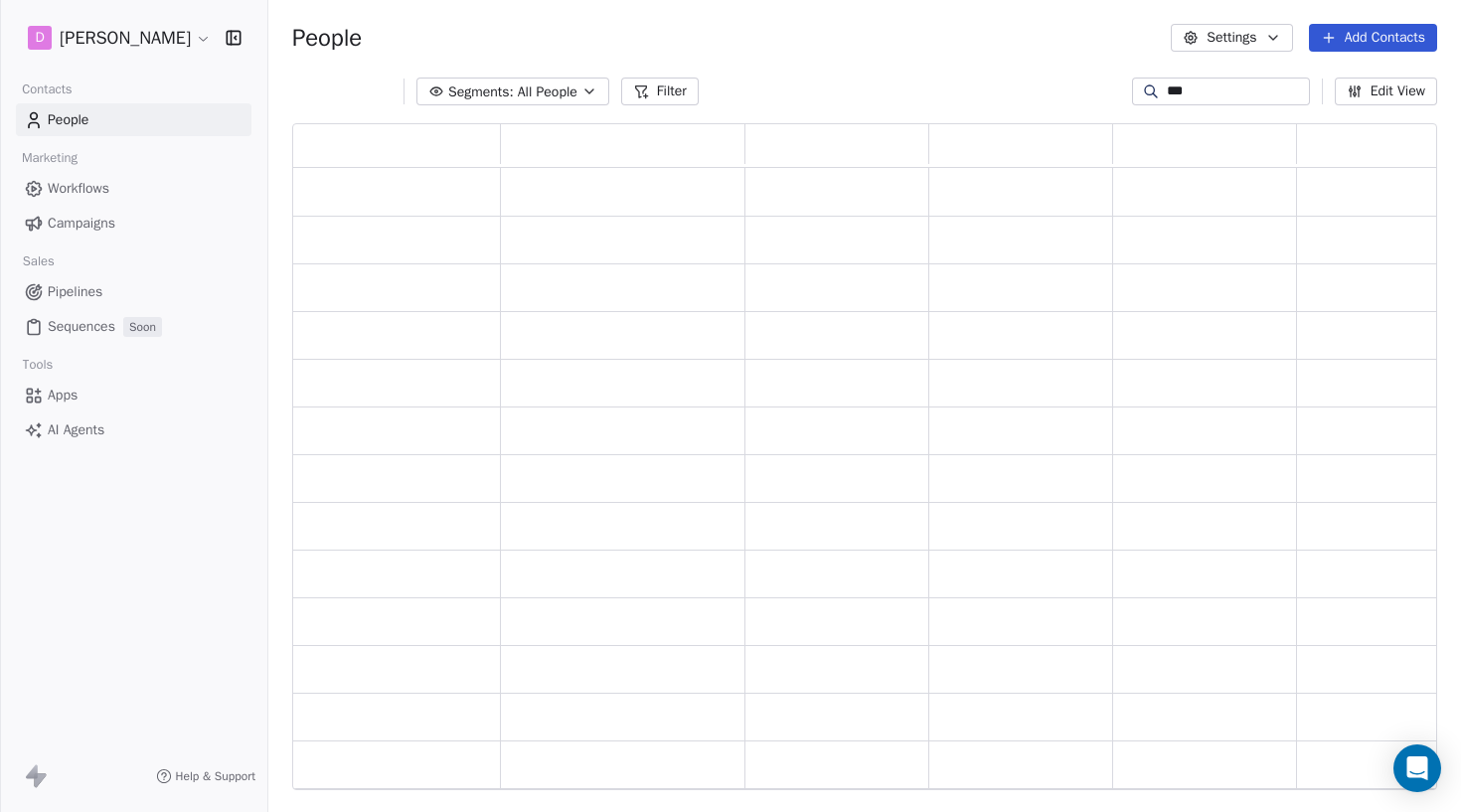 scroll, scrollTop: 1, scrollLeft: 1, axis: both 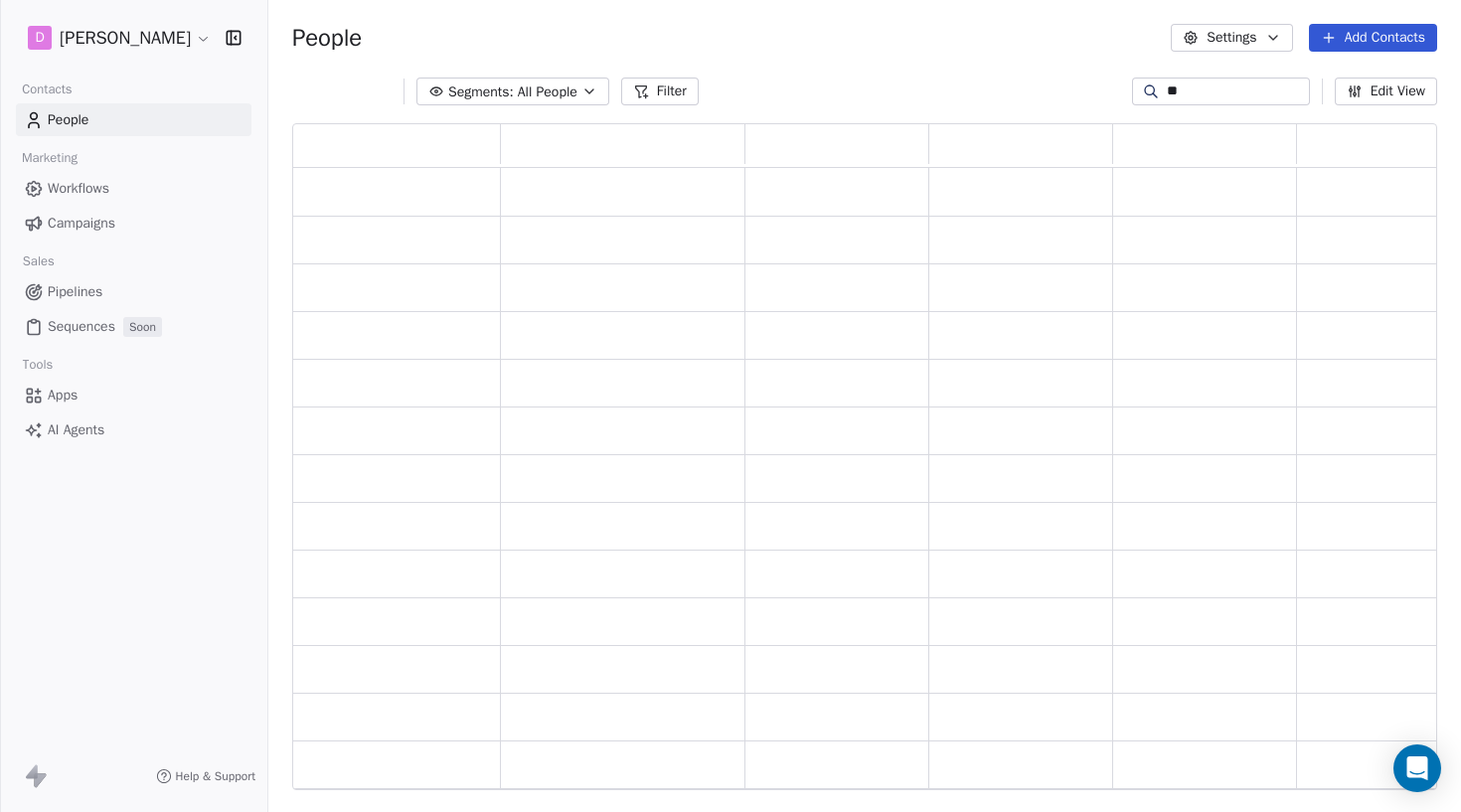 type on "*" 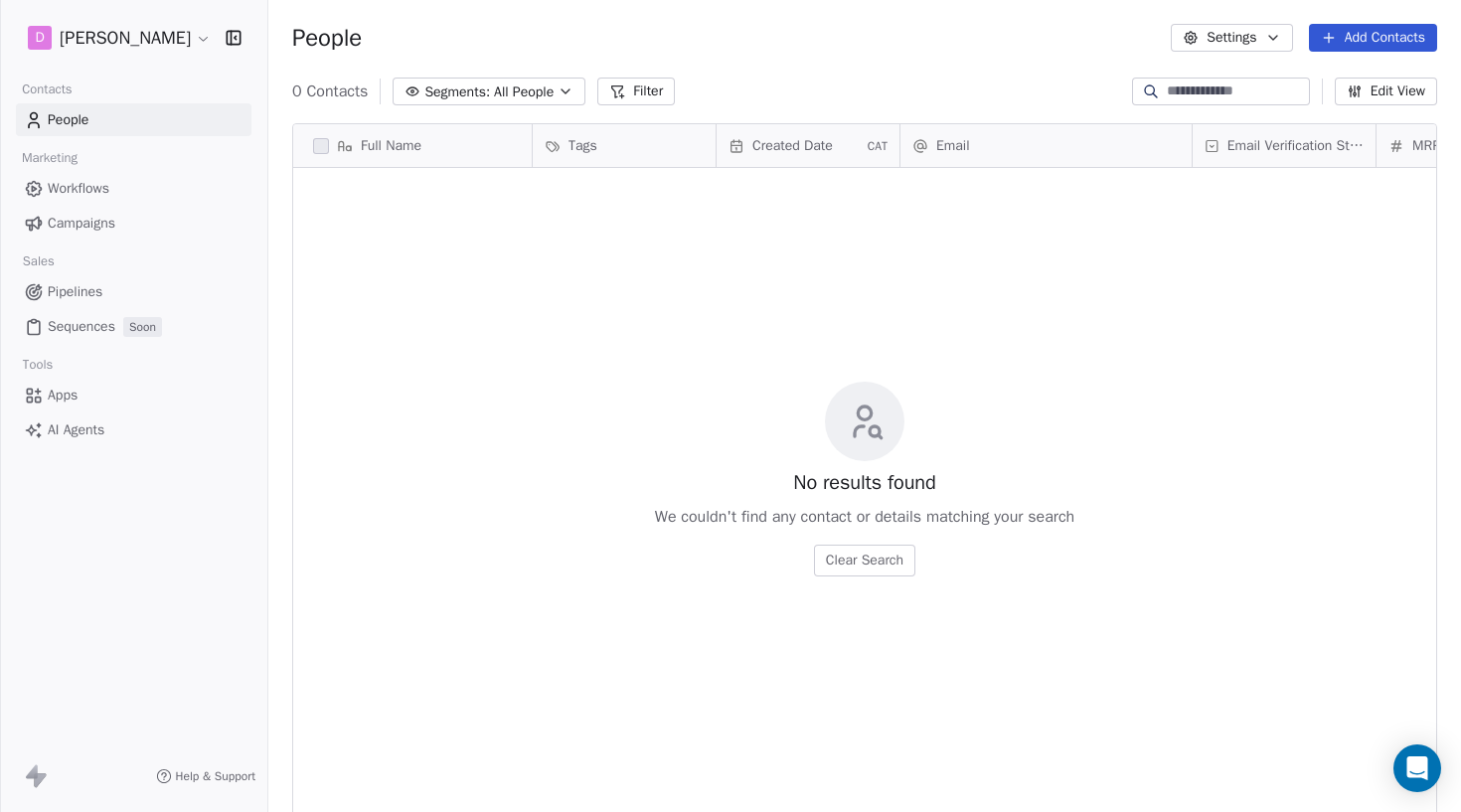 scroll, scrollTop: 1, scrollLeft: 1, axis: both 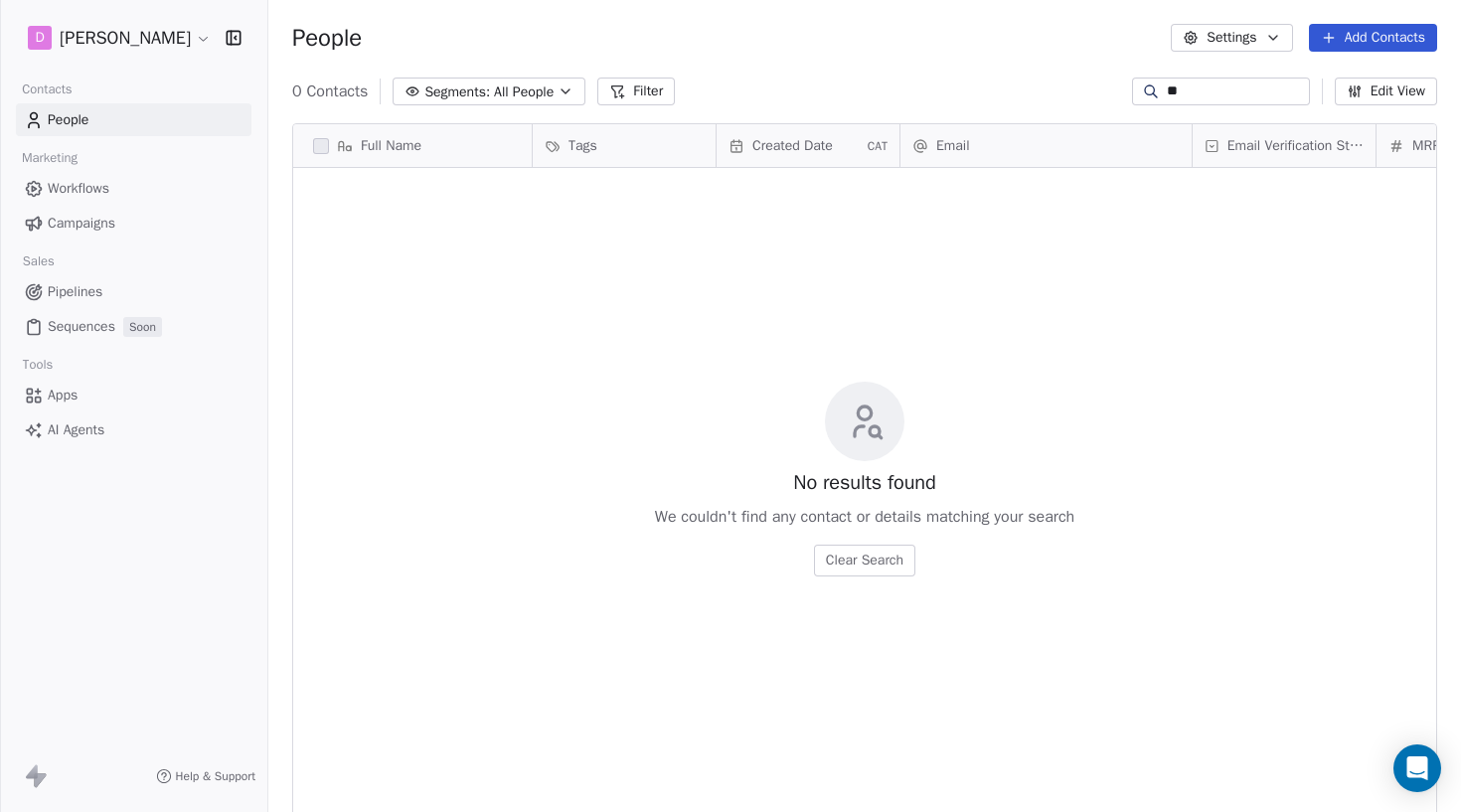 type on "*" 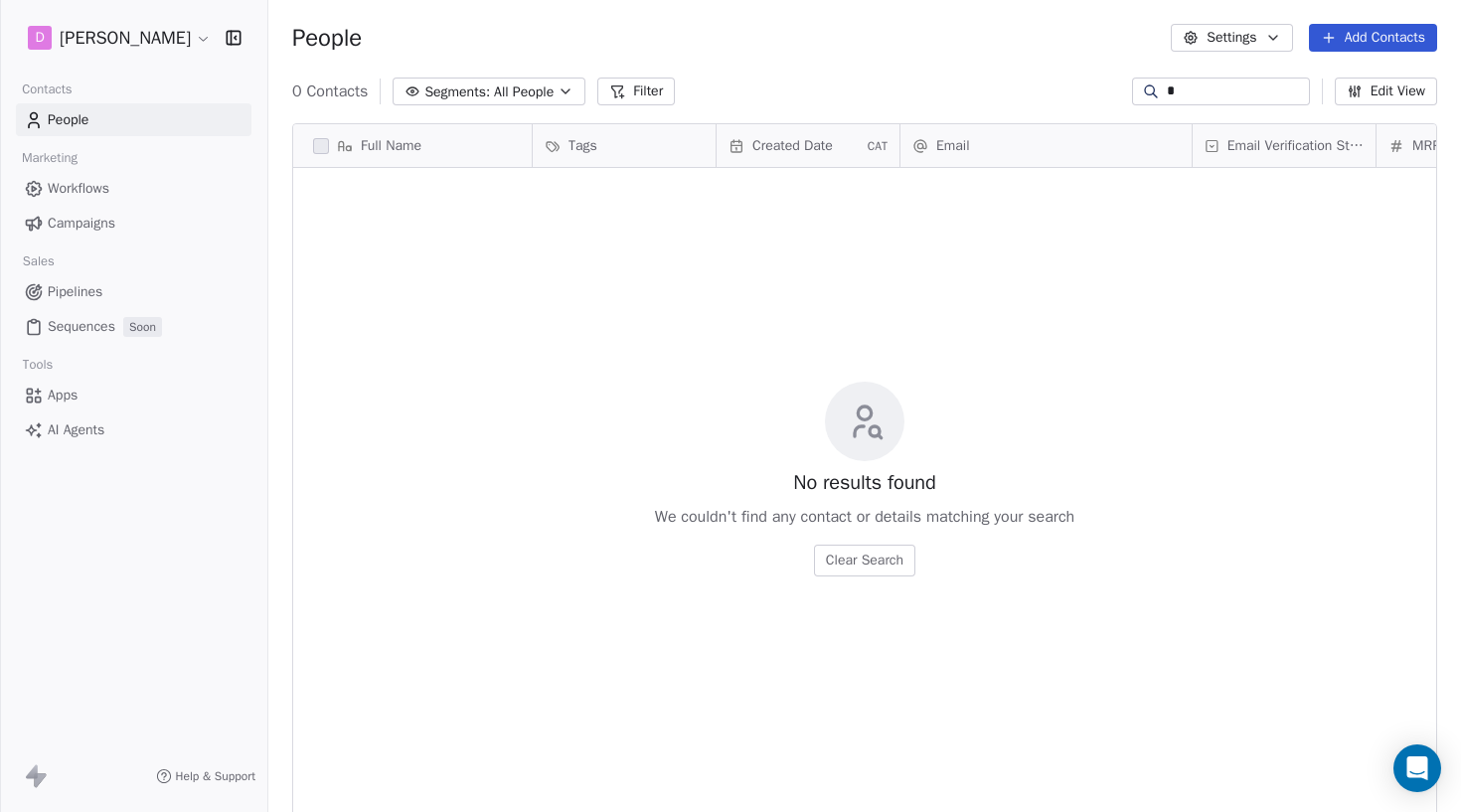 scroll, scrollTop: 1, scrollLeft: 1, axis: both 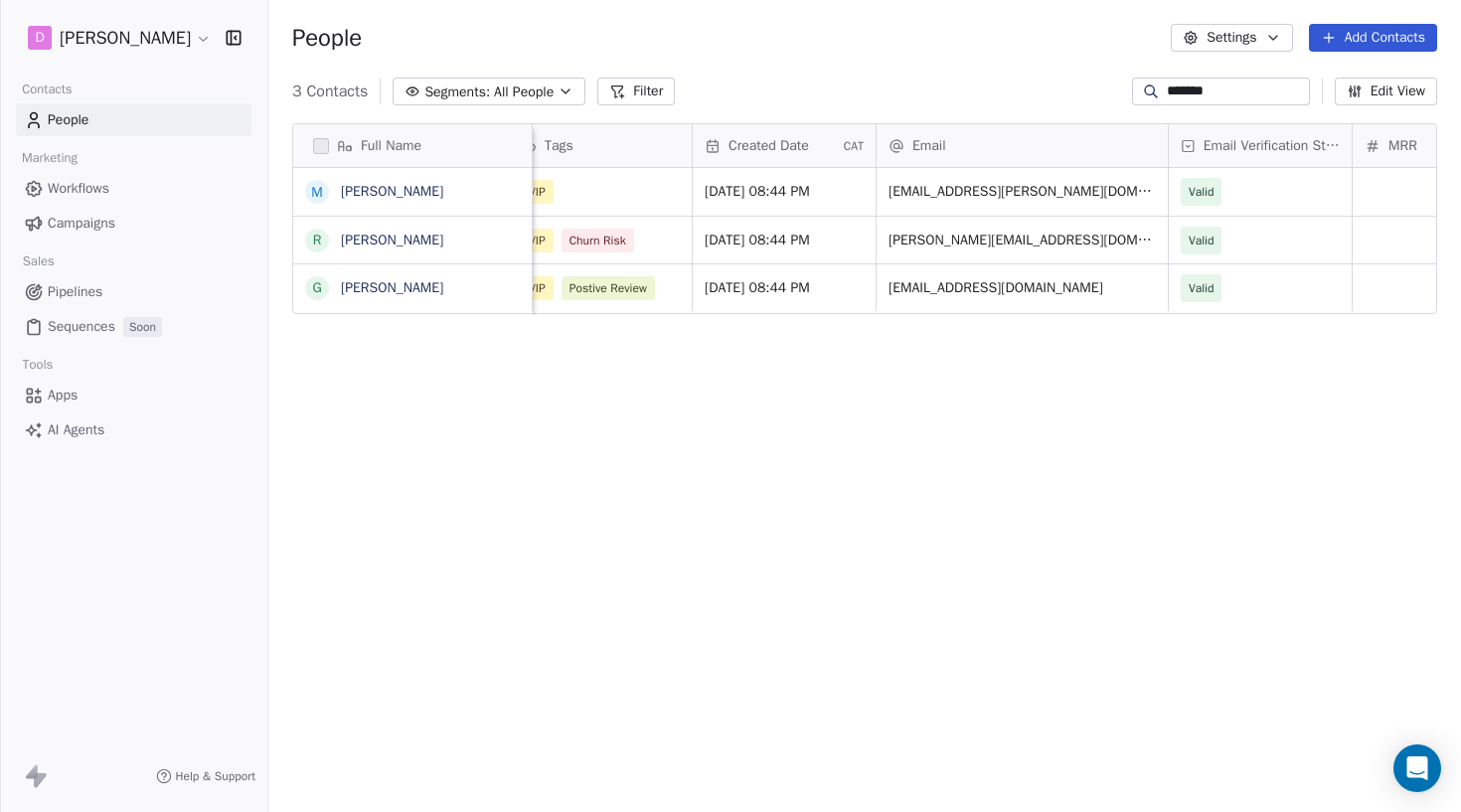 click on "*******" at bounding box center (1236, 91) 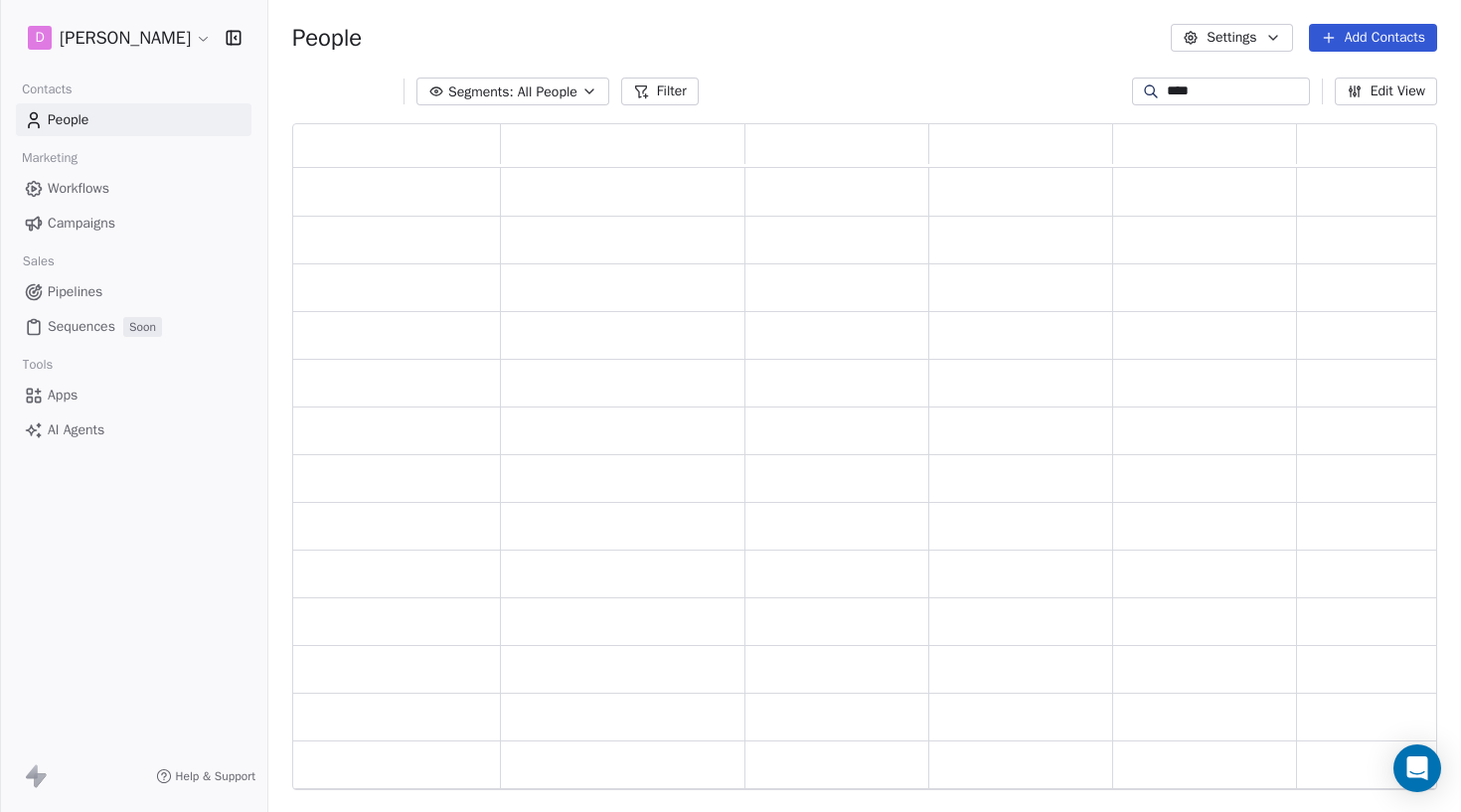 scroll, scrollTop: 0, scrollLeft: 0, axis: both 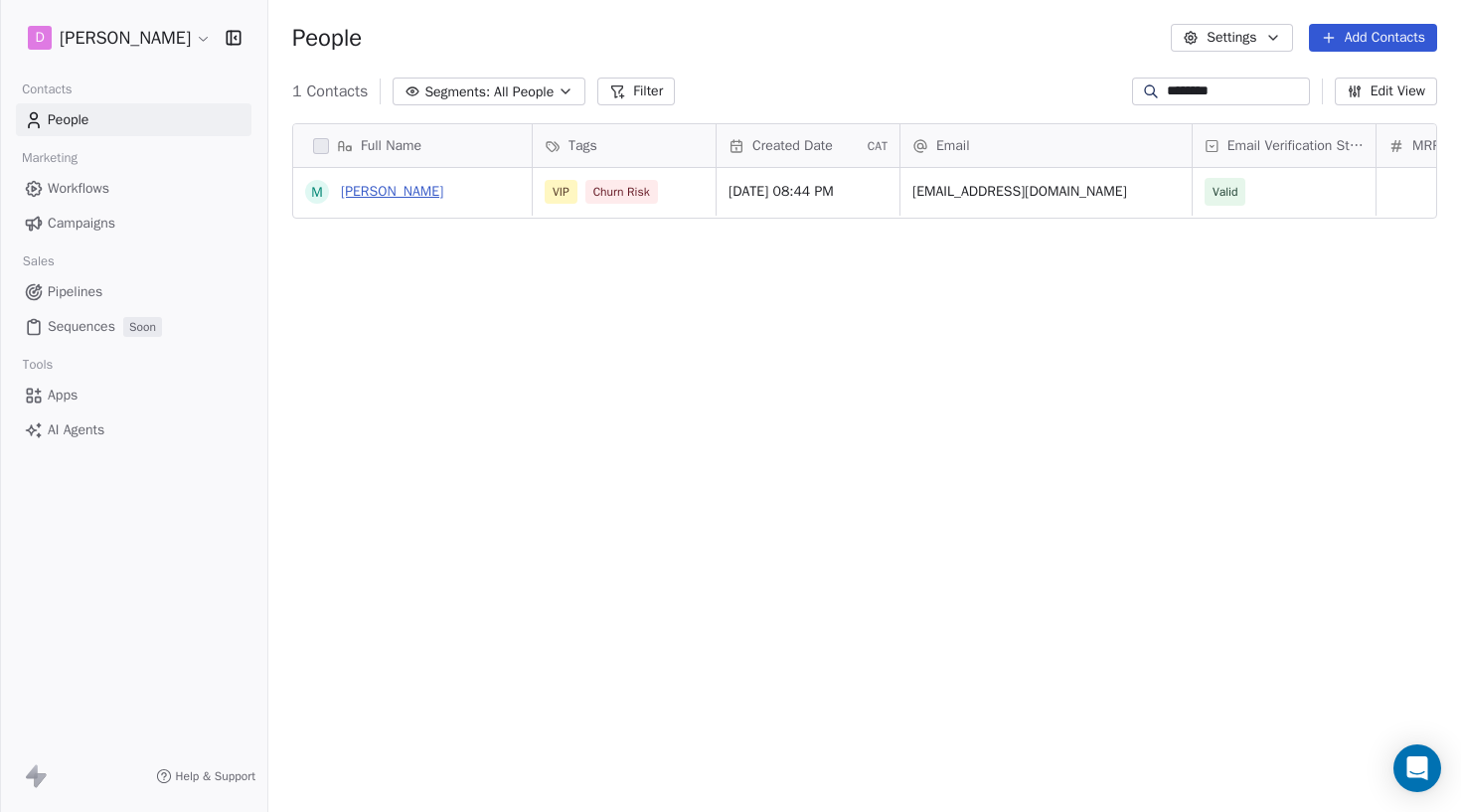 type on "********" 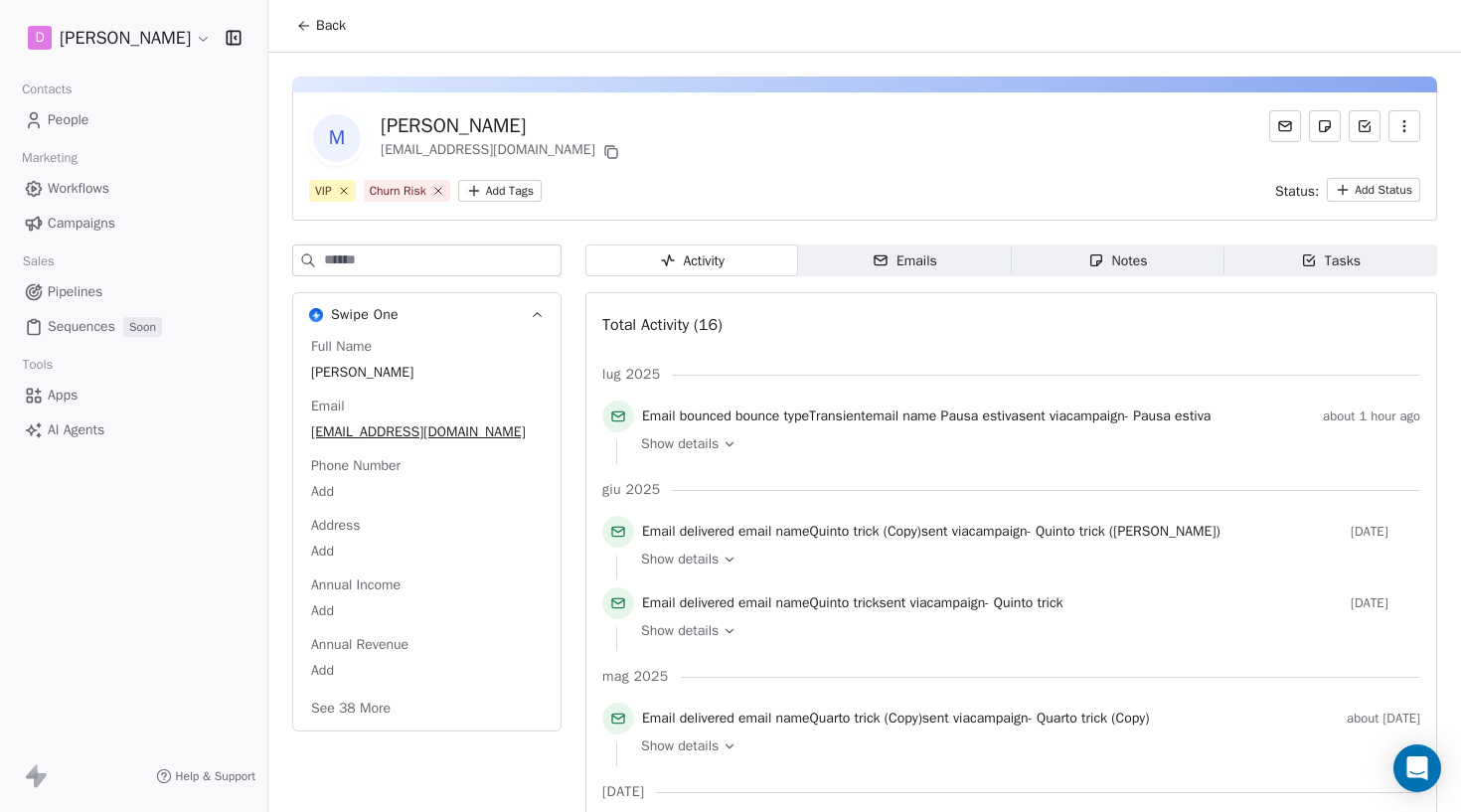 scroll, scrollTop: 0, scrollLeft: 0, axis: both 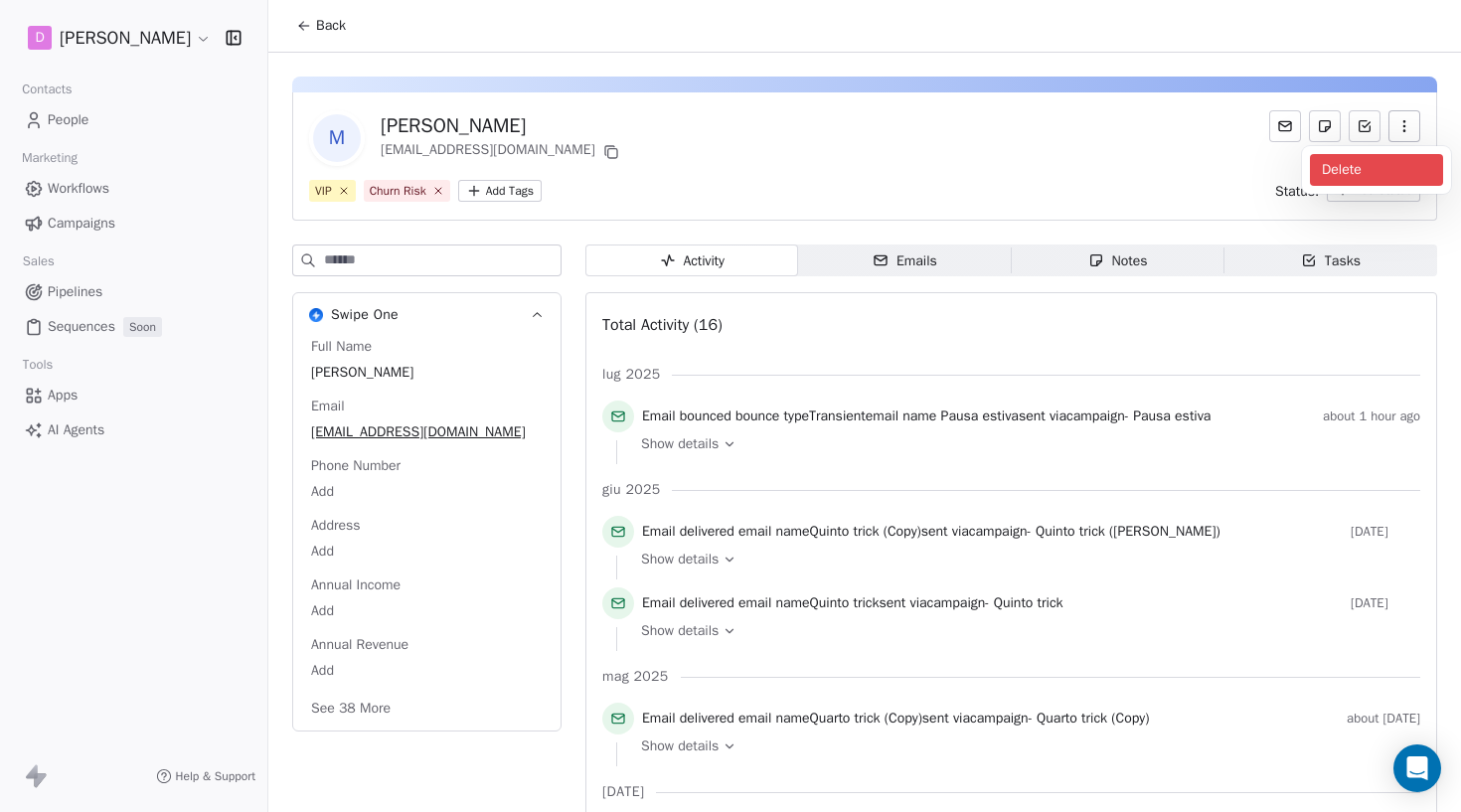 click on "Delete" at bounding box center (1377, 170) 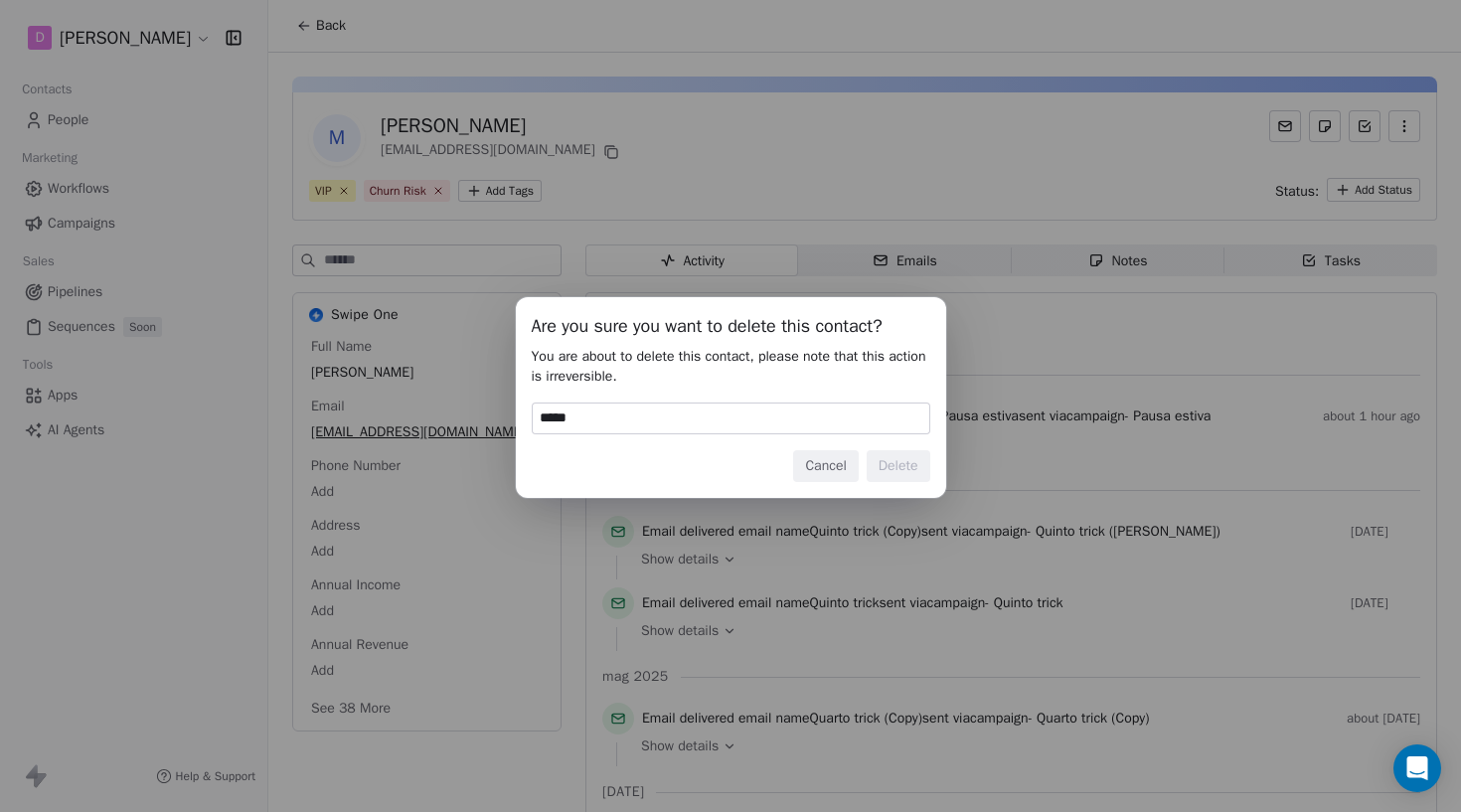 type on "******" 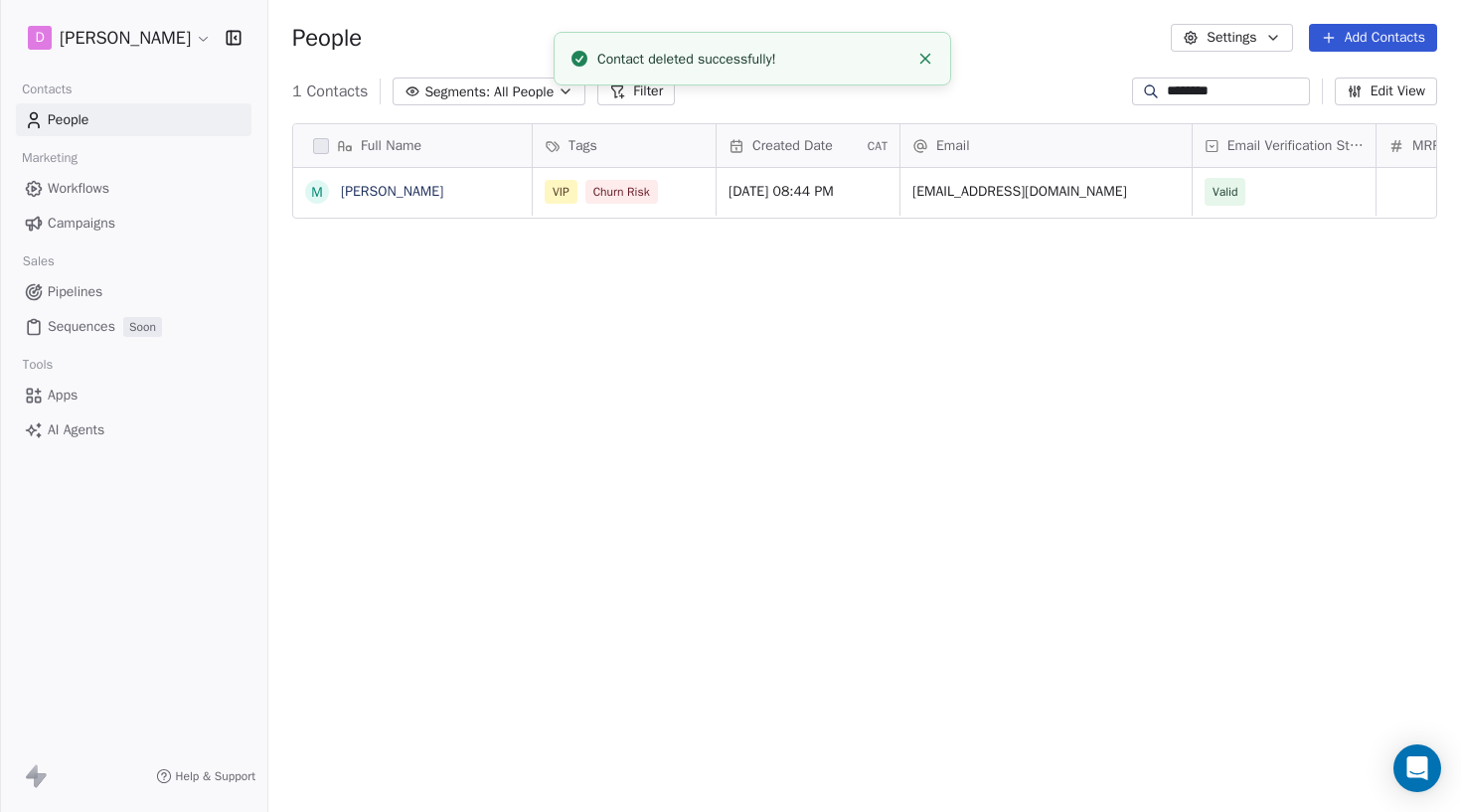 scroll, scrollTop: 1, scrollLeft: 1, axis: both 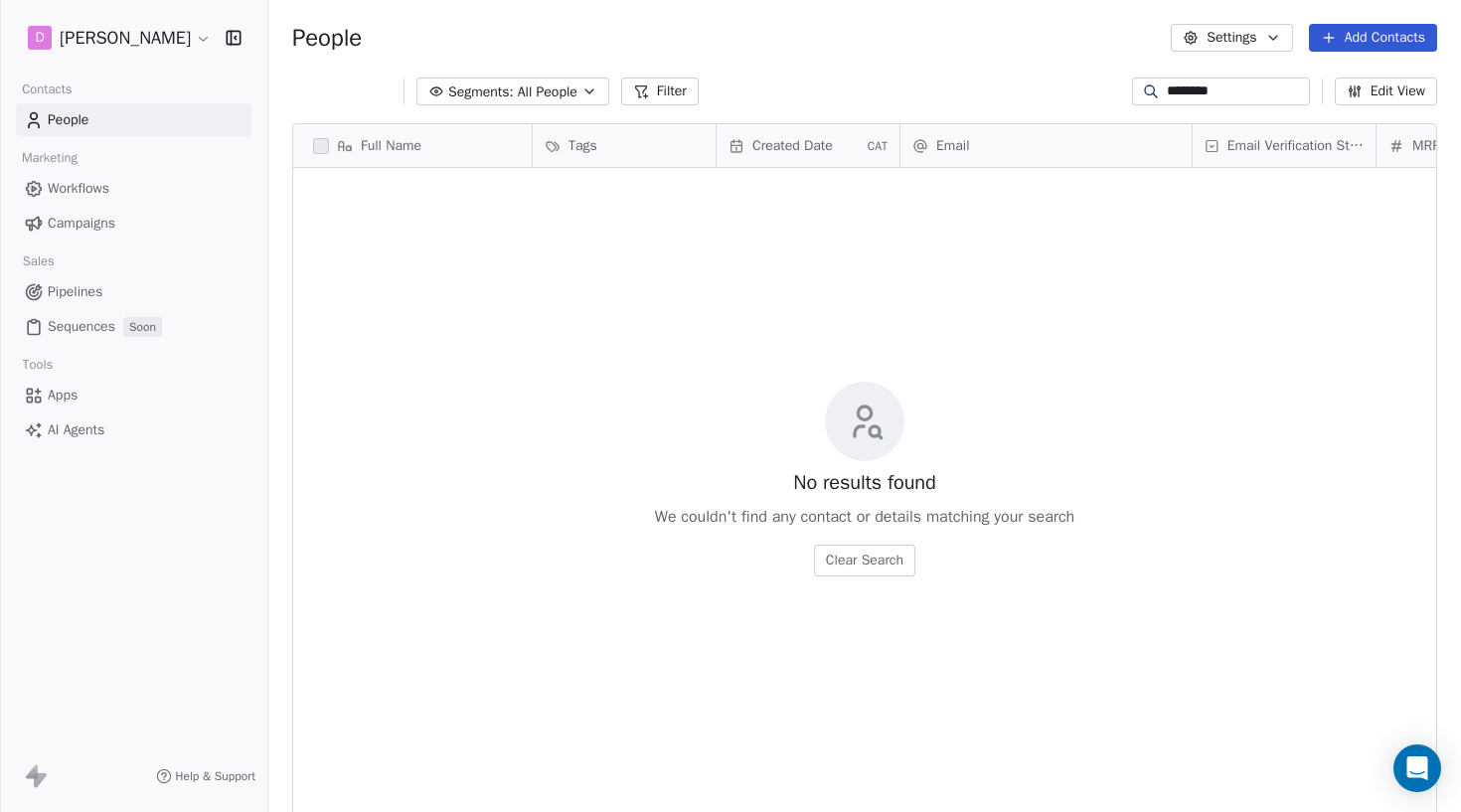 click on "********" at bounding box center [1236, 91] 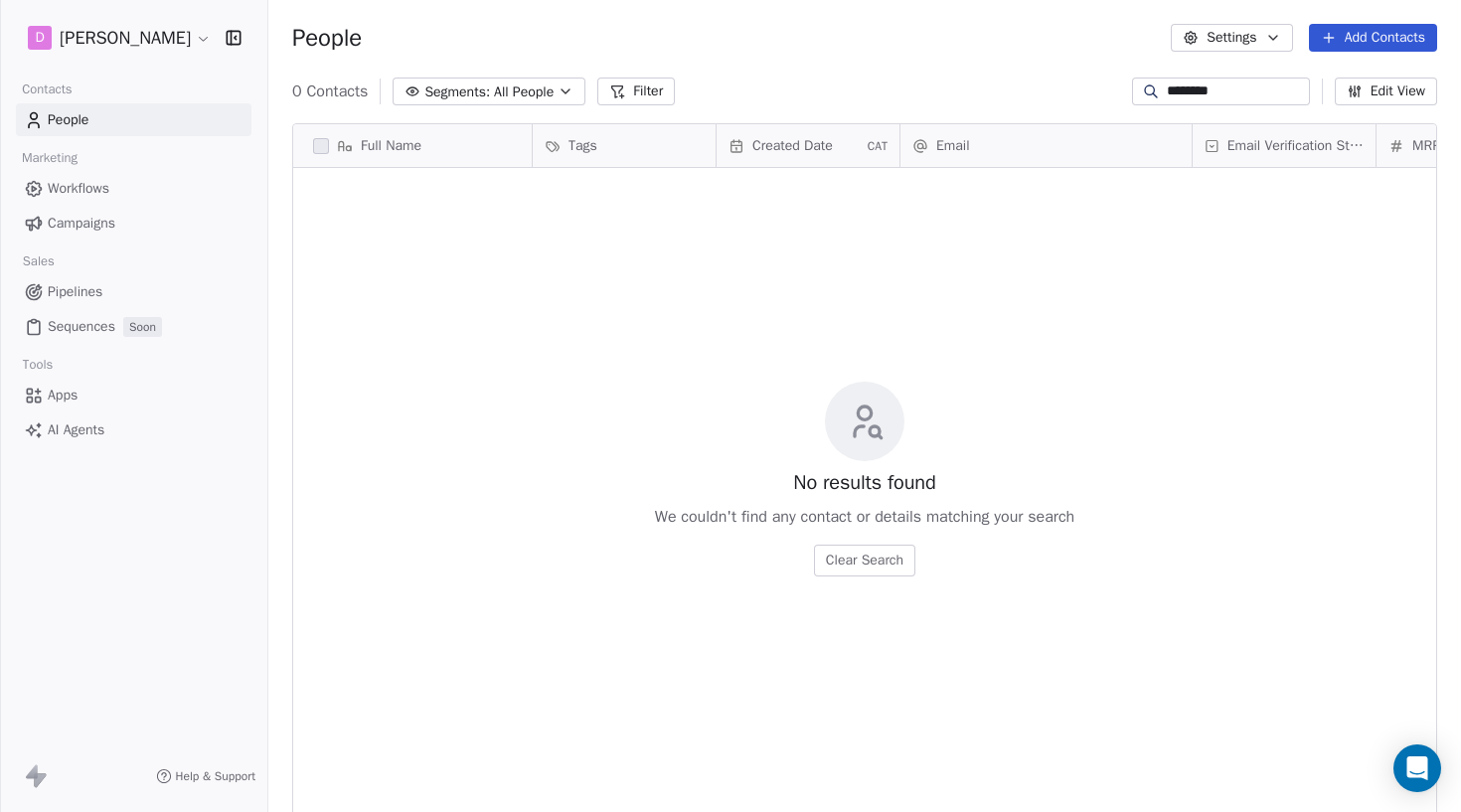 click on "********" at bounding box center (1236, 91) 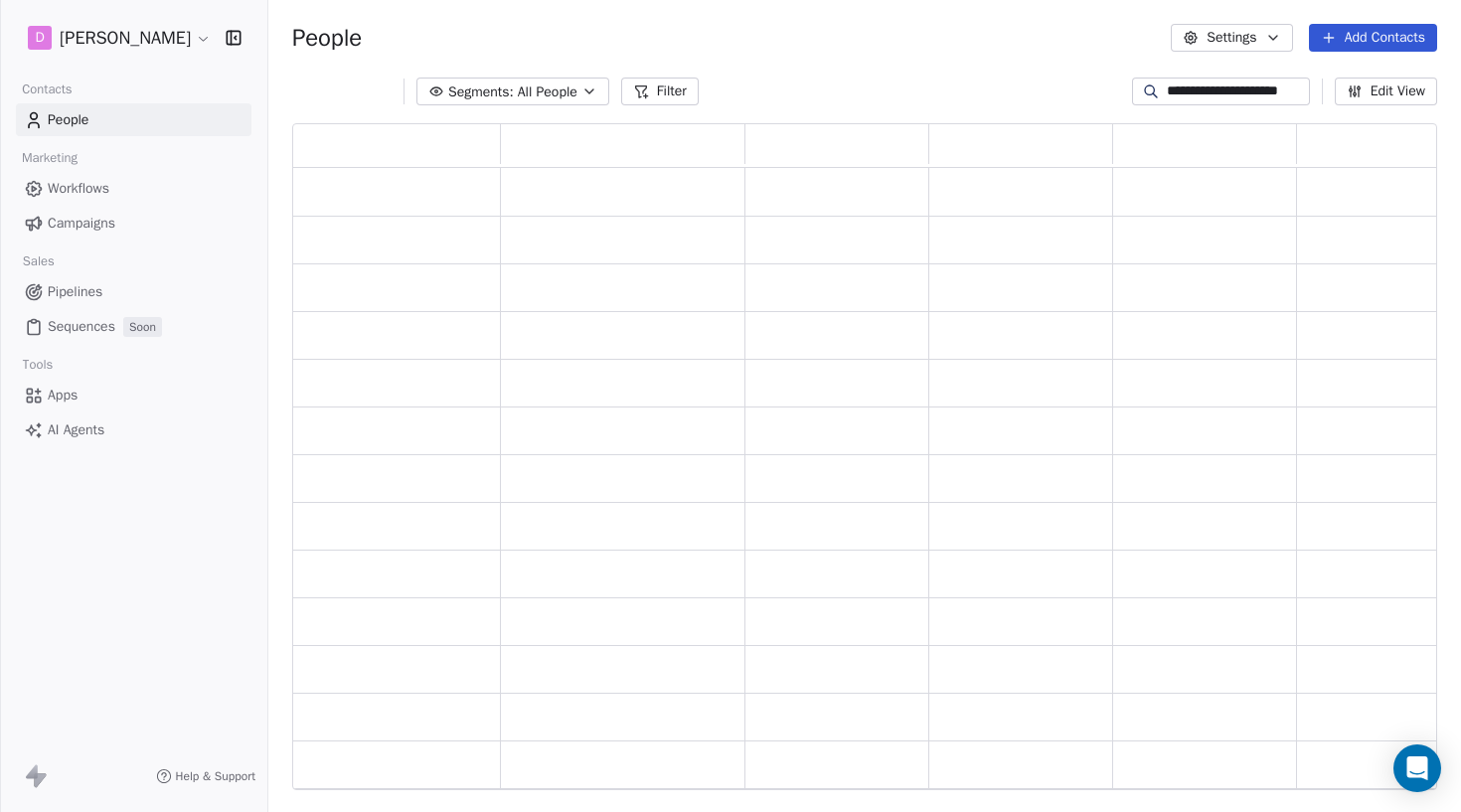 scroll, scrollTop: 1, scrollLeft: 1, axis: both 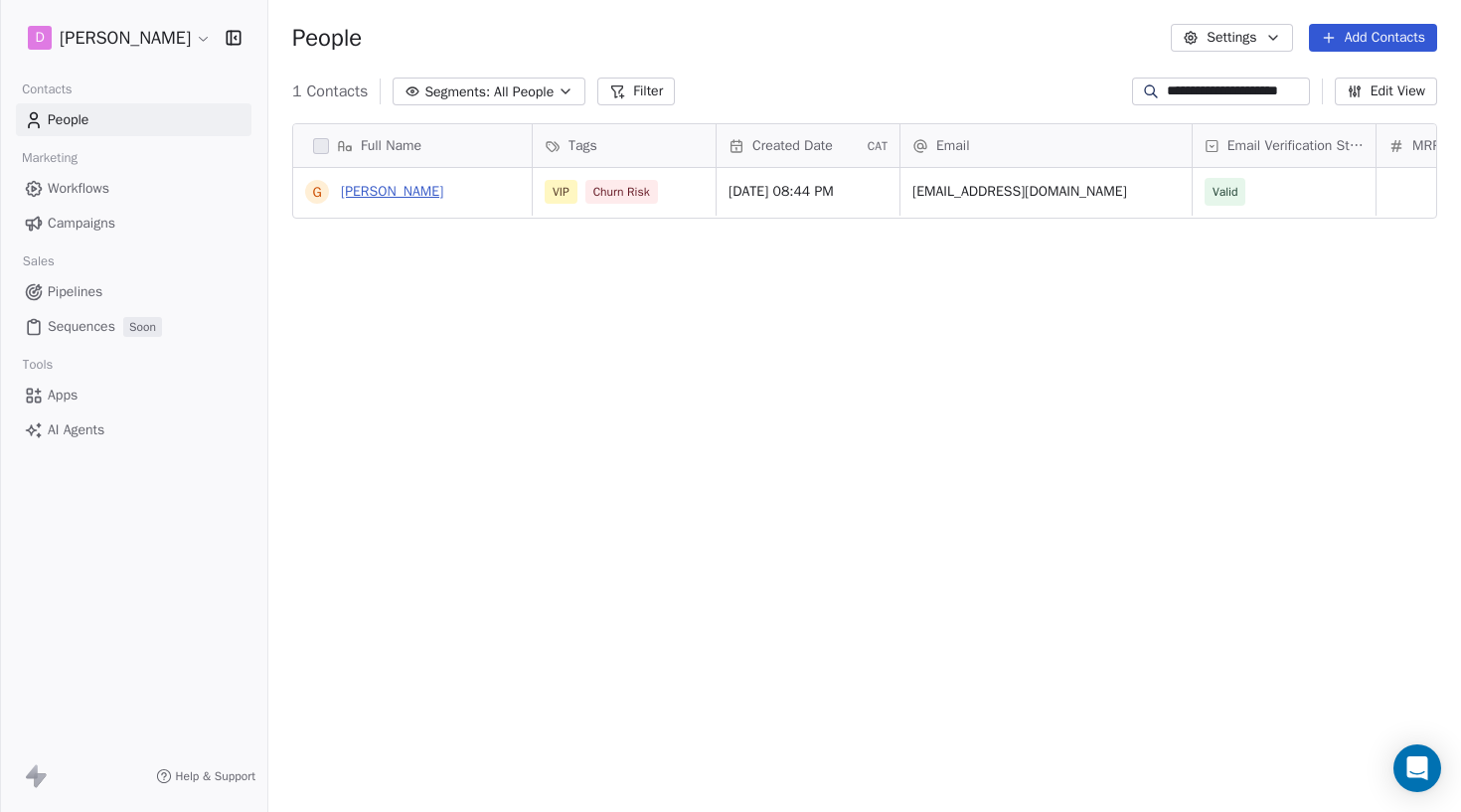 type on "**********" 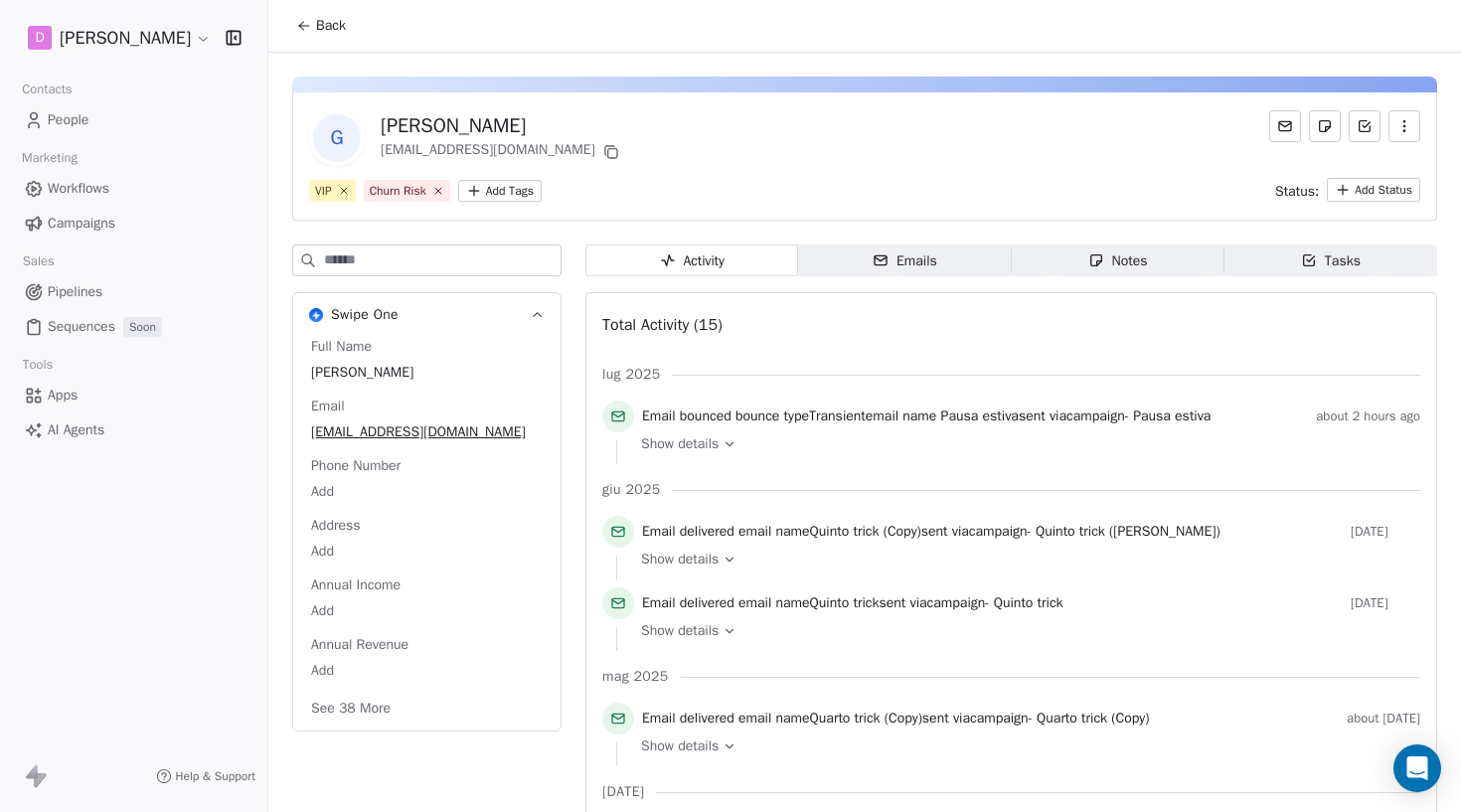 click 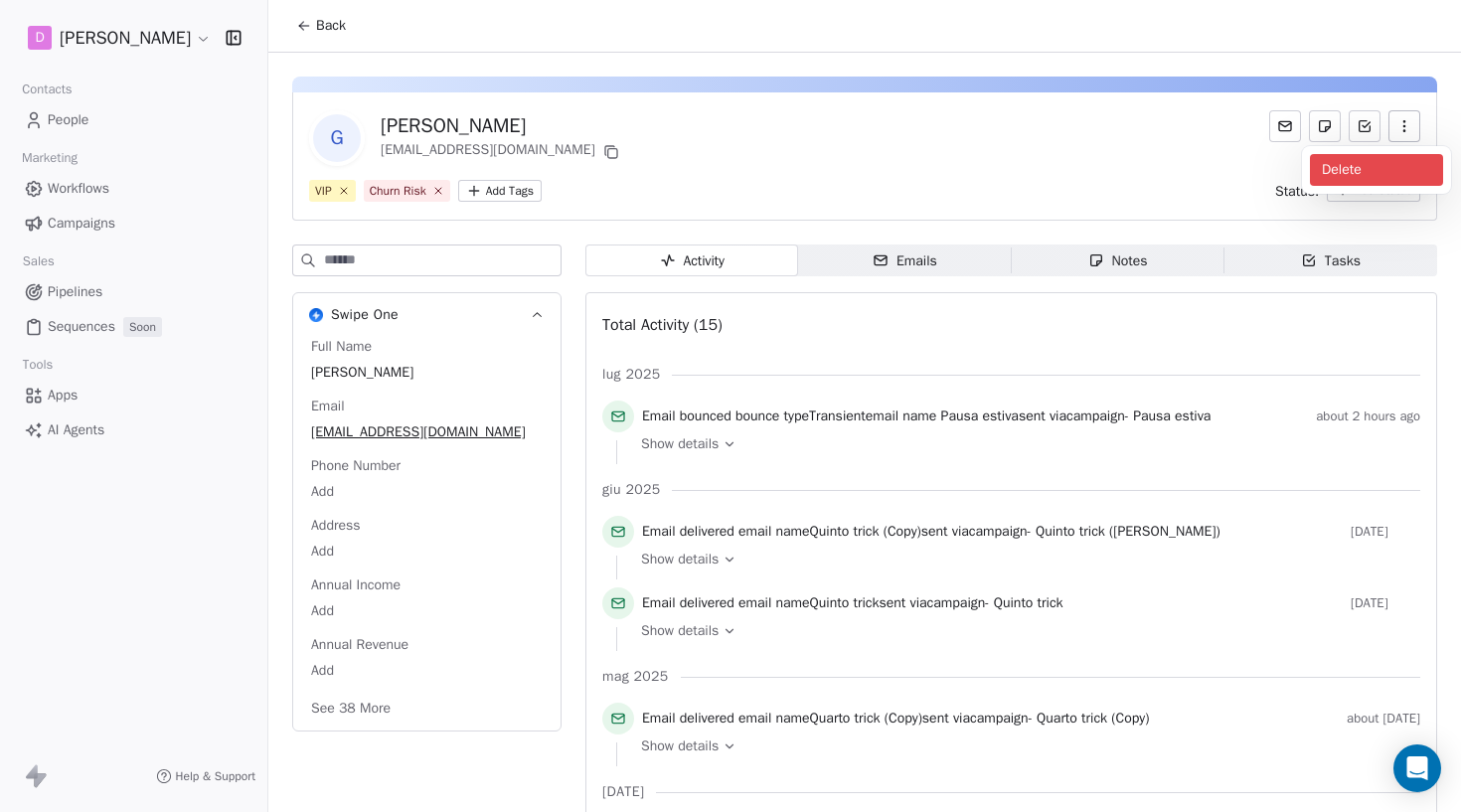 click on "Delete" at bounding box center (1377, 170) 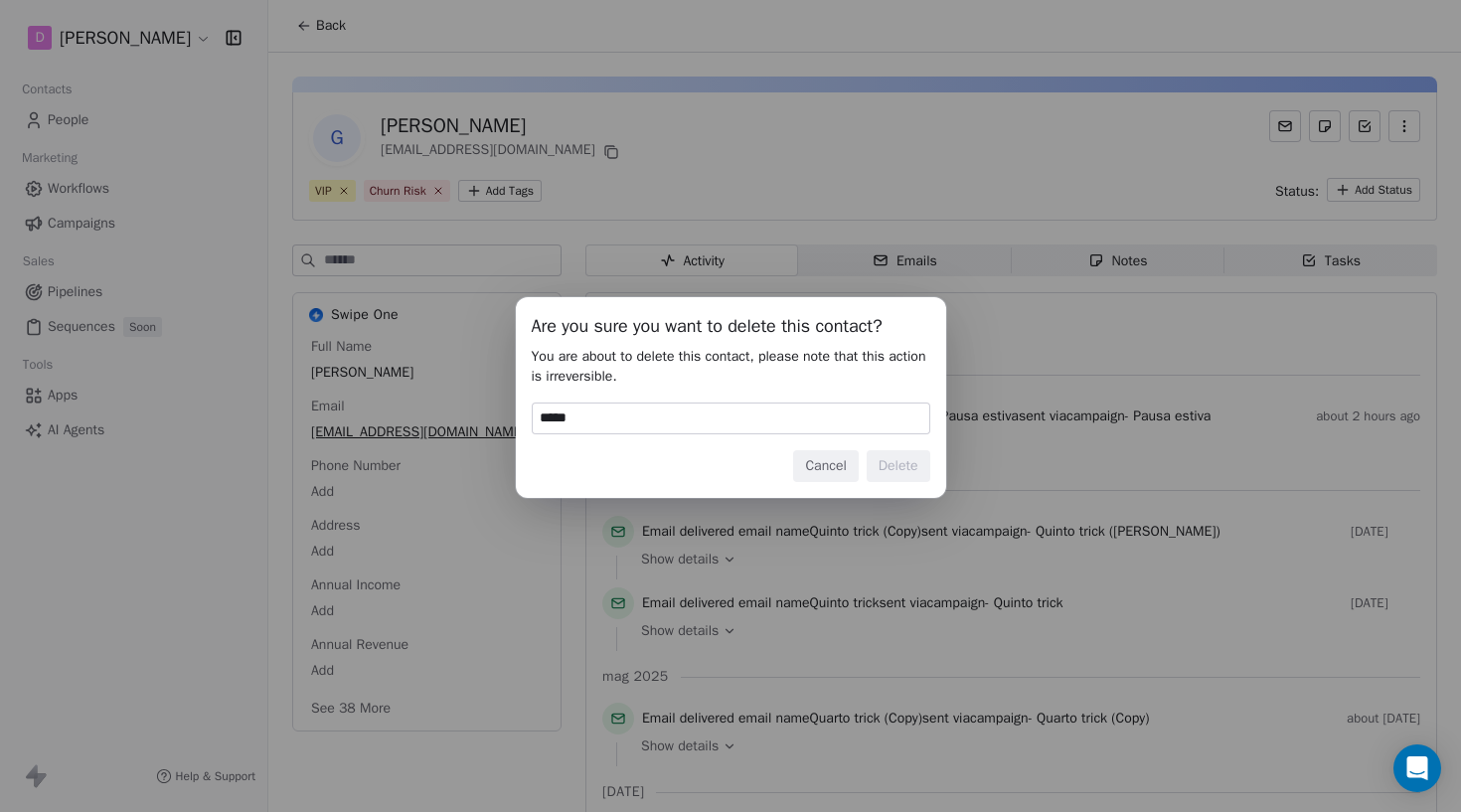 type on "******" 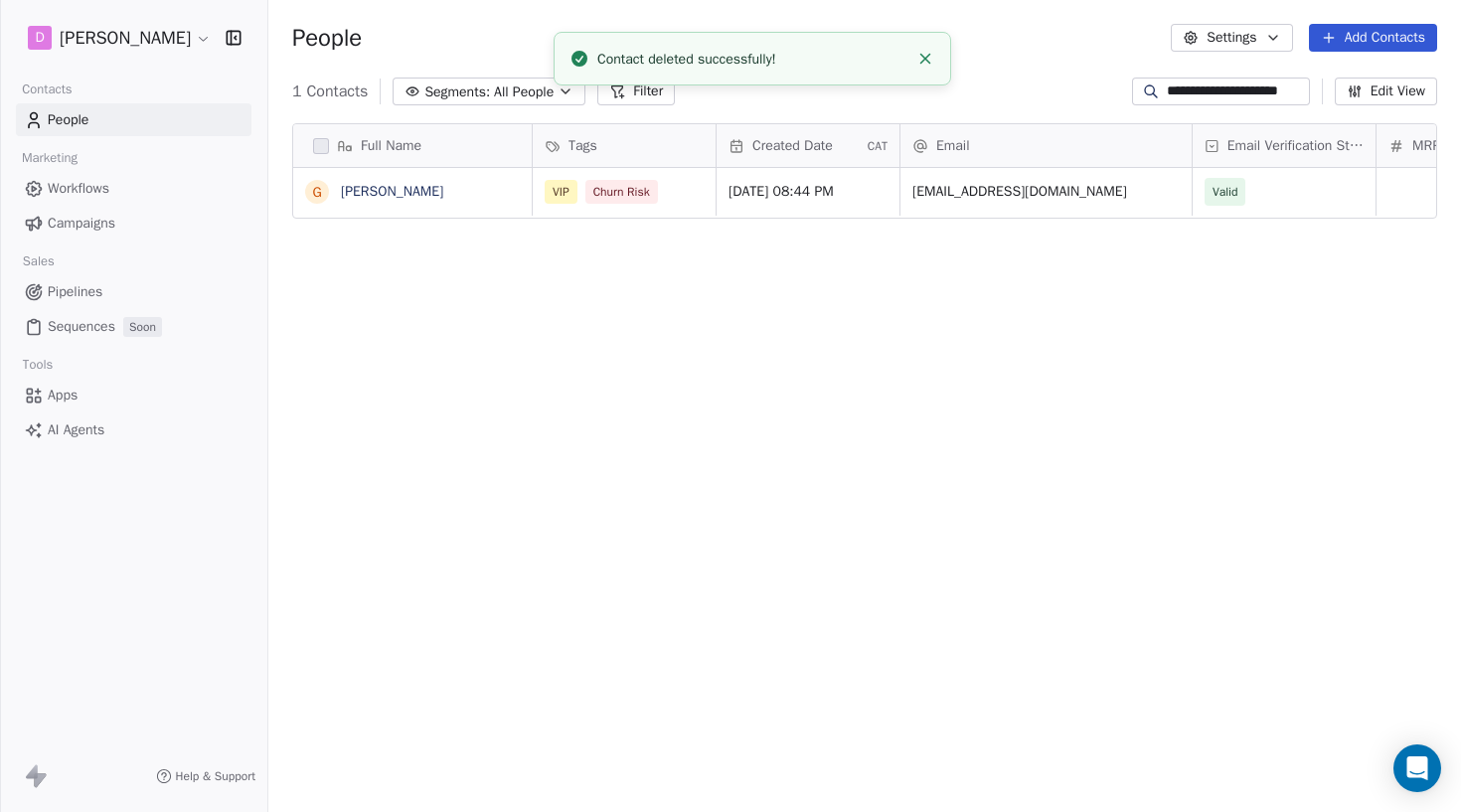 scroll, scrollTop: 1, scrollLeft: 1, axis: both 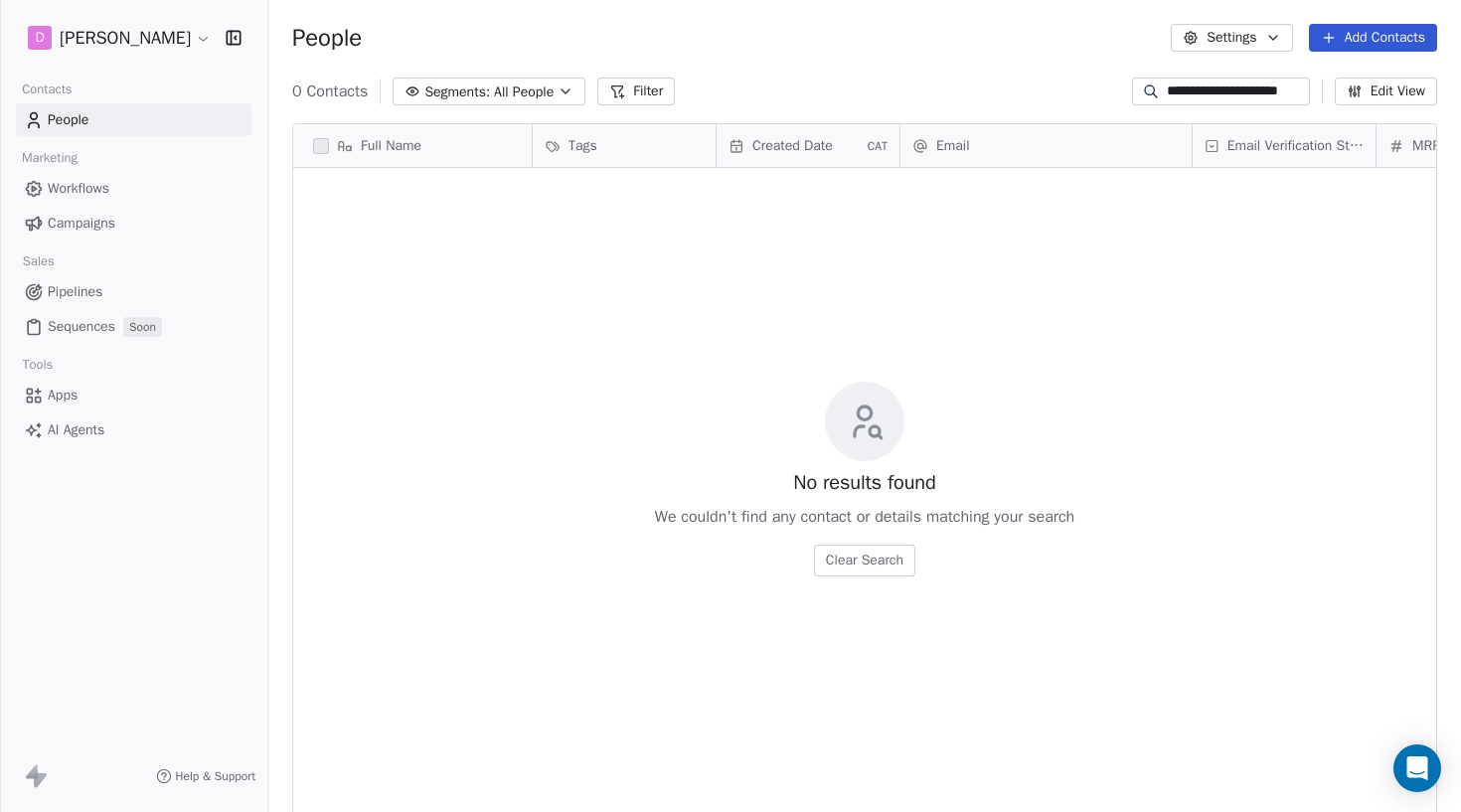 click on "**********" at bounding box center [1236, 91] 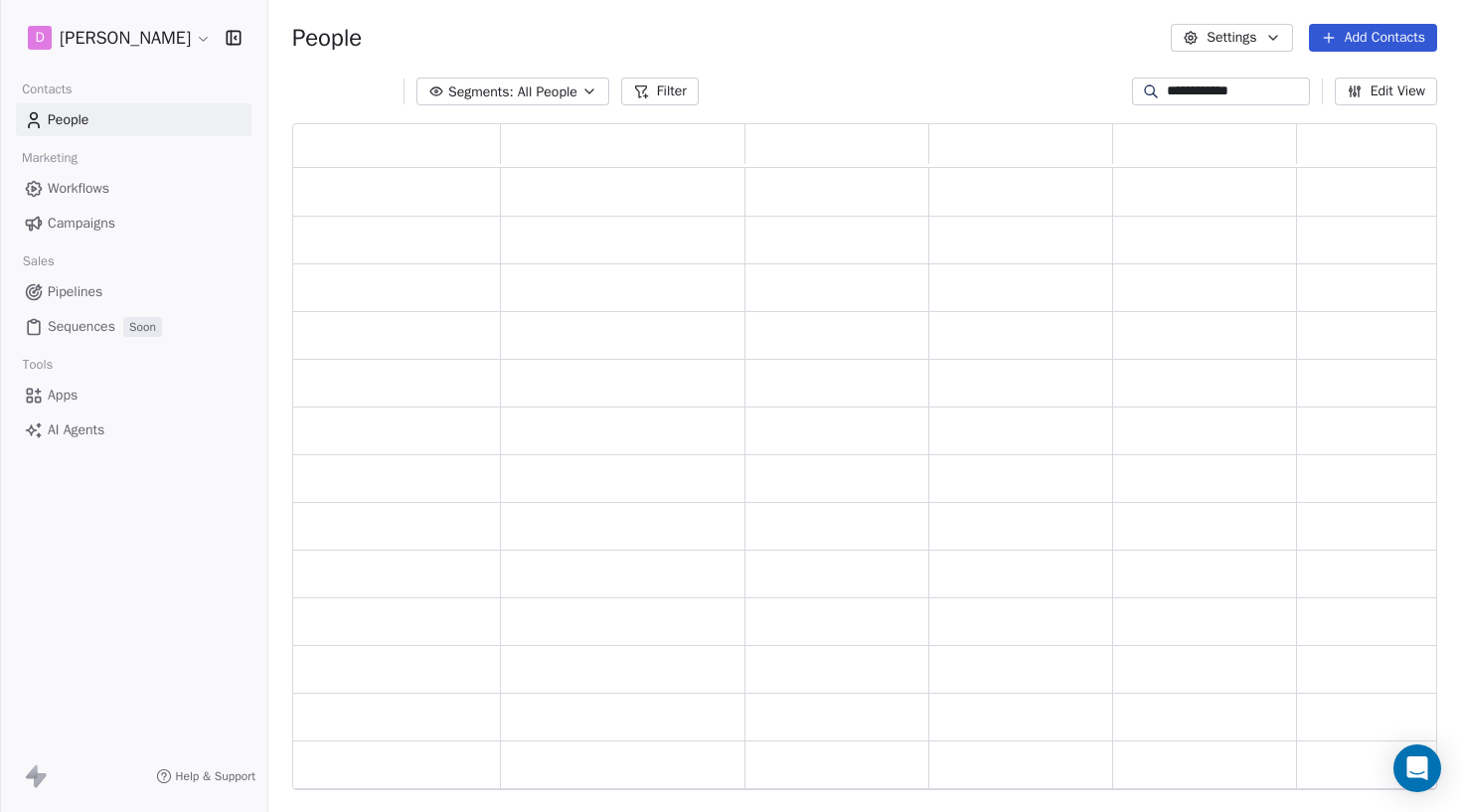 scroll, scrollTop: 0, scrollLeft: 0, axis: both 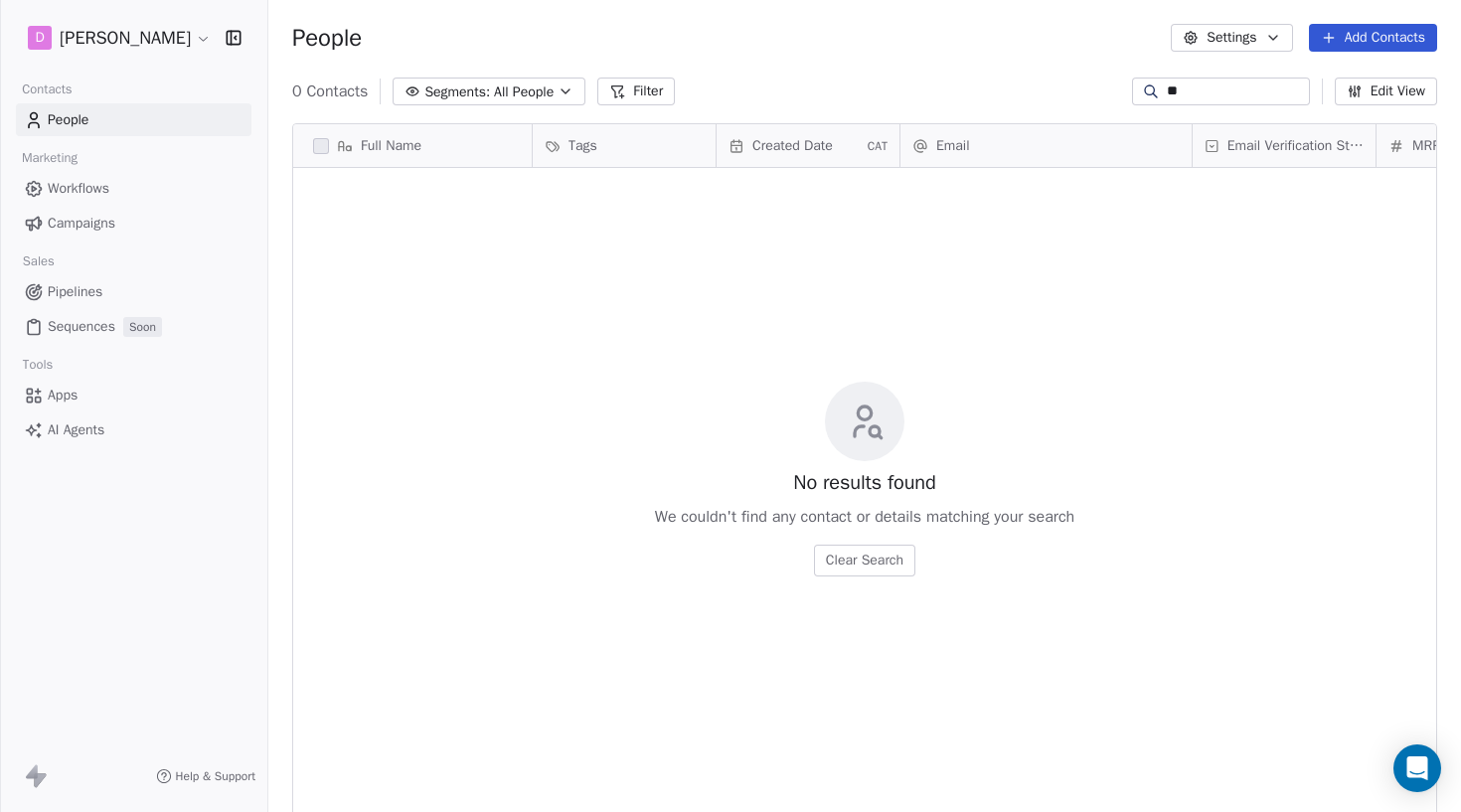 type on "*" 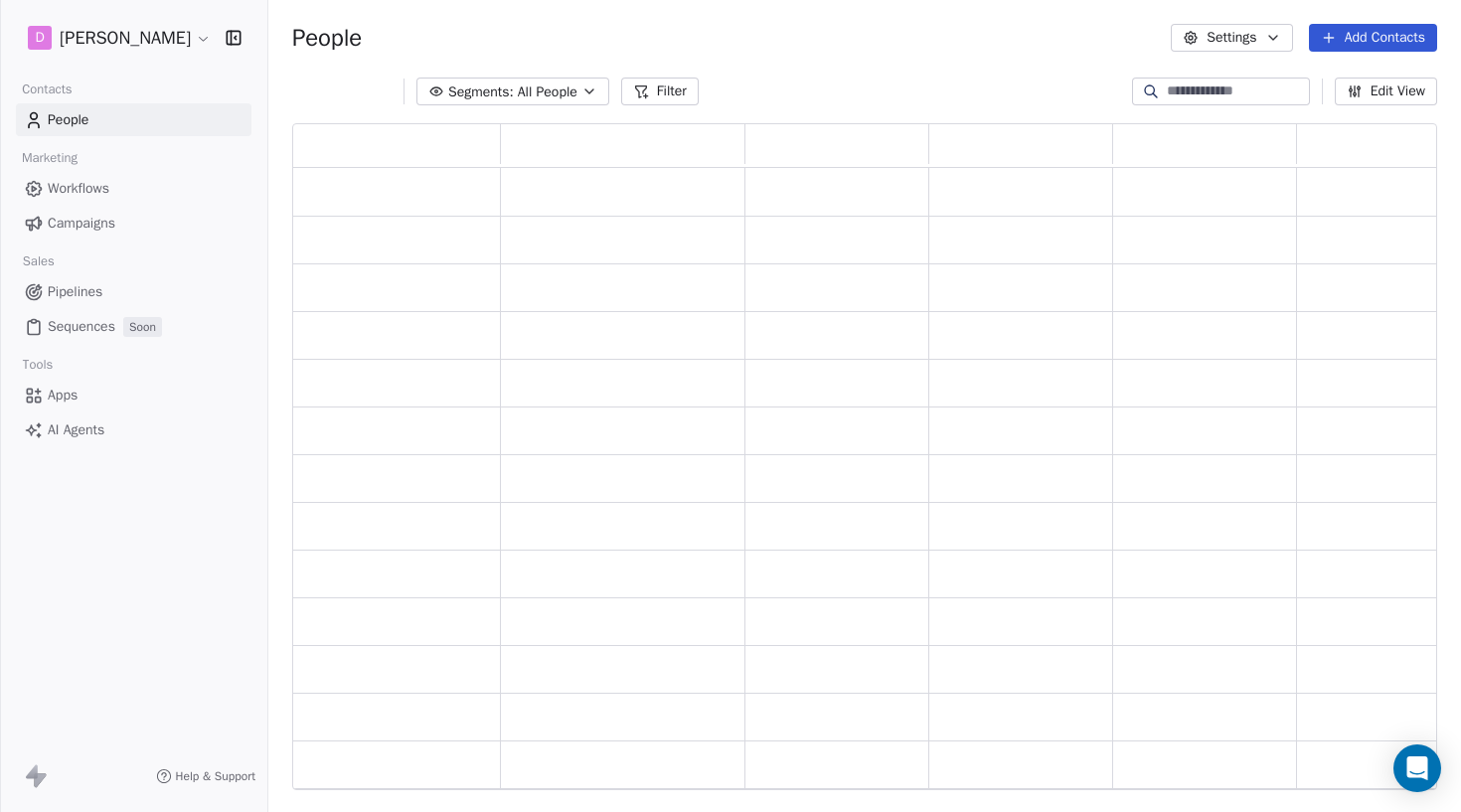 scroll, scrollTop: 1, scrollLeft: 1, axis: both 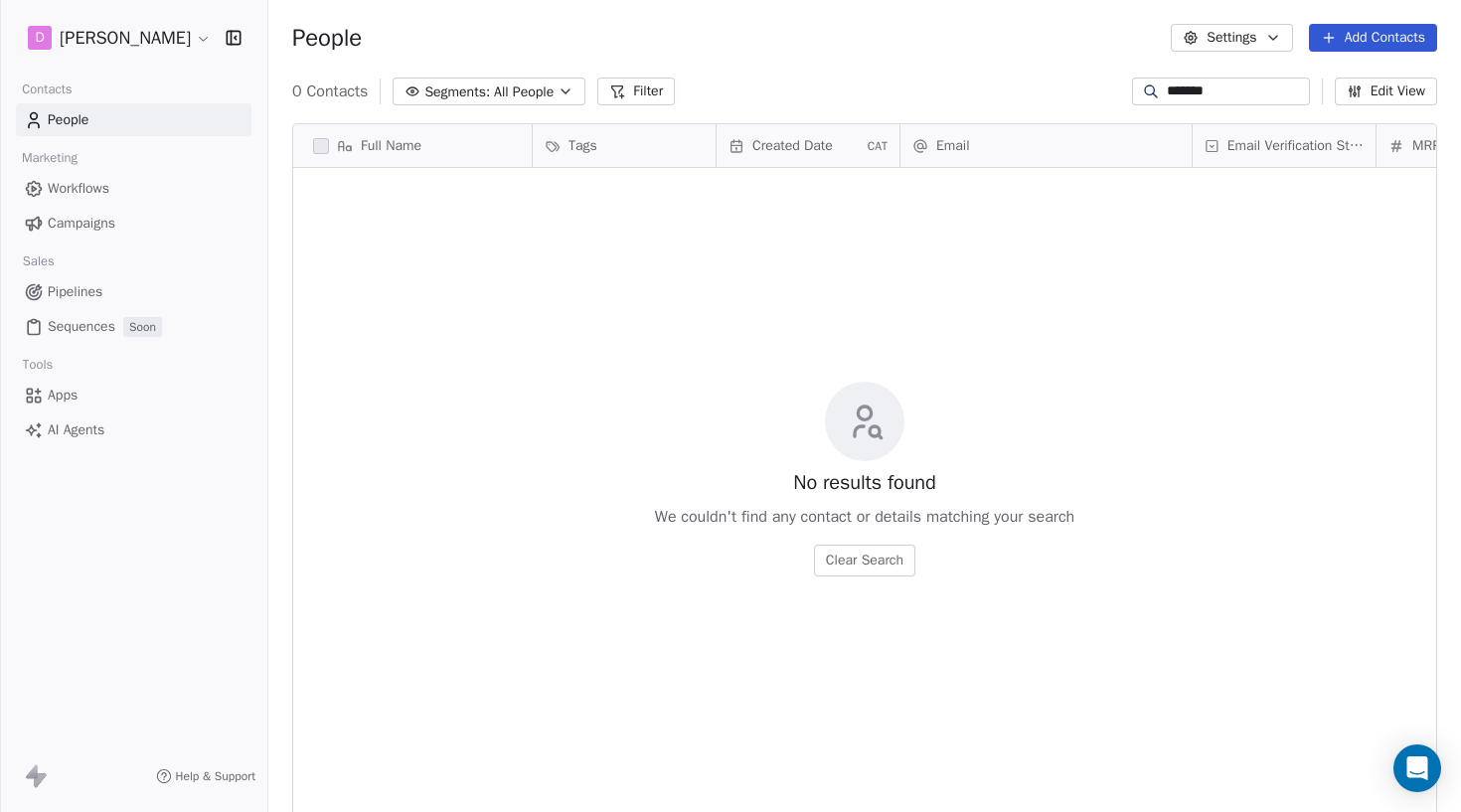 type on "********" 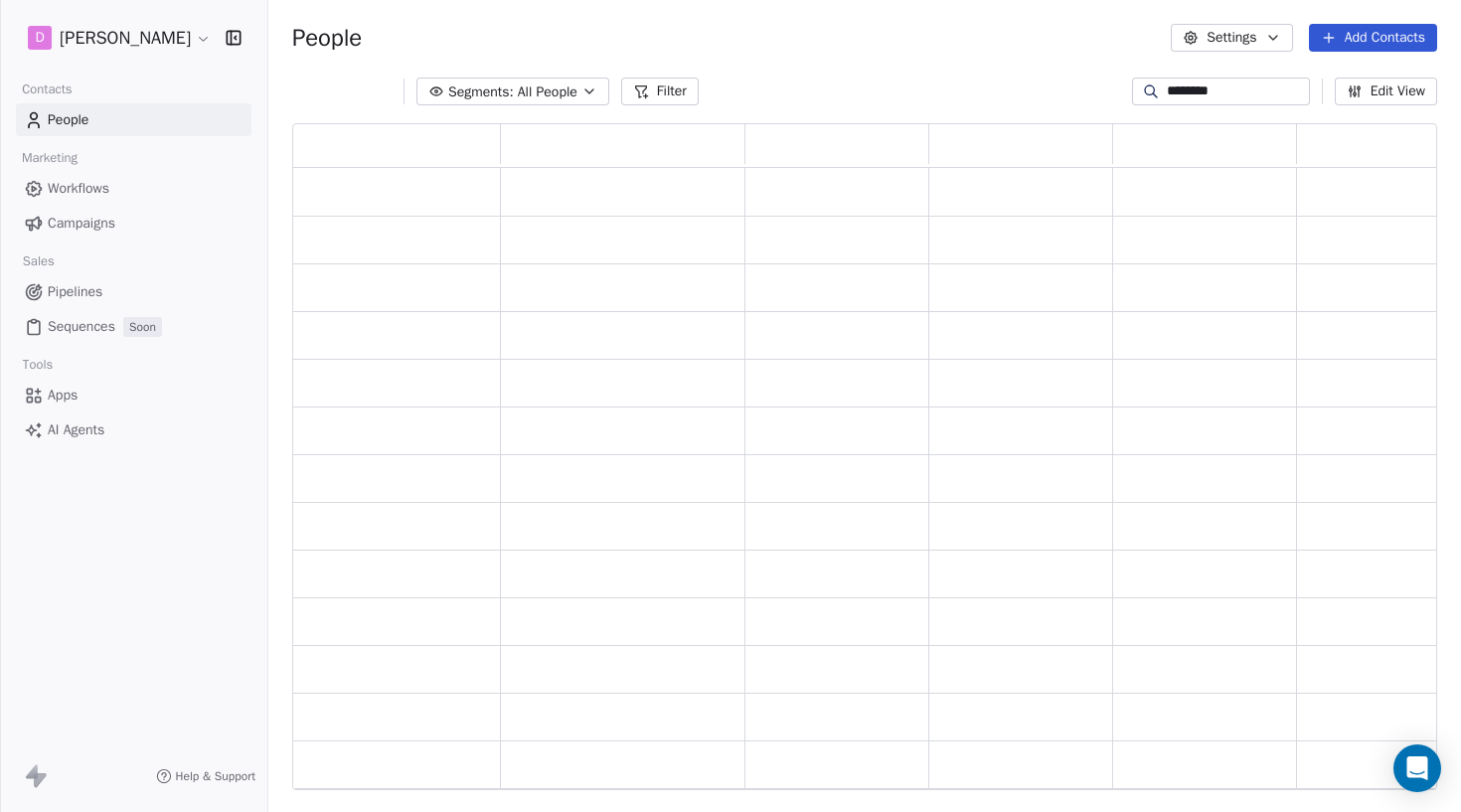 scroll, scrollTop: 1, scrollLeft: 1, axis: both 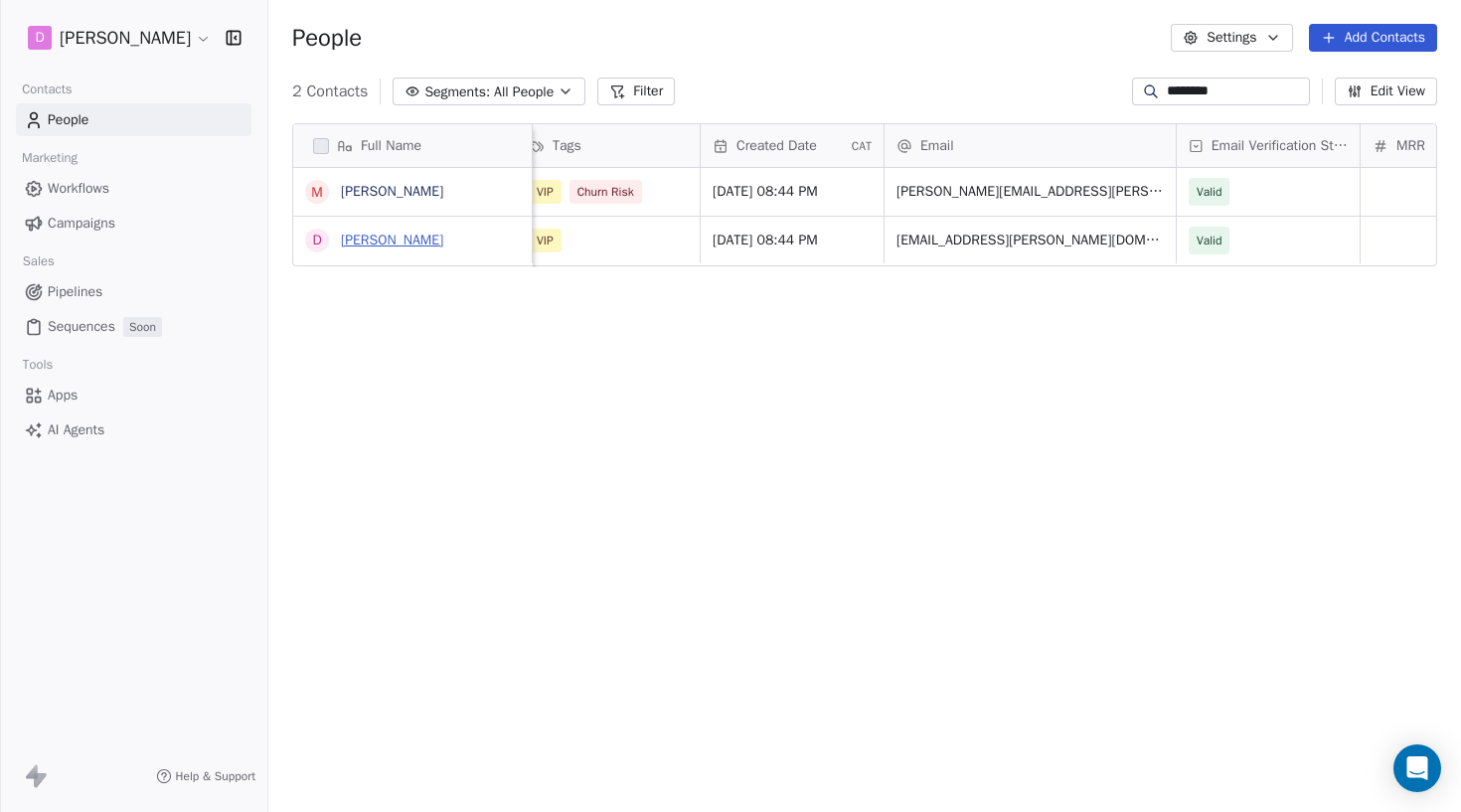 click on "[PERSON_NAME]" at bounding box center (392, 240) 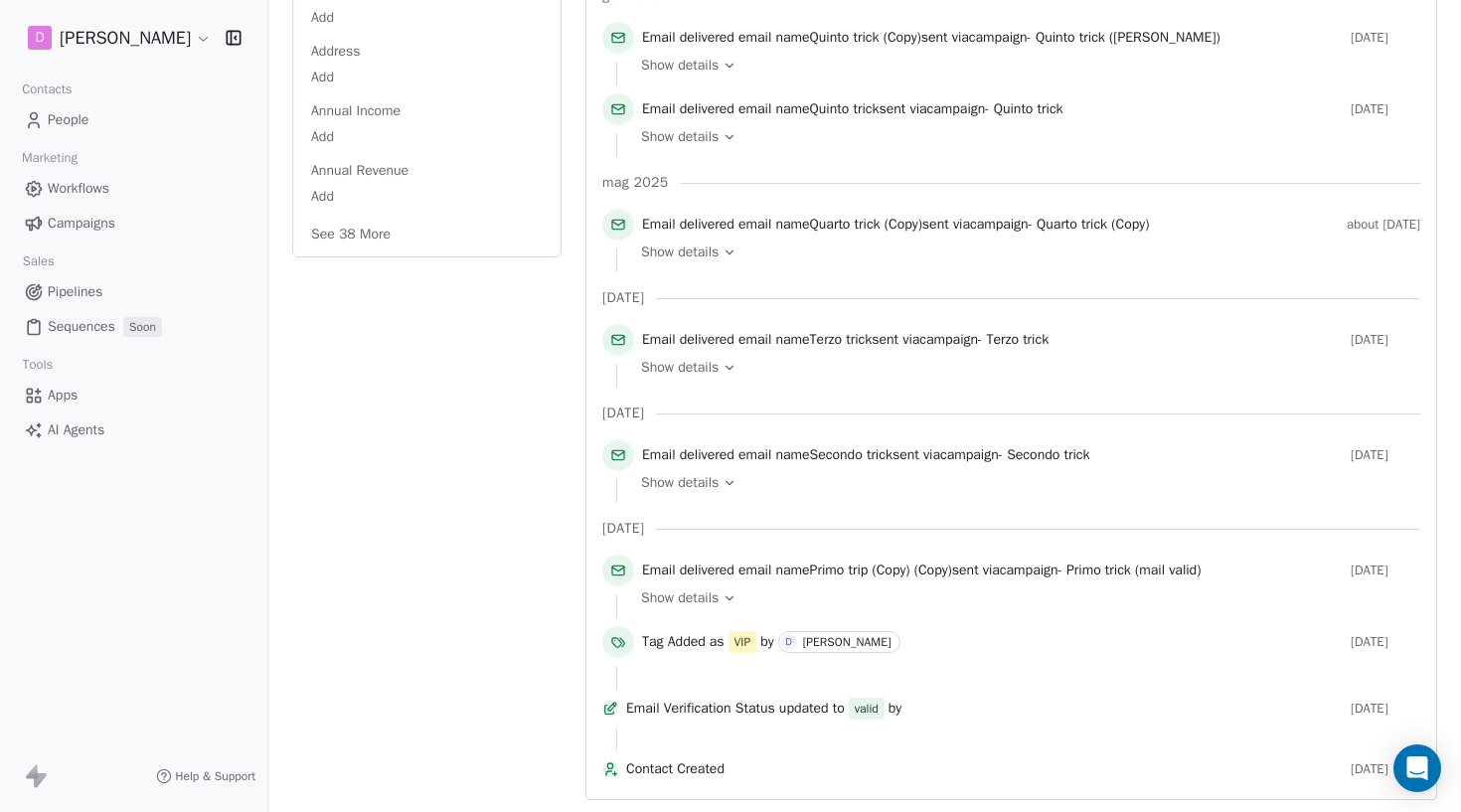 scroll, scrollTop: 516, scrollLeft: 0, axis: vertical 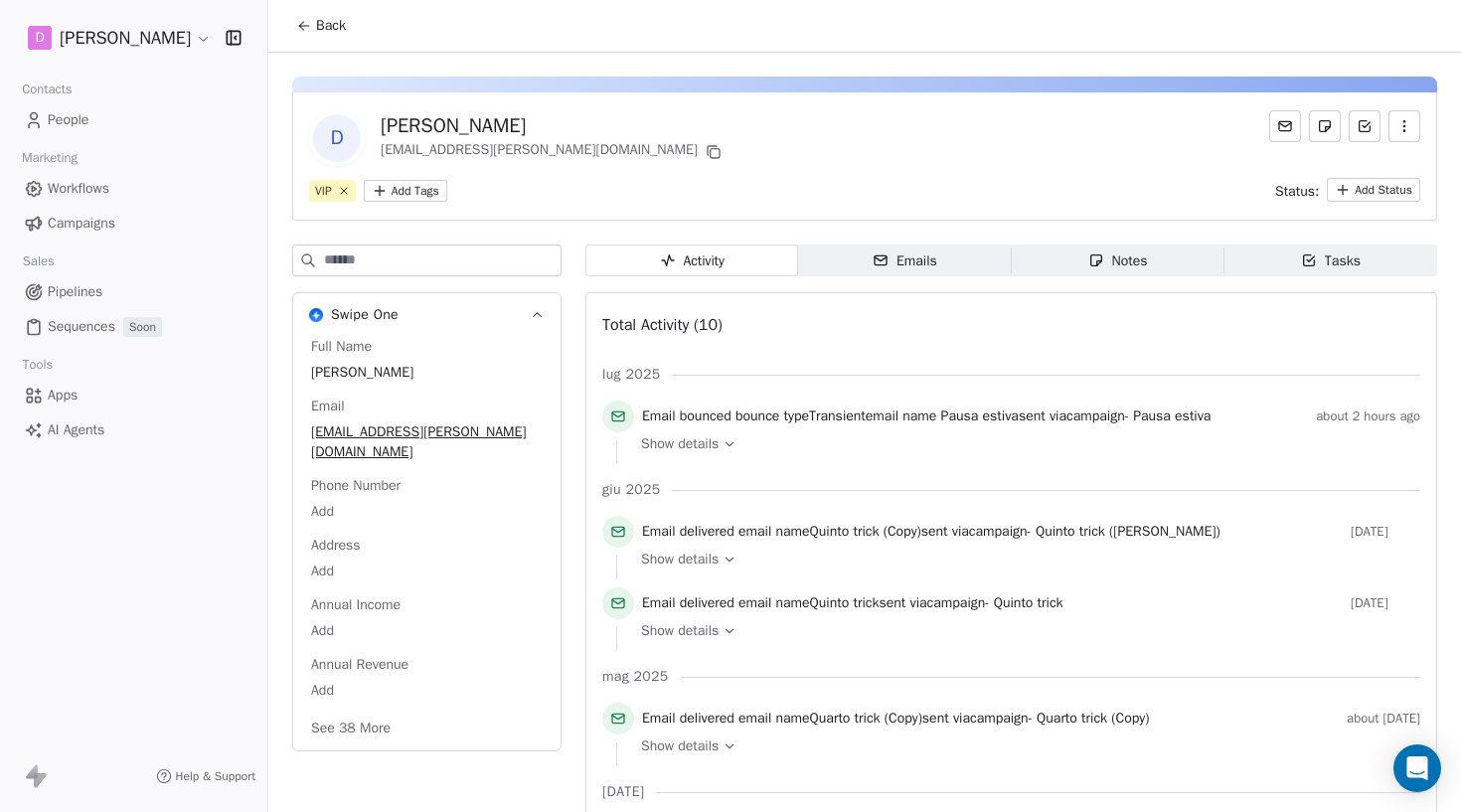 click 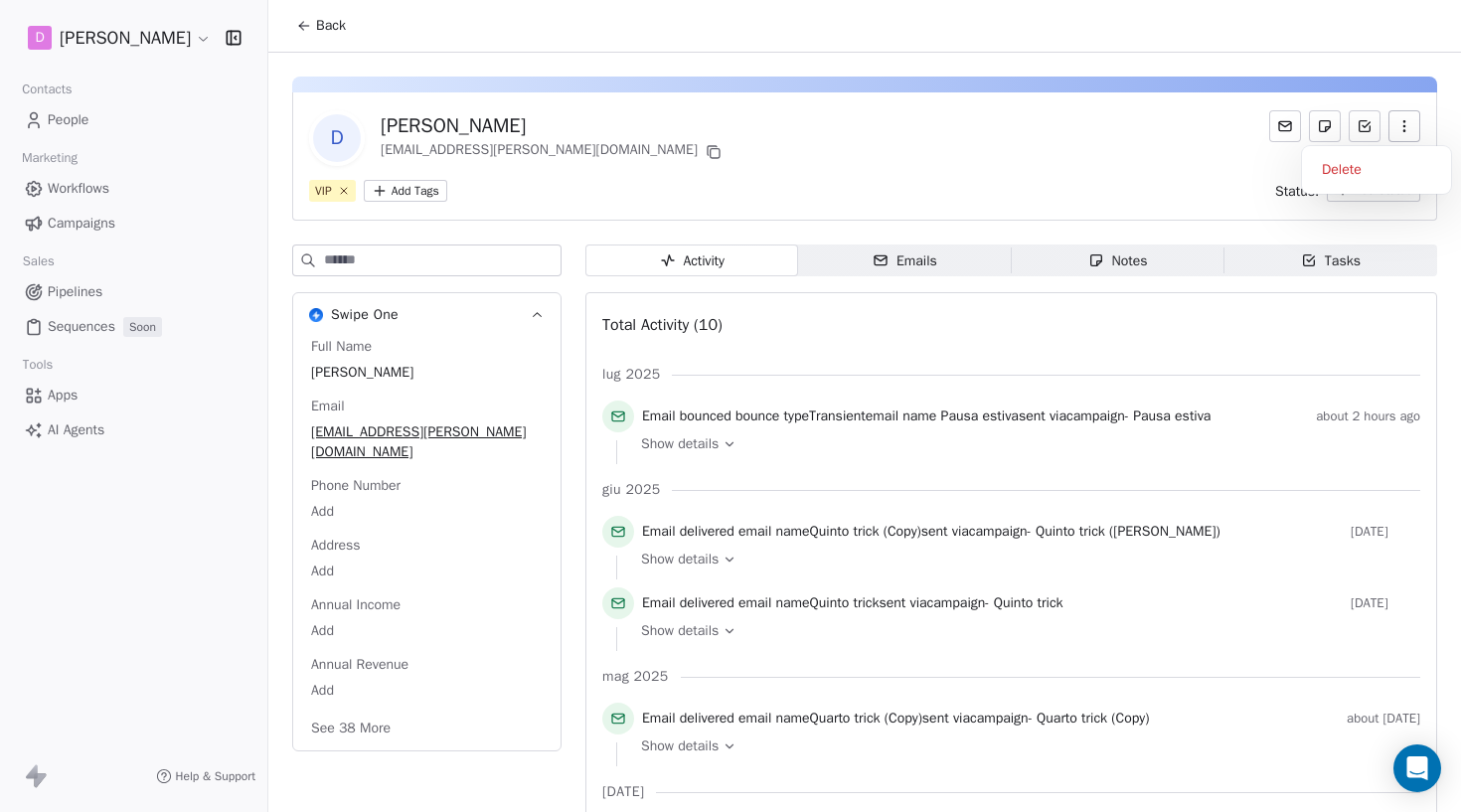 click on "Delete" at bounding box center (1377, 170) 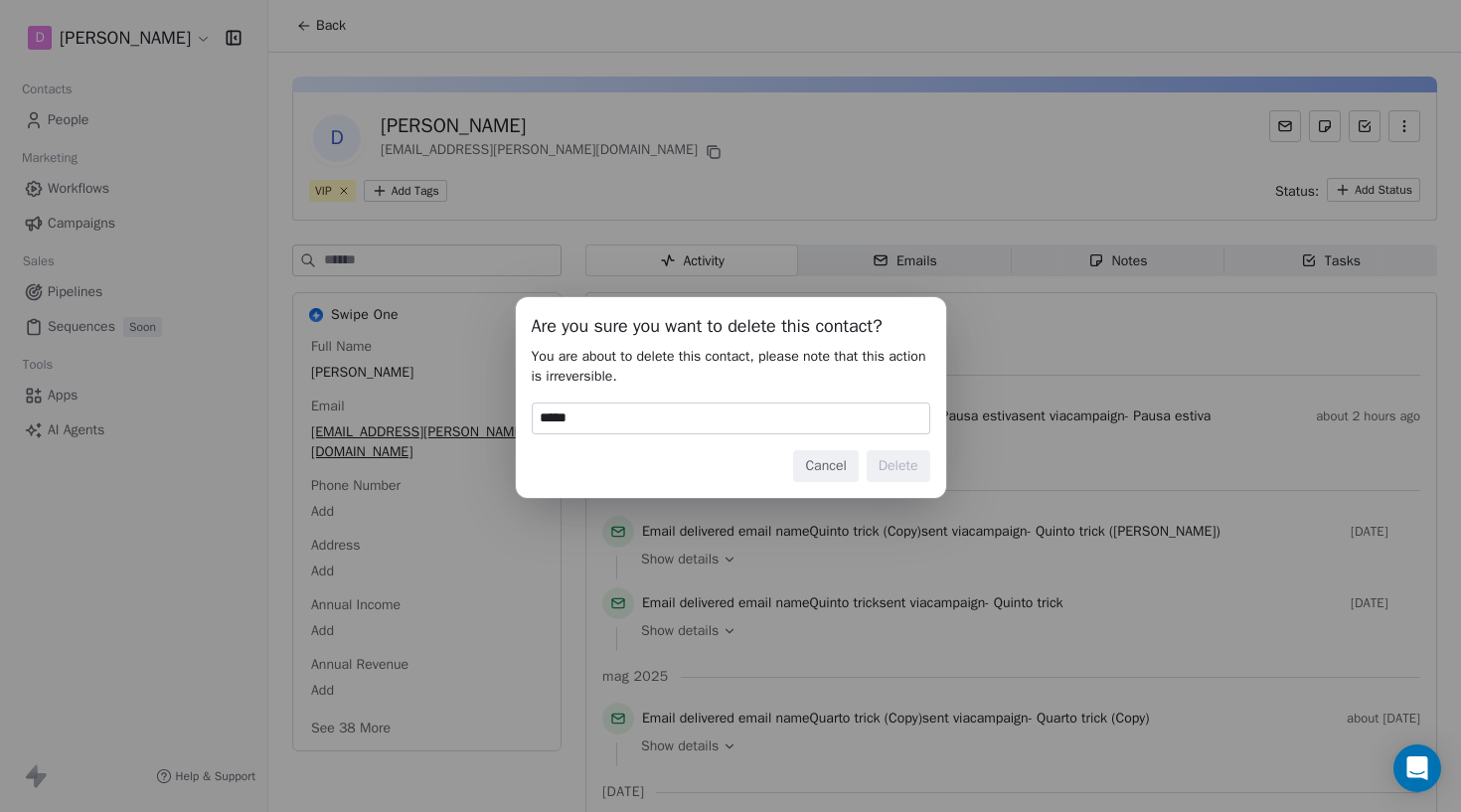 type on "******" 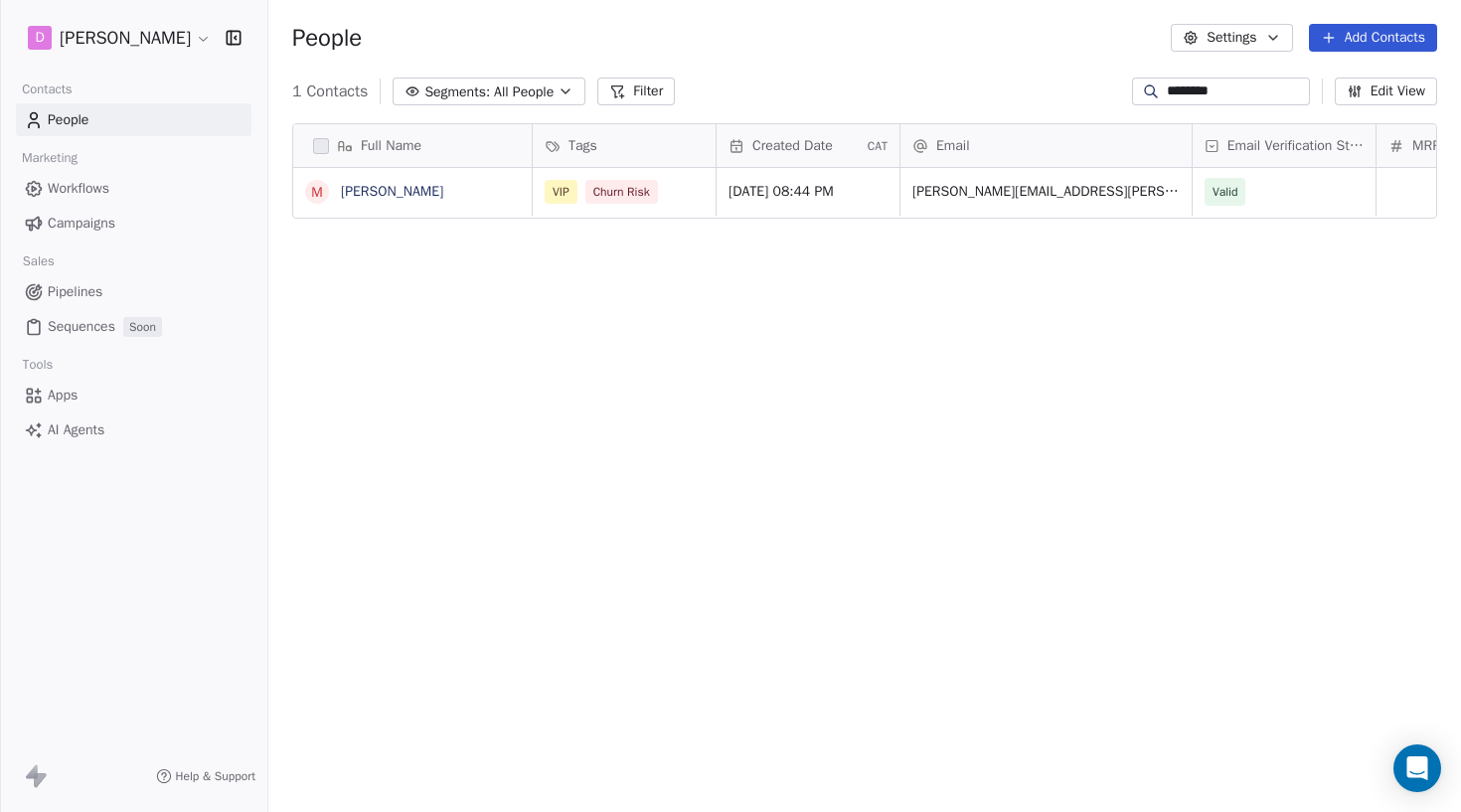 click on "********" at bounding box center [1236, 91] 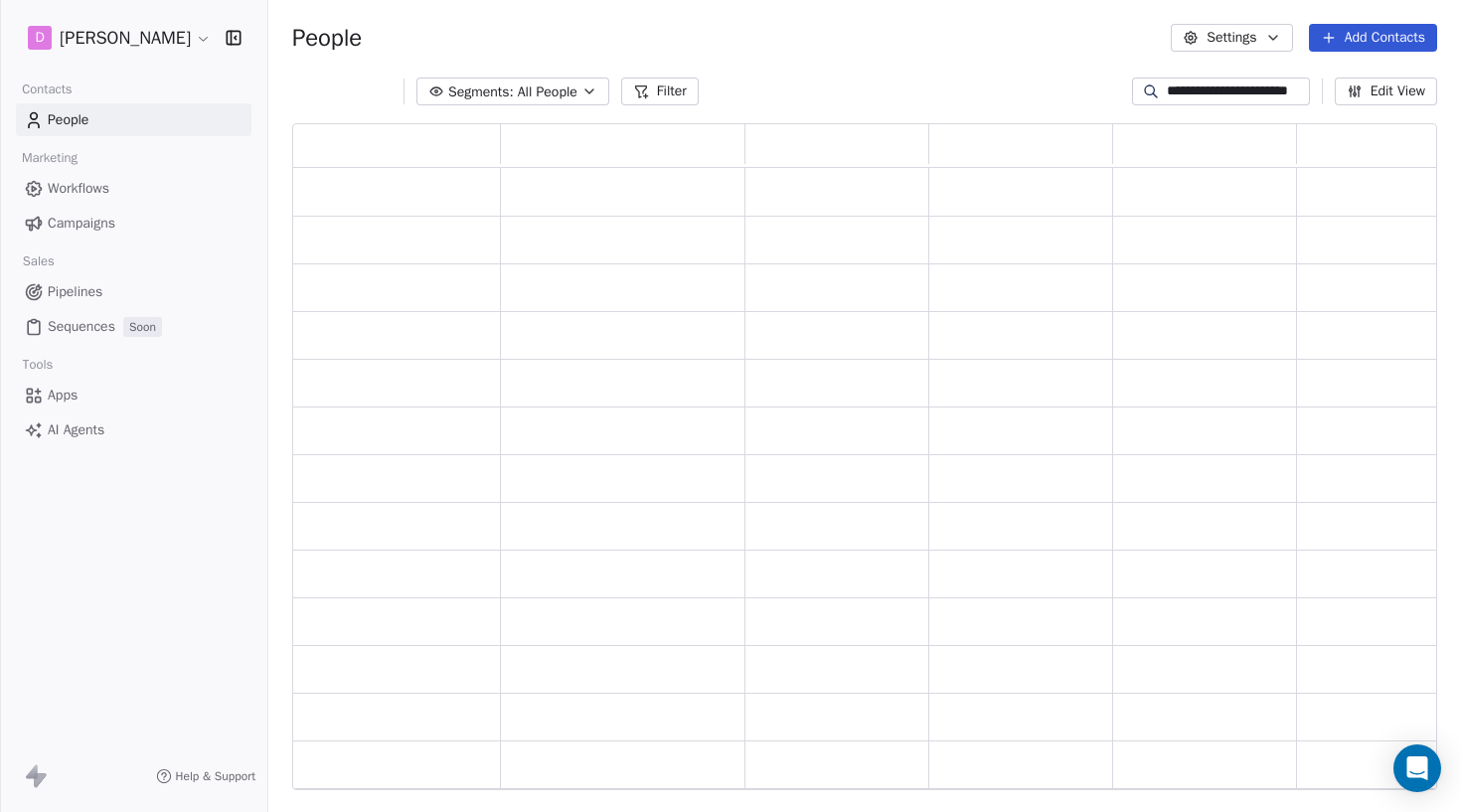 scroll, scrollTop: 1, scrollLeft: 1, axis: both 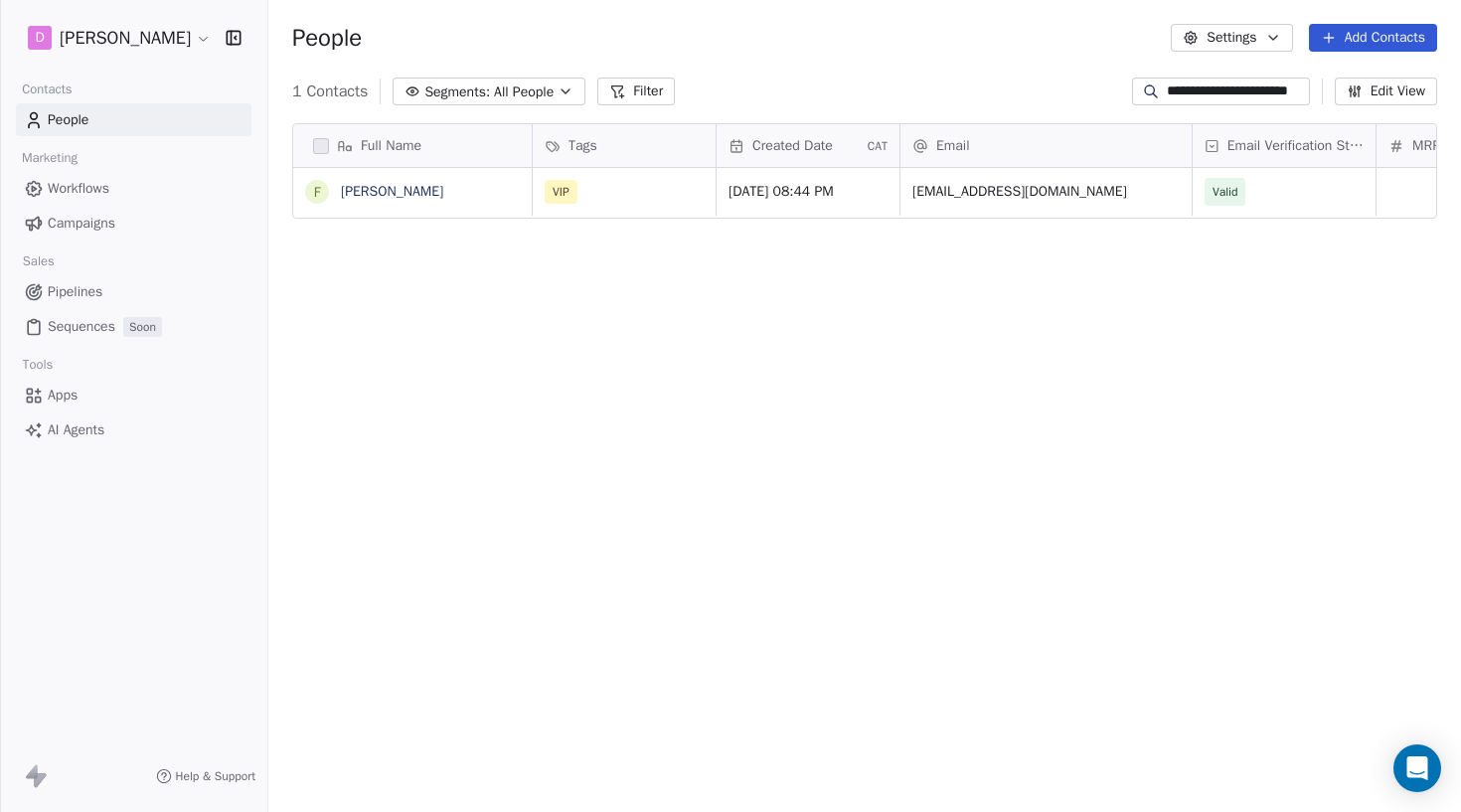 type on "**********" 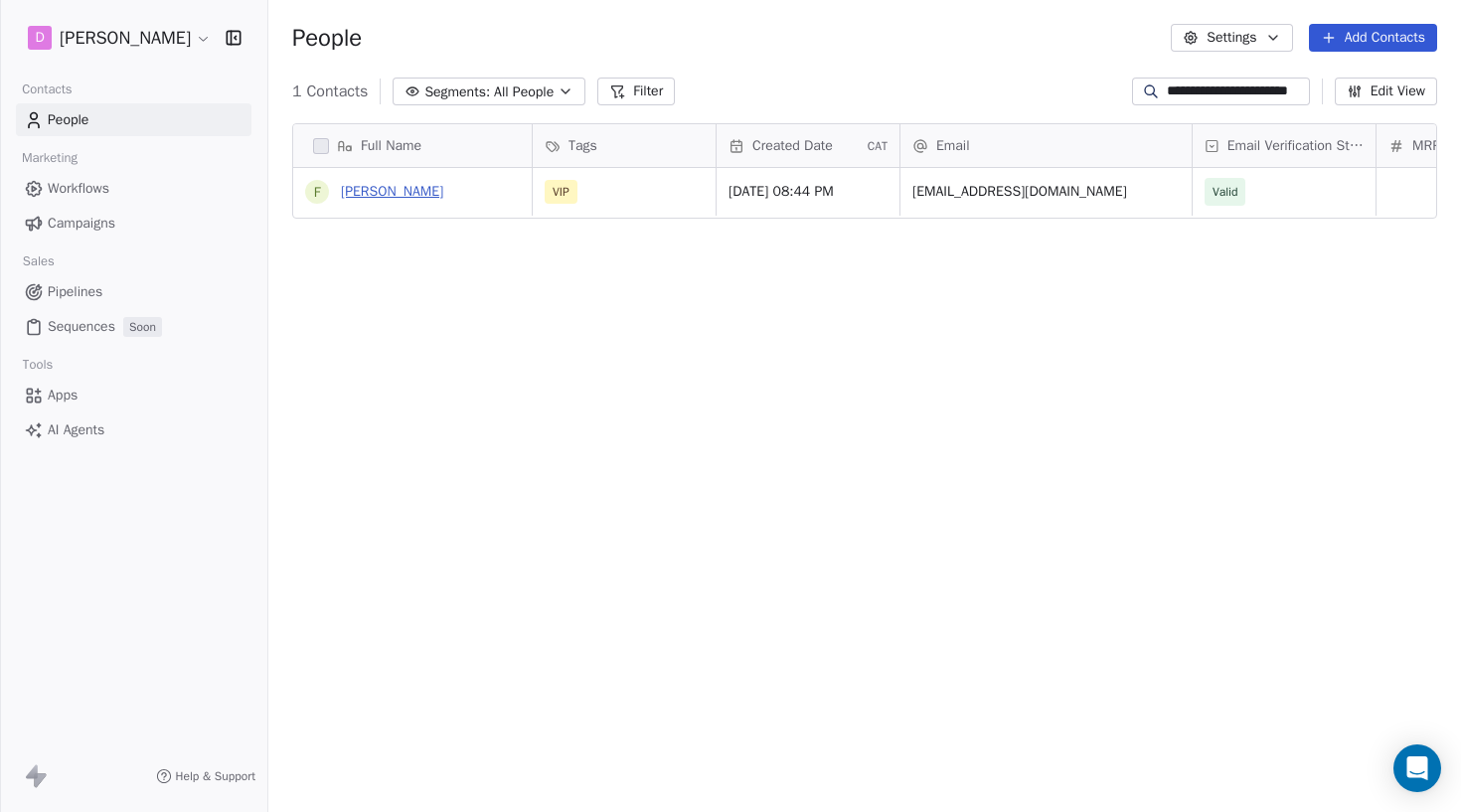 click on "[PERSON_NAME]" at bounding box center [392, 191] 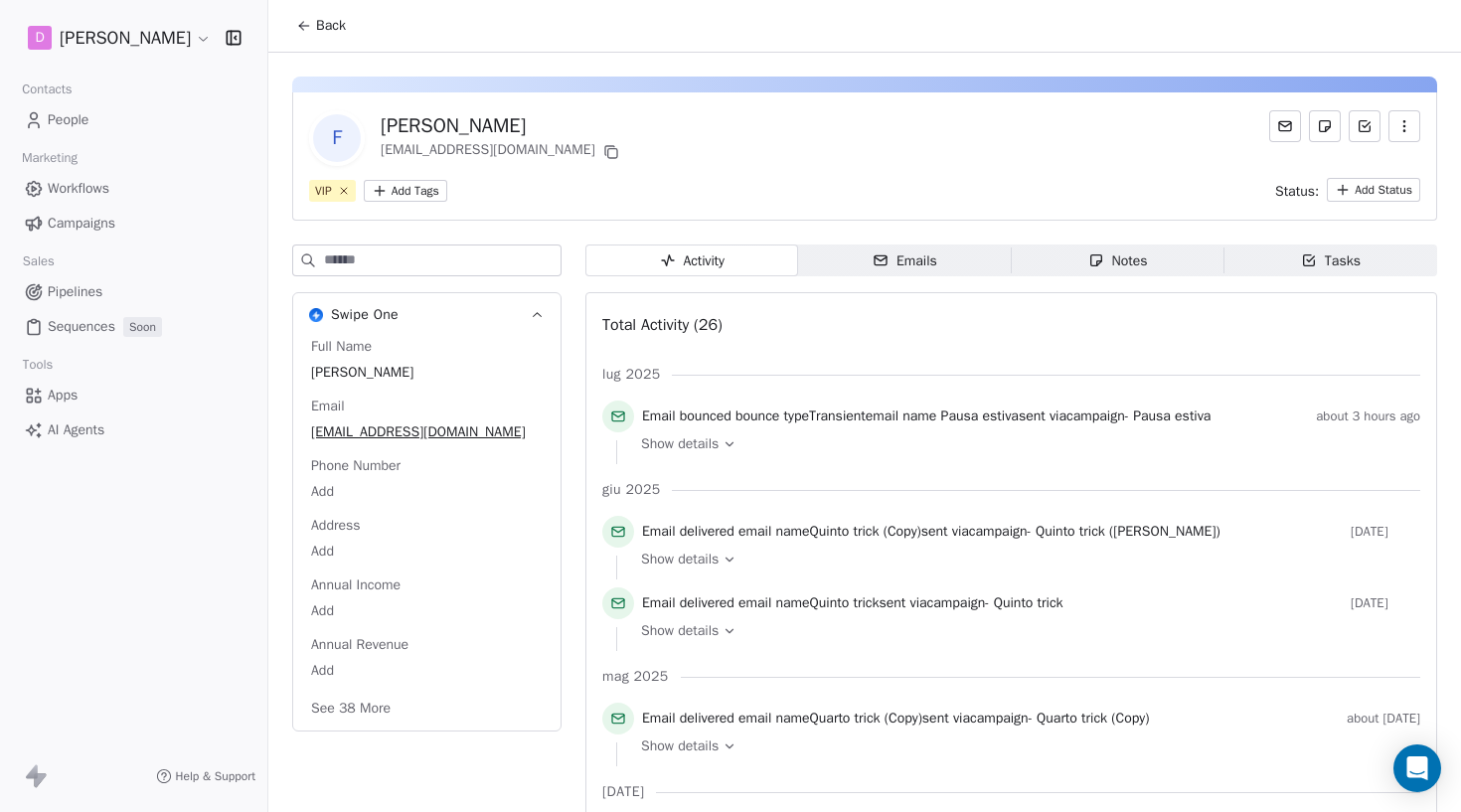 scroll, scrollTop: 0, scrollLeft: 0, axis: both 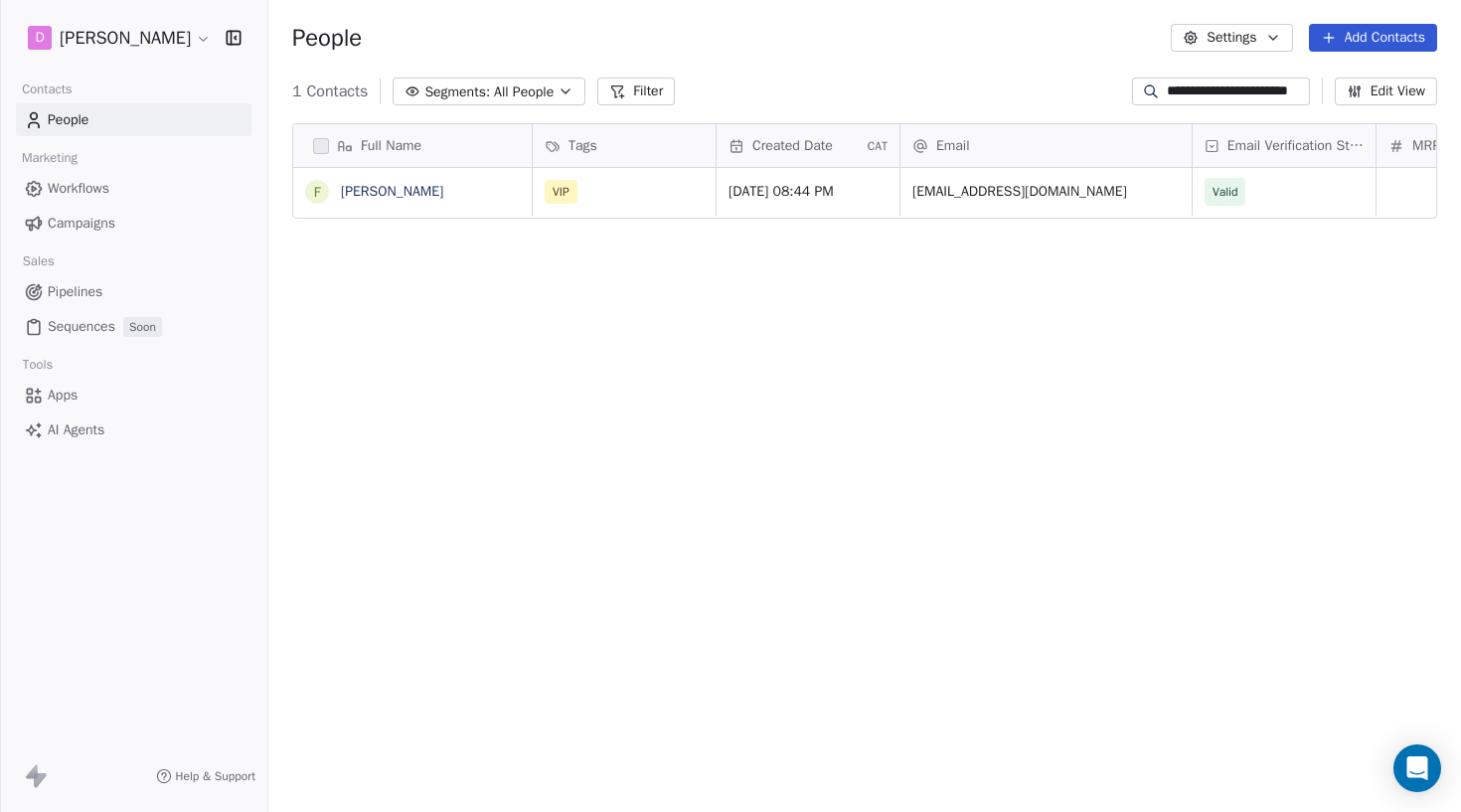 click on "**********" at bounding box center [1236, 91] 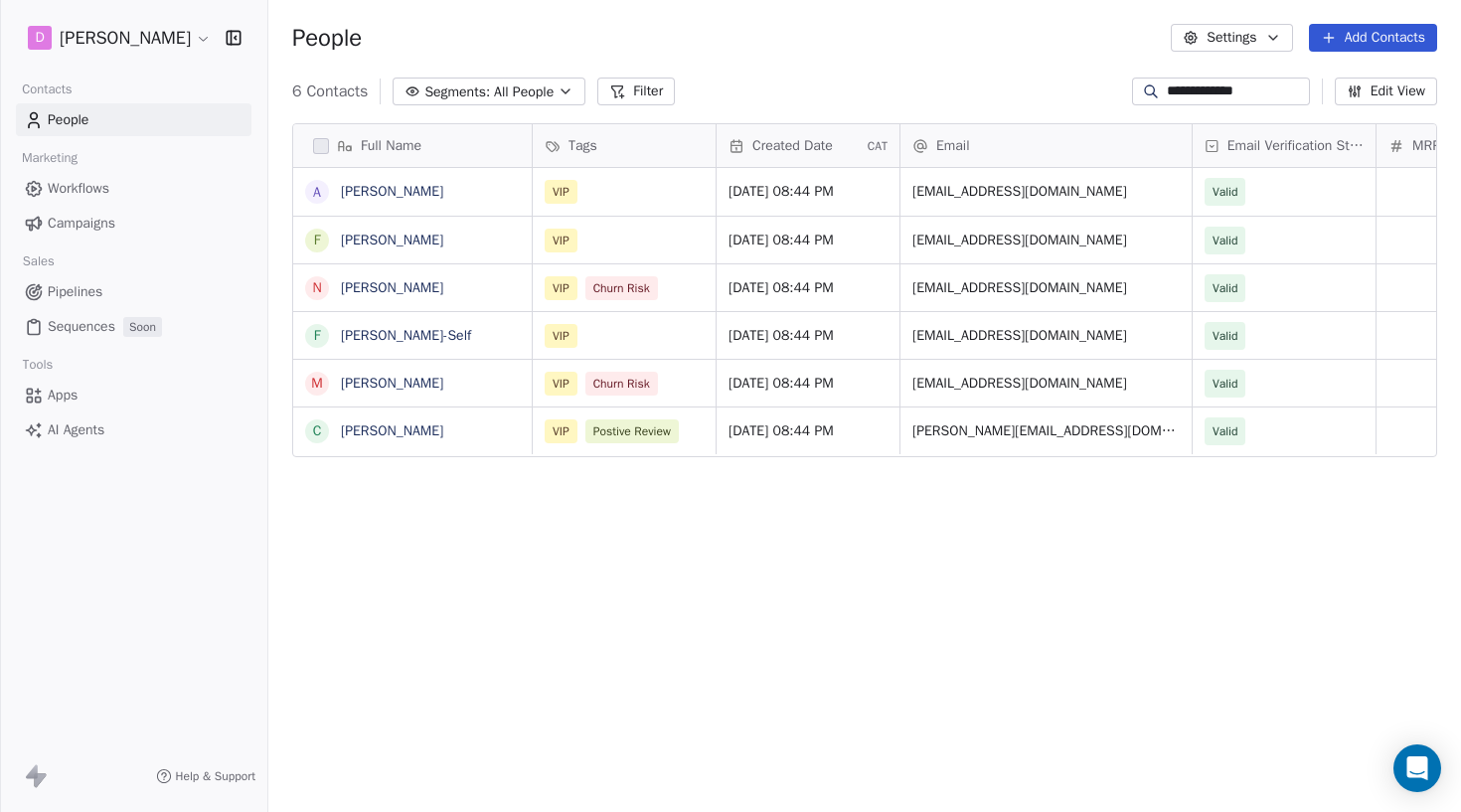 scroll, scrollTop: 1, scrollLeft: 1, axis: both 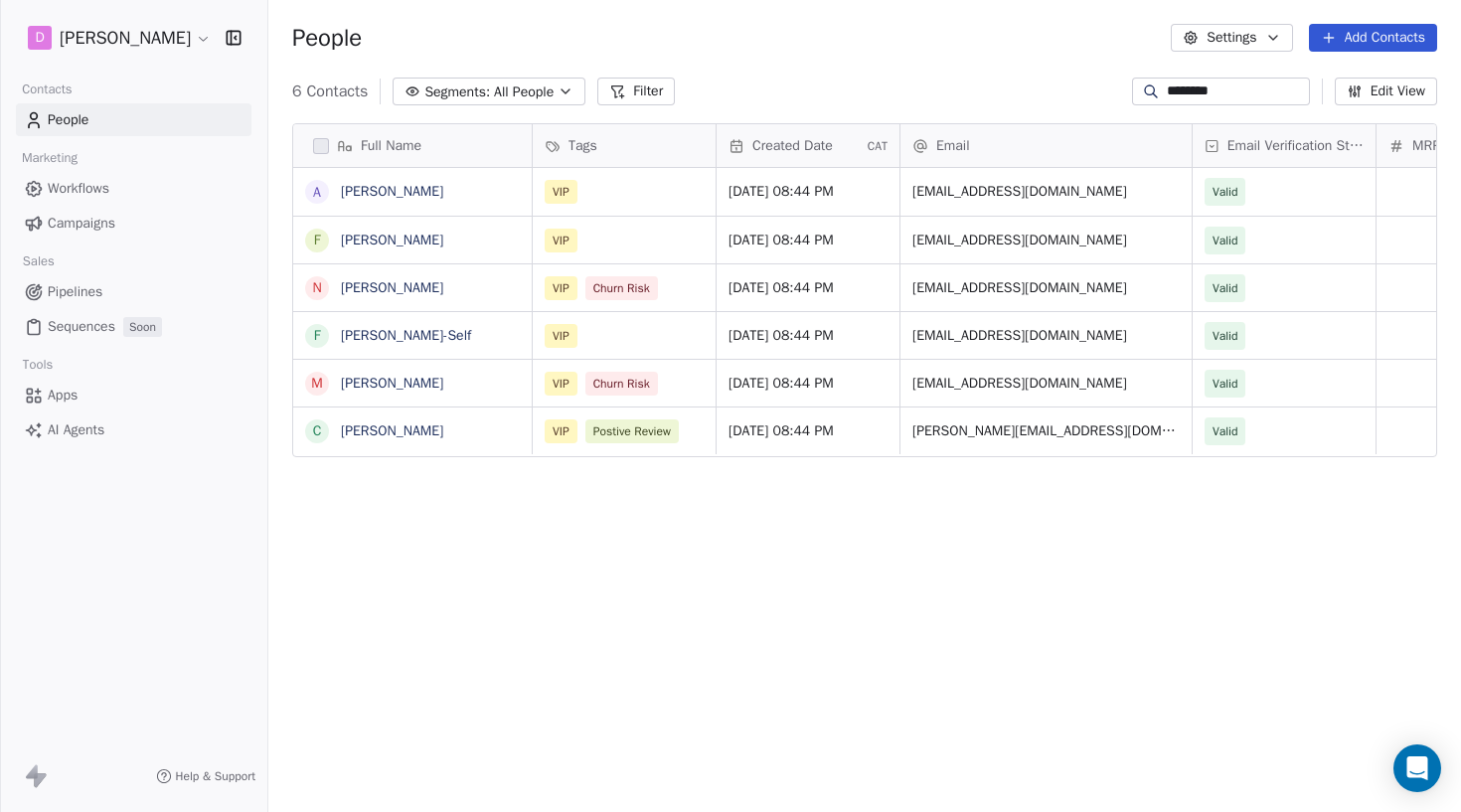 type on "*******" 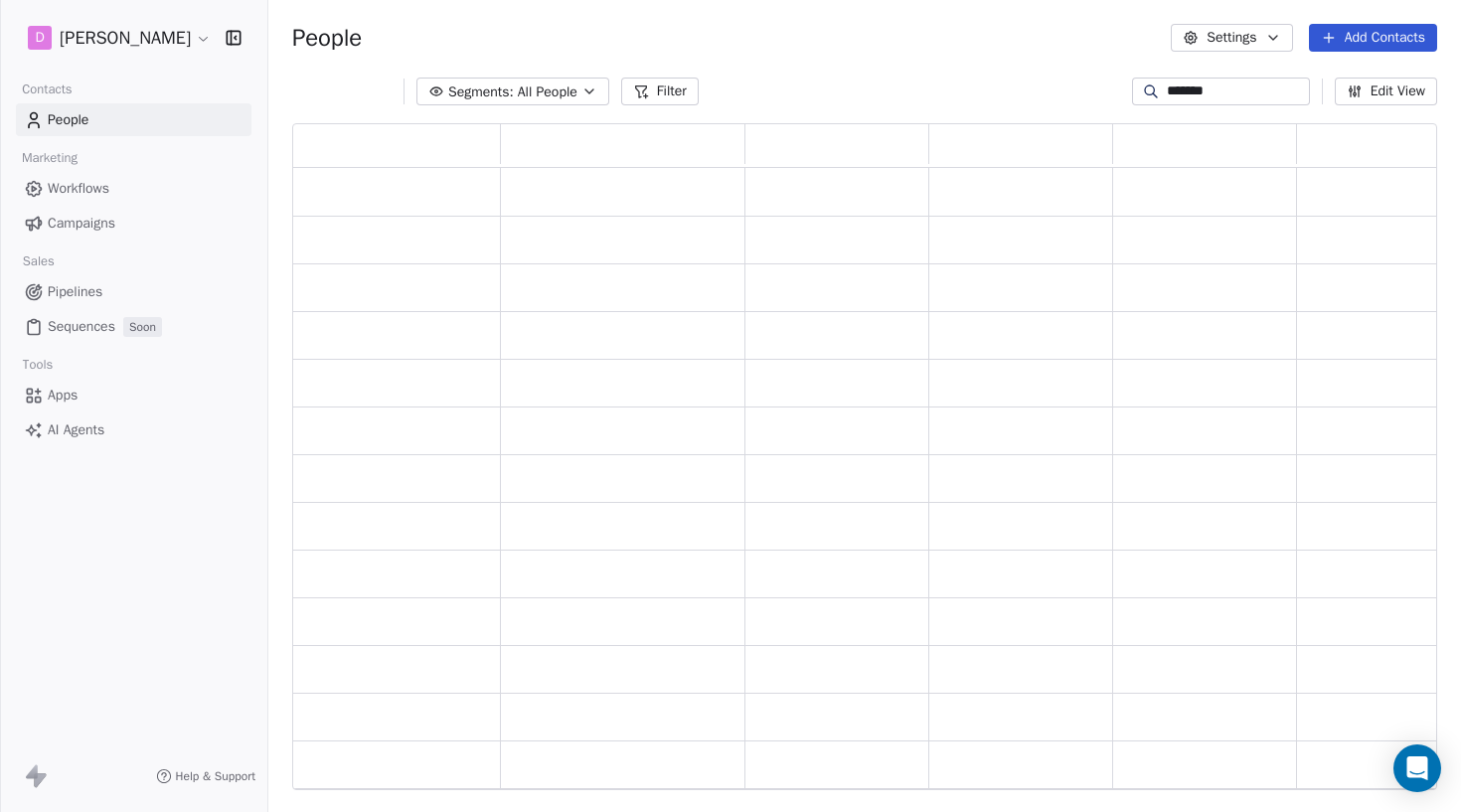 scroll, scrollTop: 1, scrollLeft: 1, axis: both 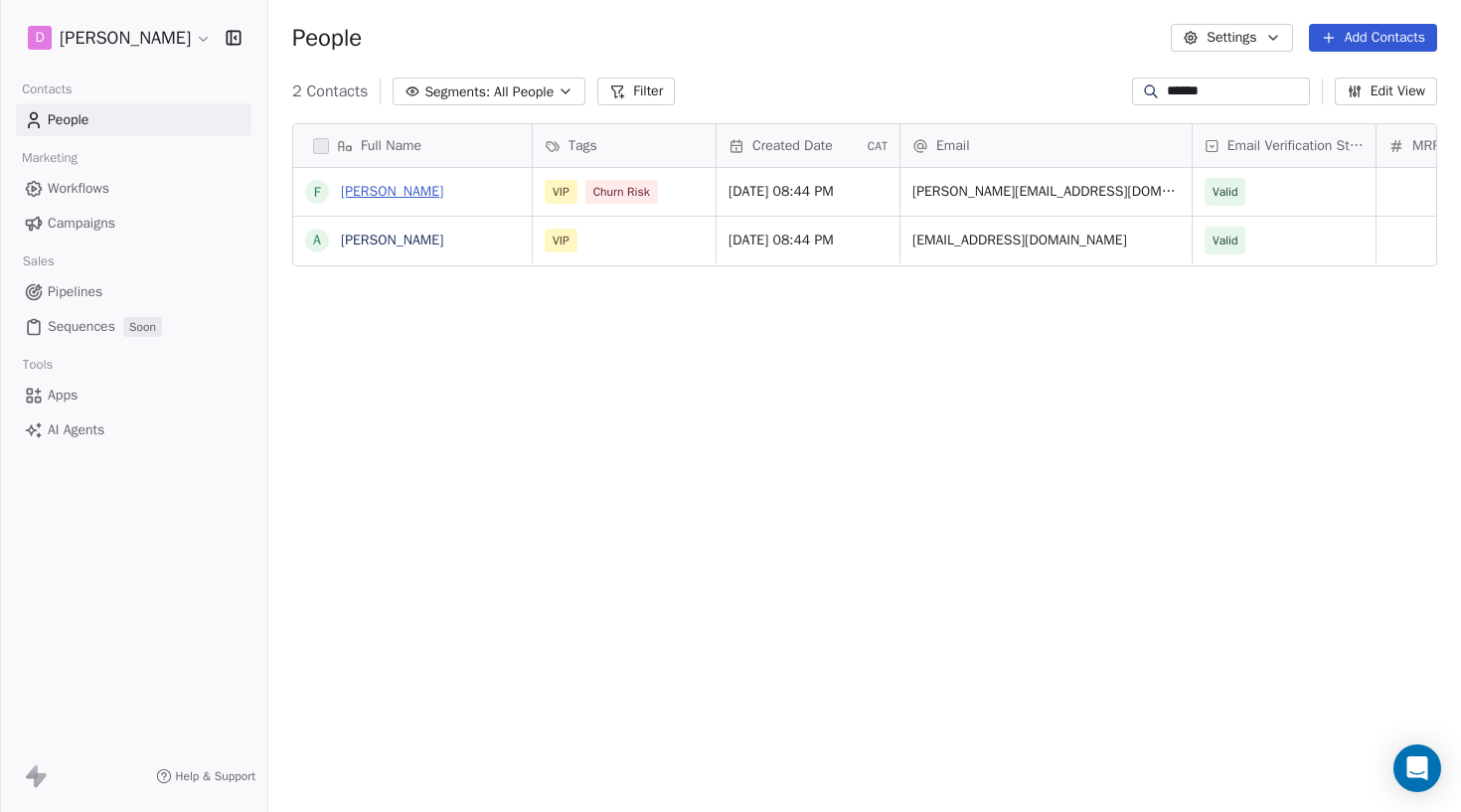 type on "******" 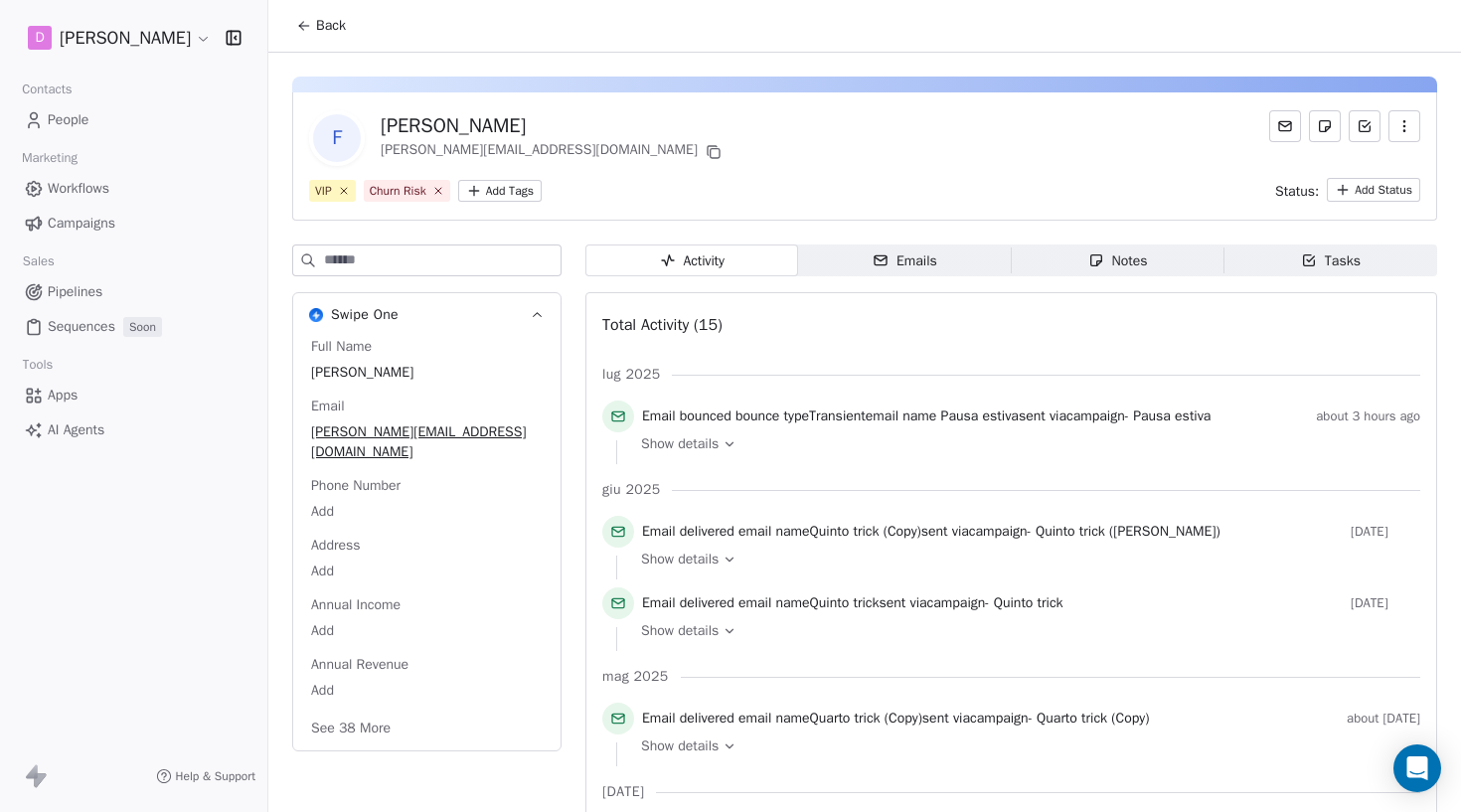 scroll, scrollTop: 0, scrollLeft: 0, axis: both 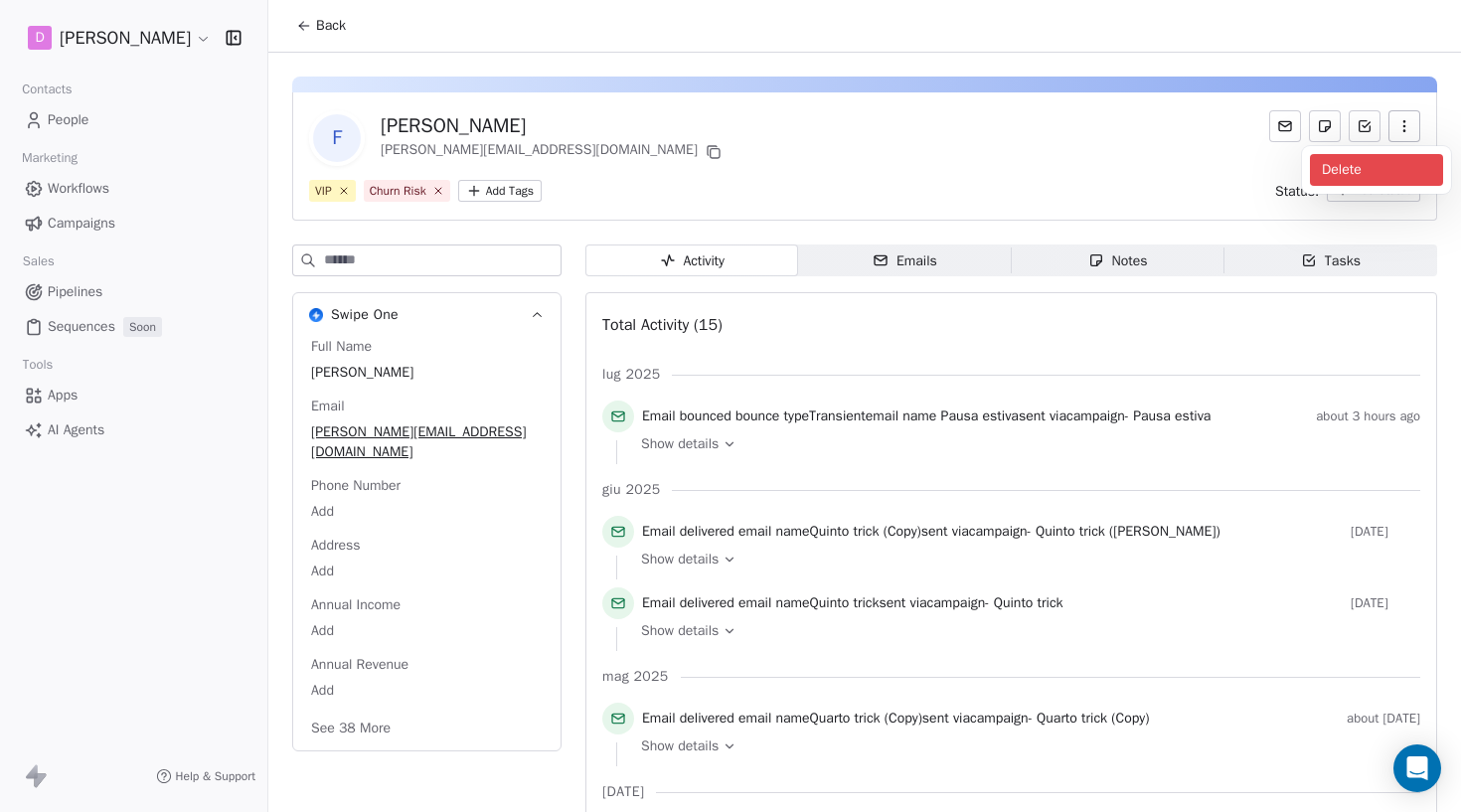 click on "Delete" at bounding box center [1377, 170] 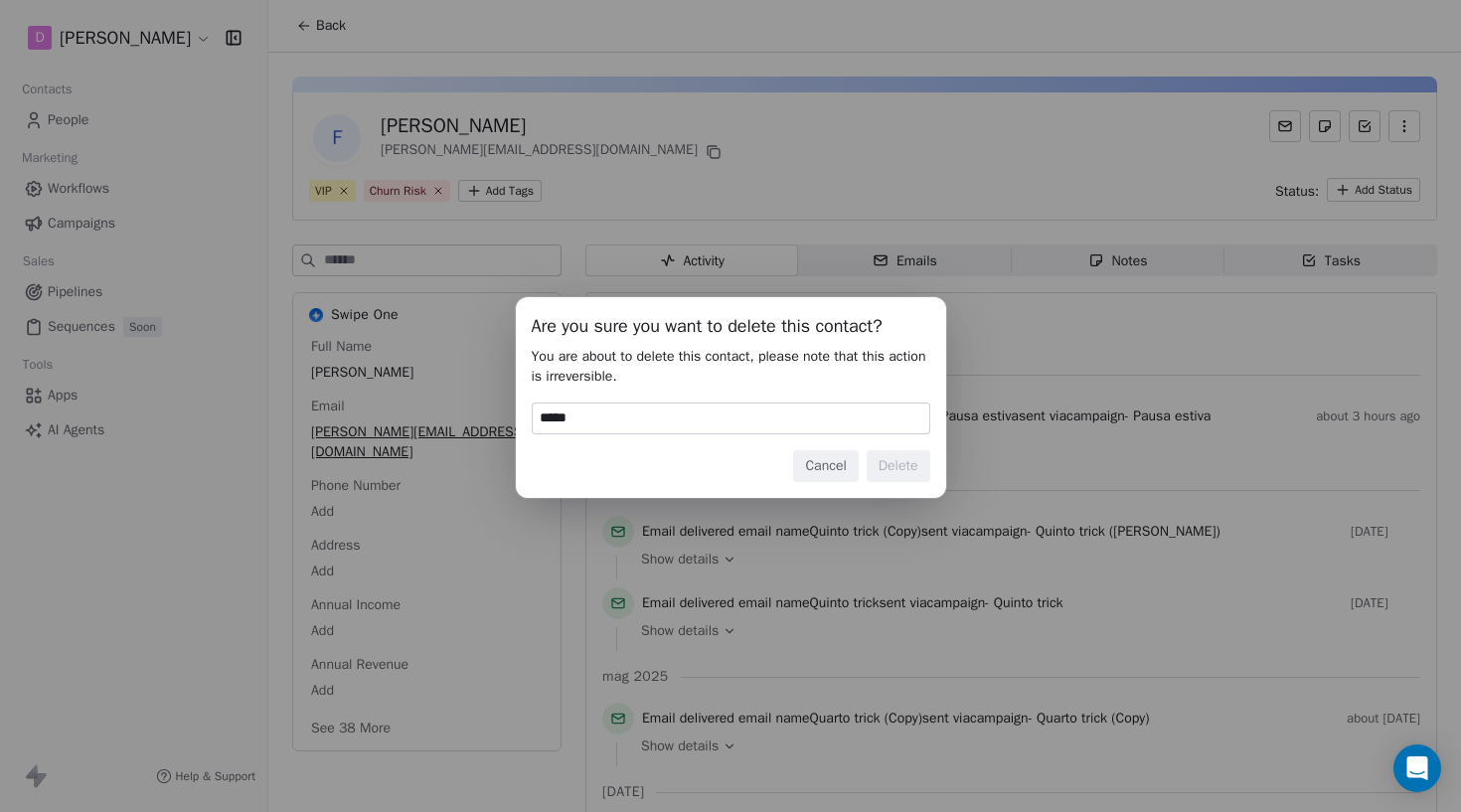 type on "******" 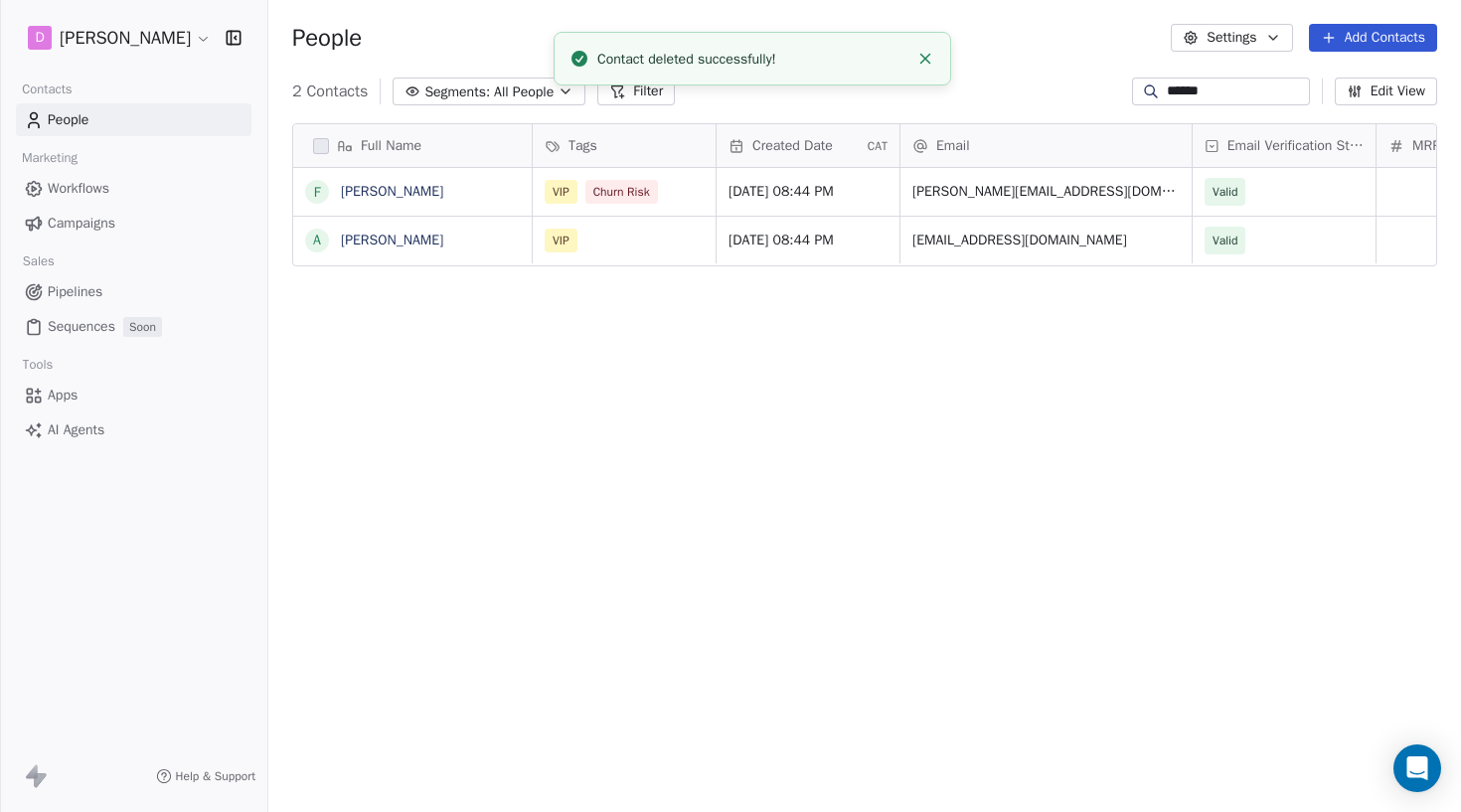 scroll, scrollTop: 1, scrollLeft: 1, axis: both 